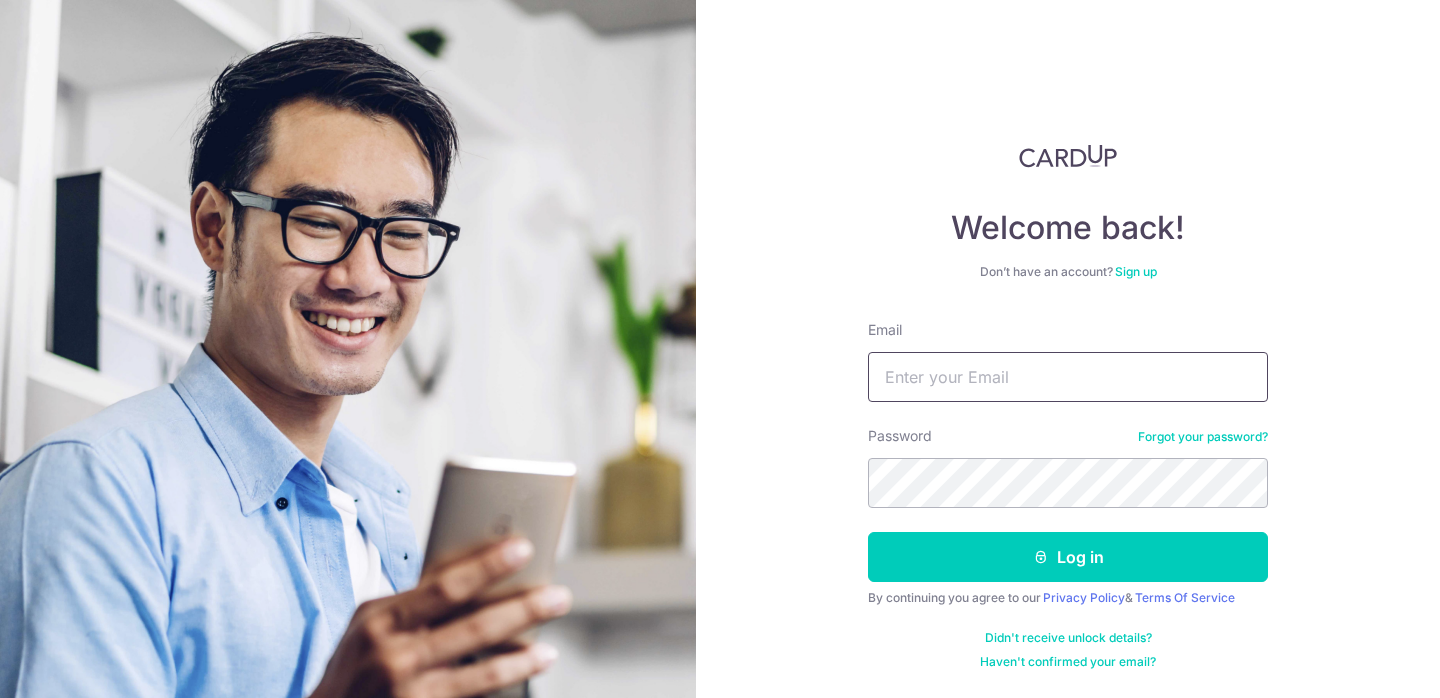scroll, scrollTop: 0, scrollLeft: 0, axis: both 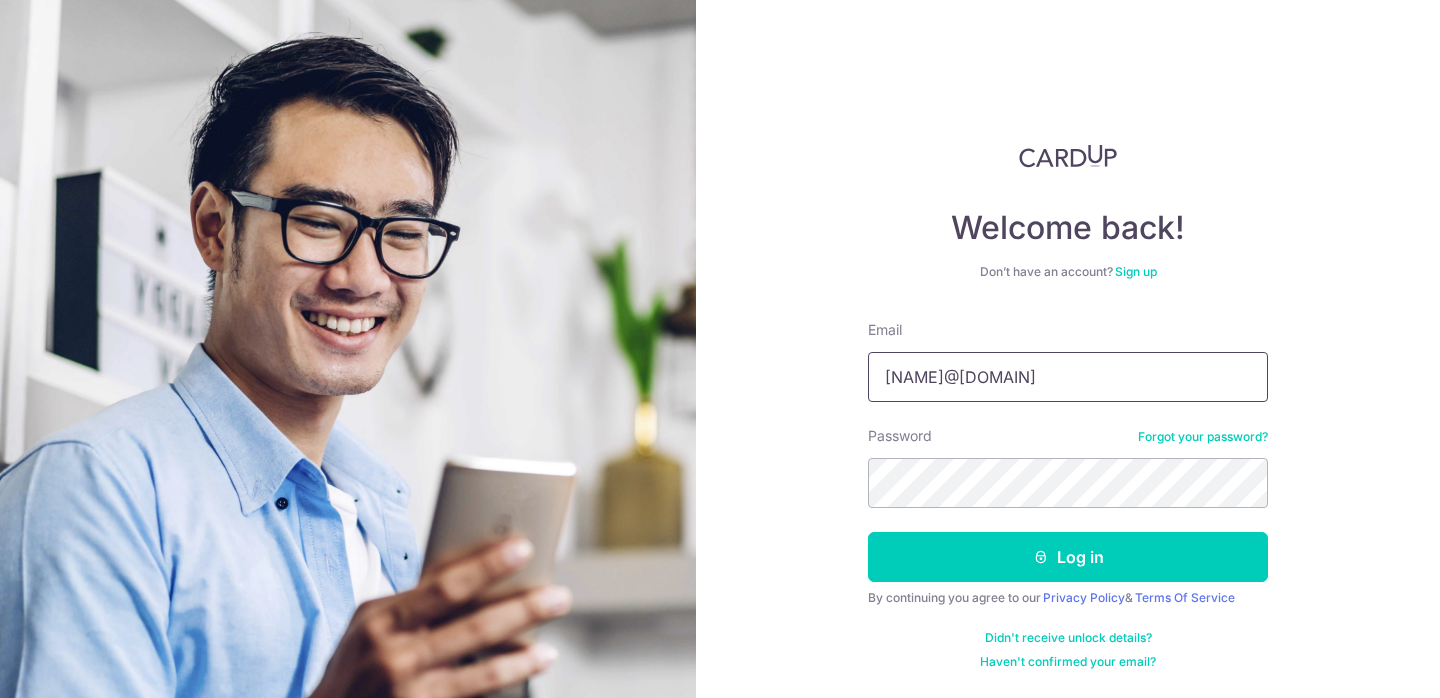 type on "[EMAIL]" 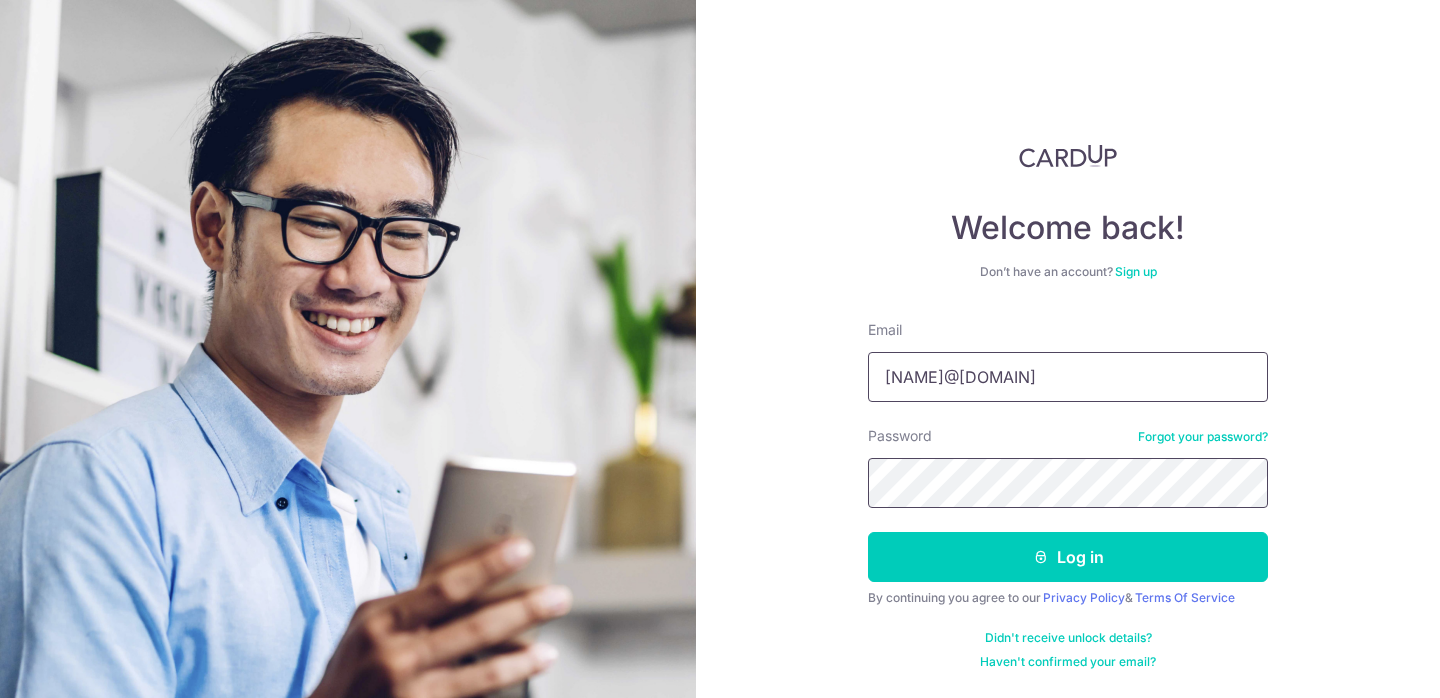 click on "Log in" at bounding box center [1068, 557] 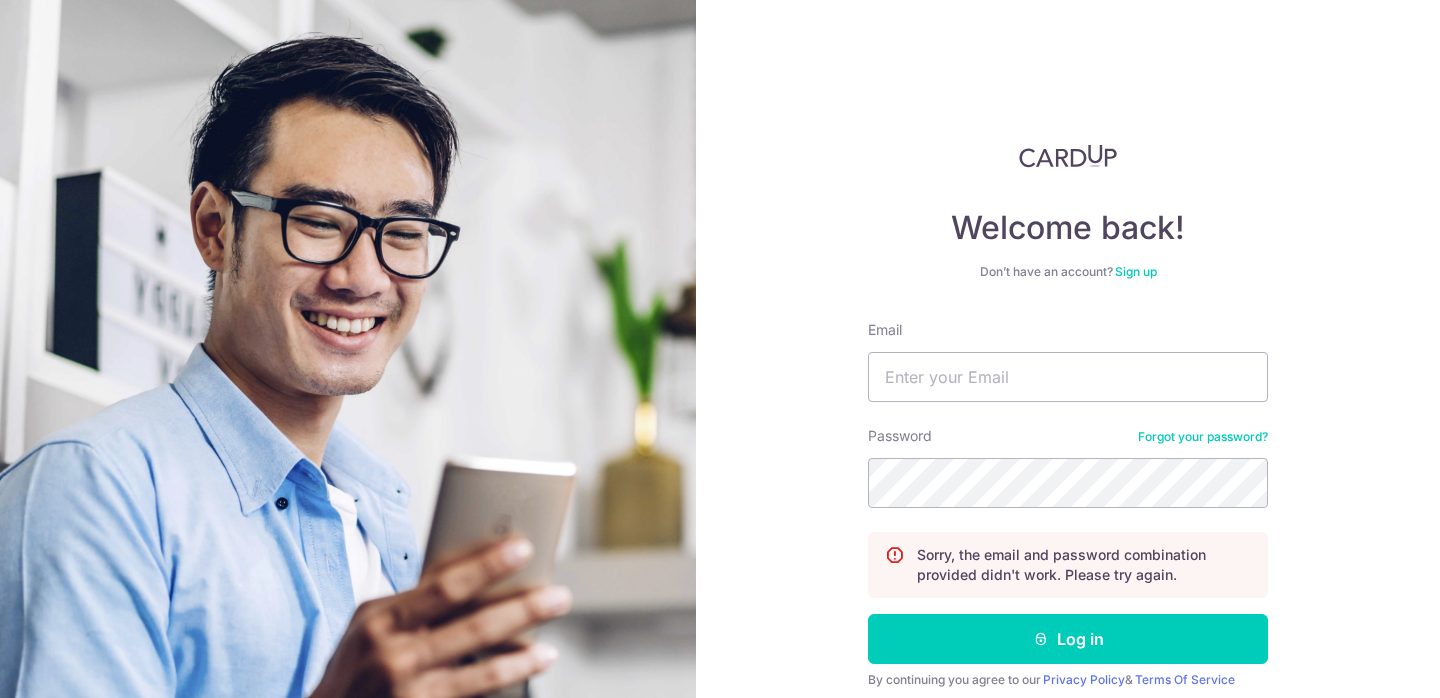 scroll, scrollTop: 0, scrollLeft: 0, axis: both 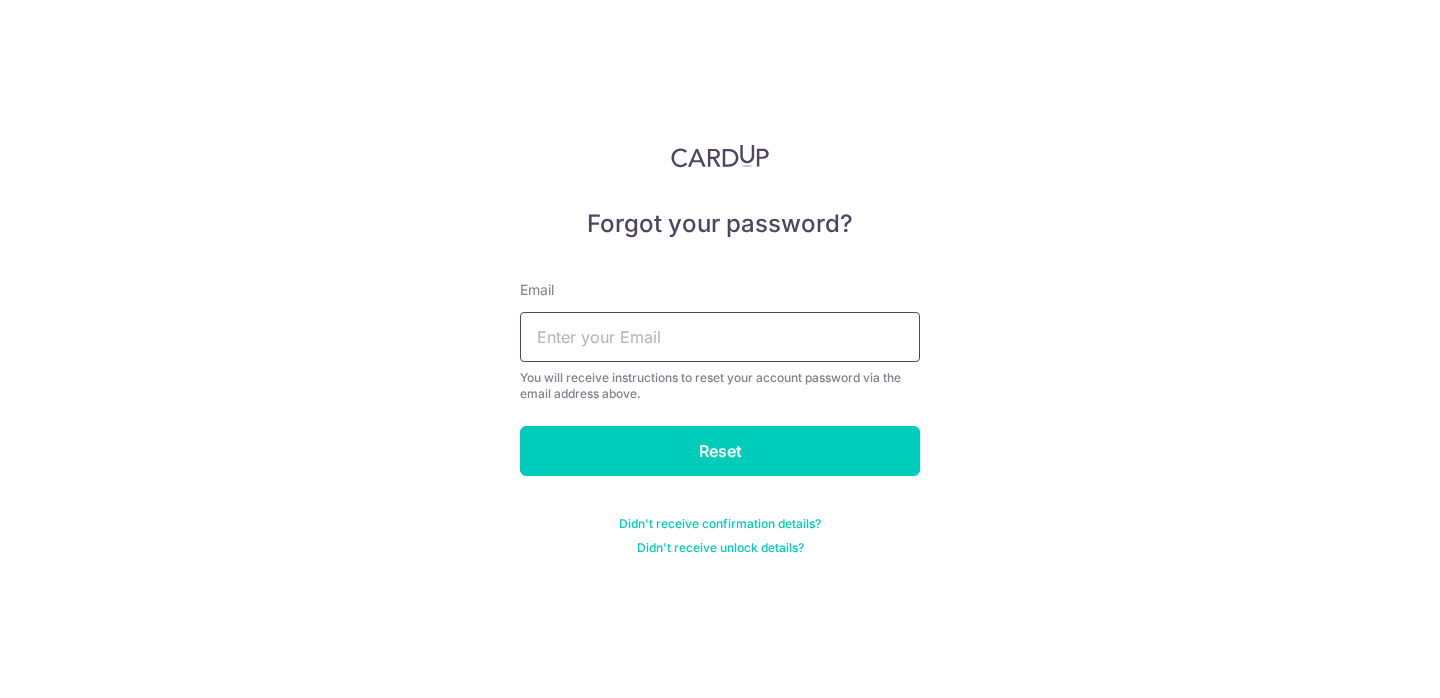 click at bounding box center (720, 337) 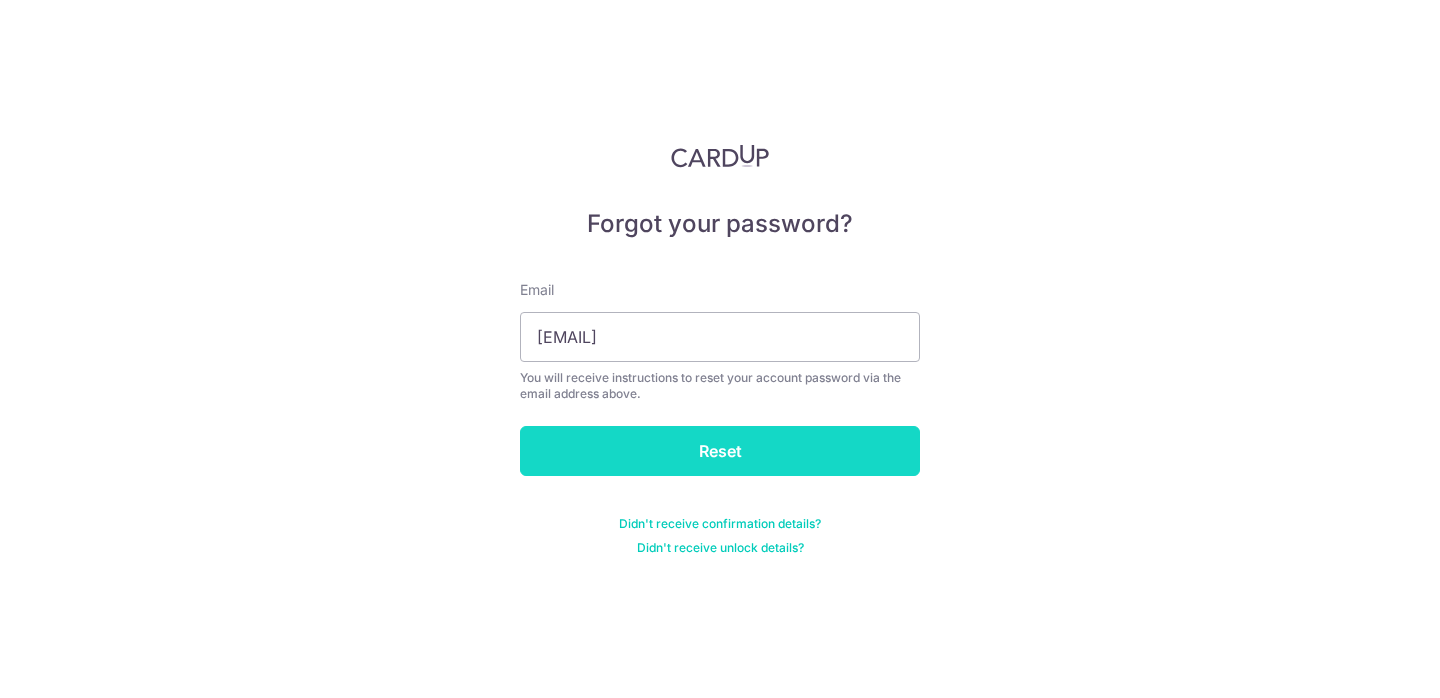 click on "Reset" at bounding box center [720, 451] 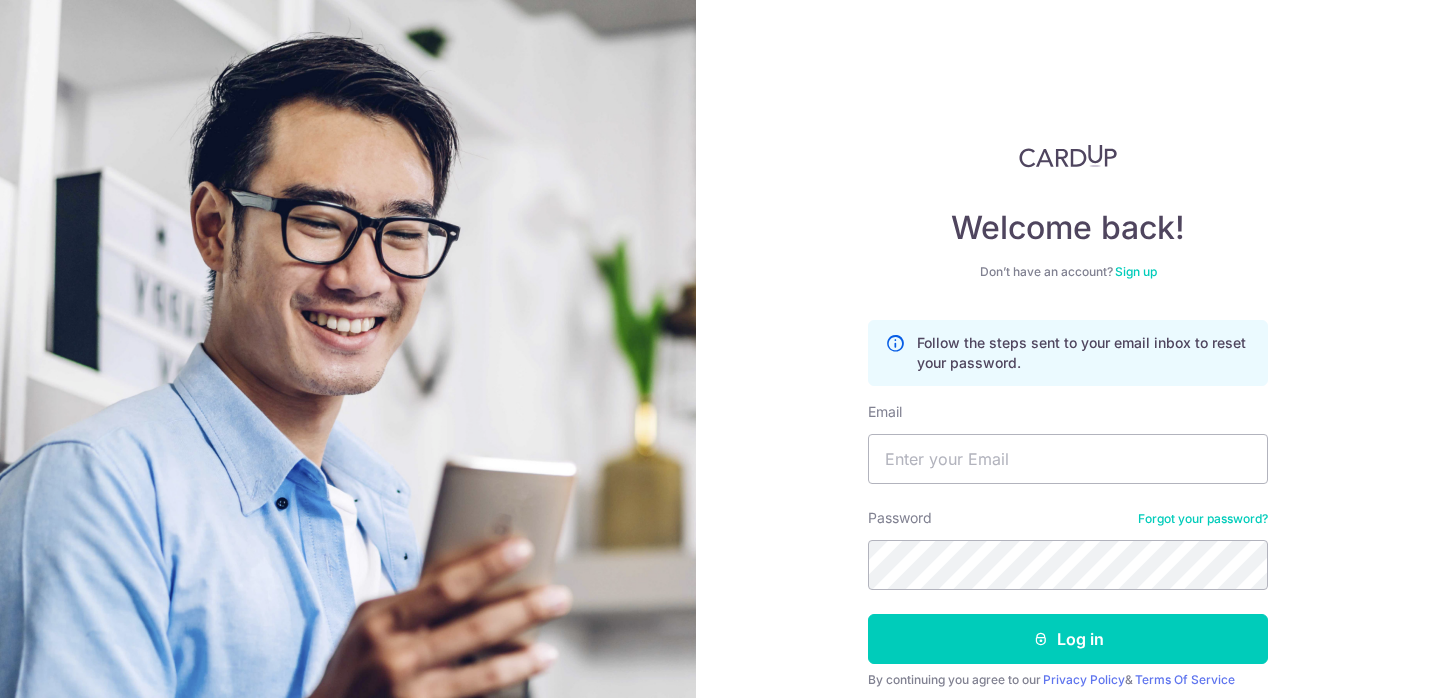 scroll, scrollTop: 0, scrollLeft: 0, axis: both 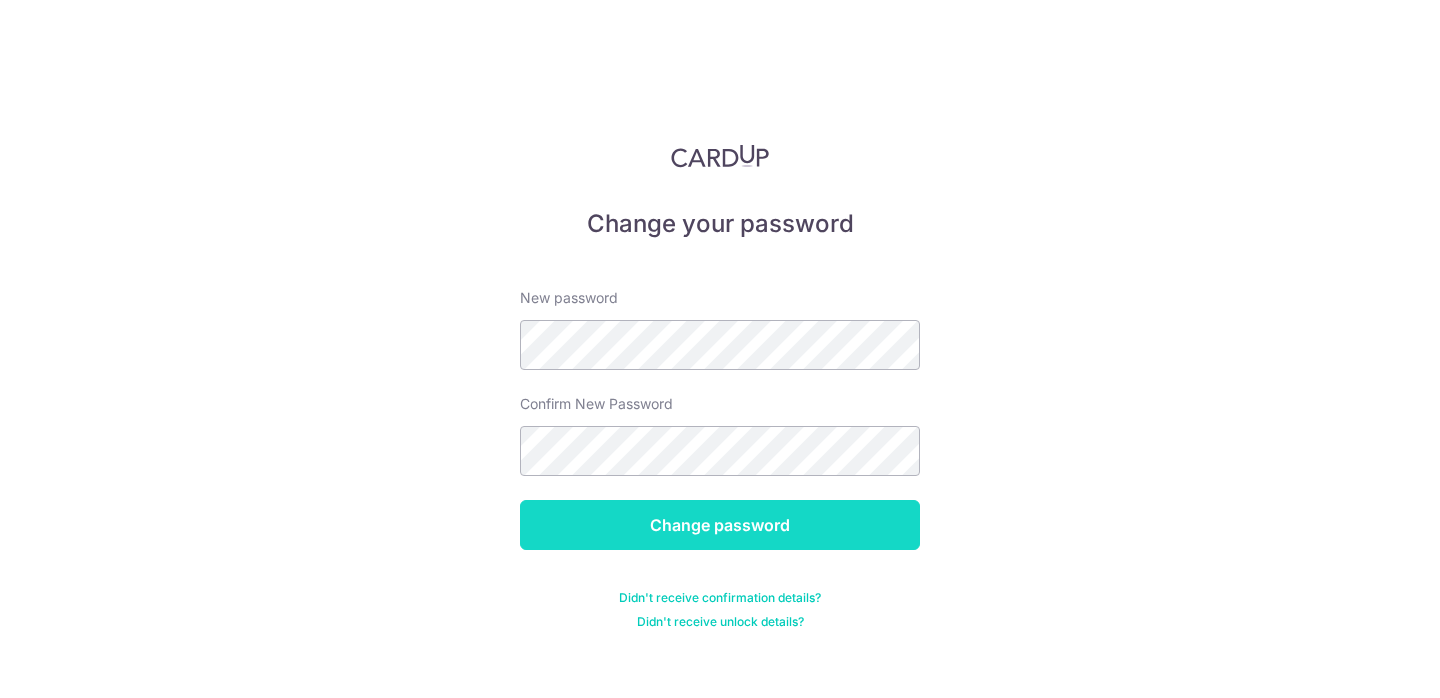 click on "Change password" at bounding box center (720, 525) 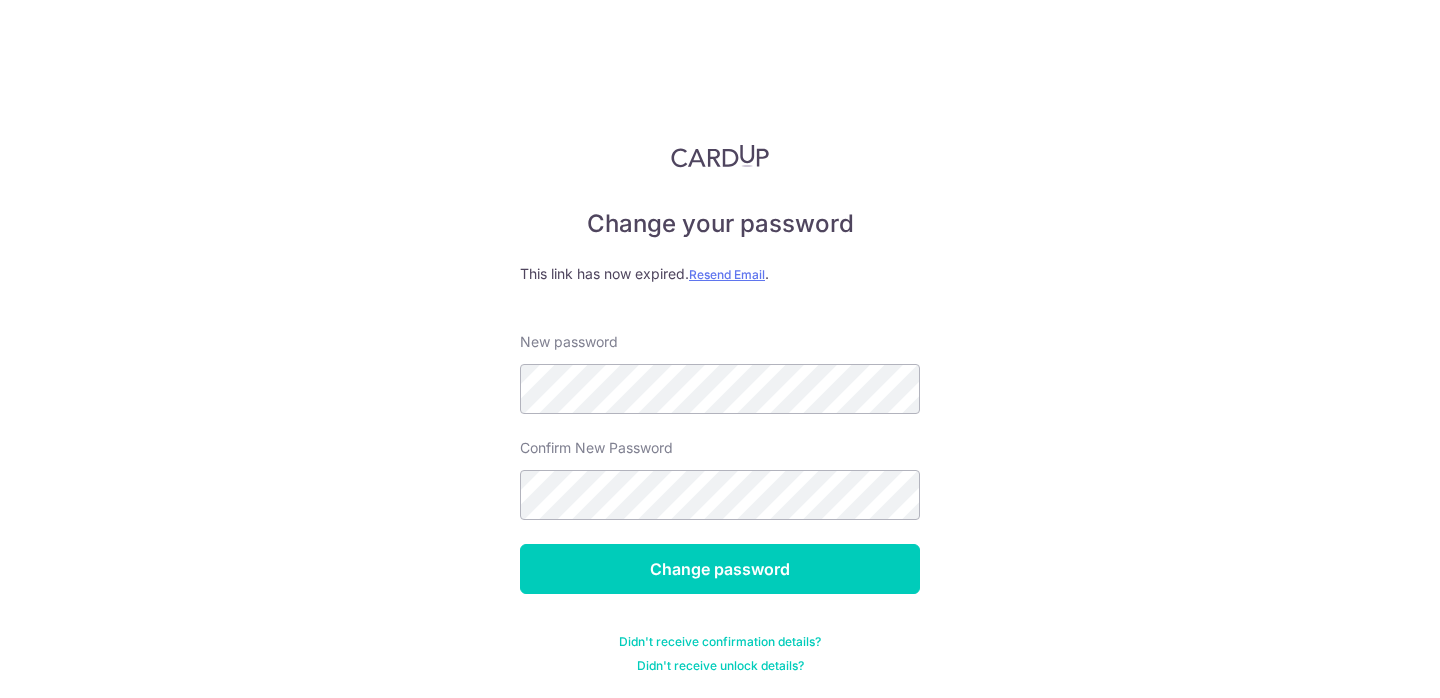 scroll, scrollTop: 0, scrollLeft: 0, axis: both 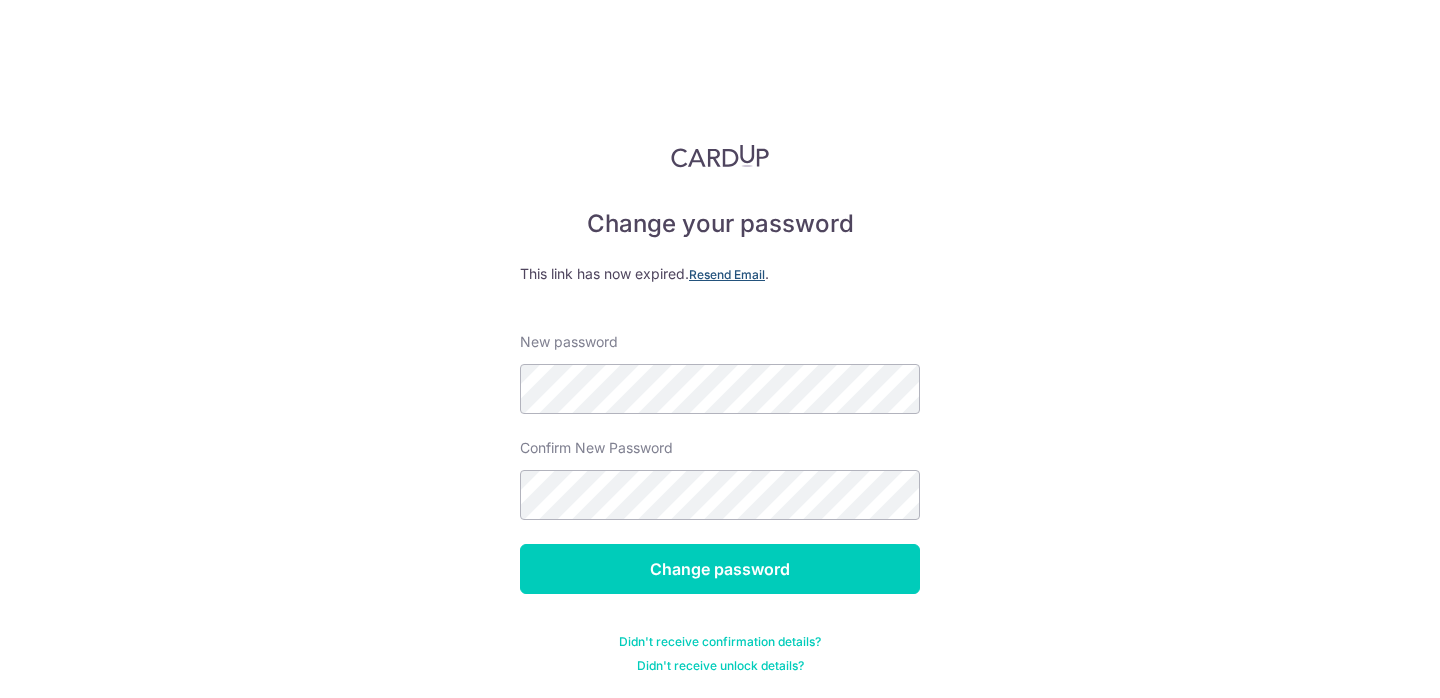 click on "Resend Email" at bounding box center (727, 274) 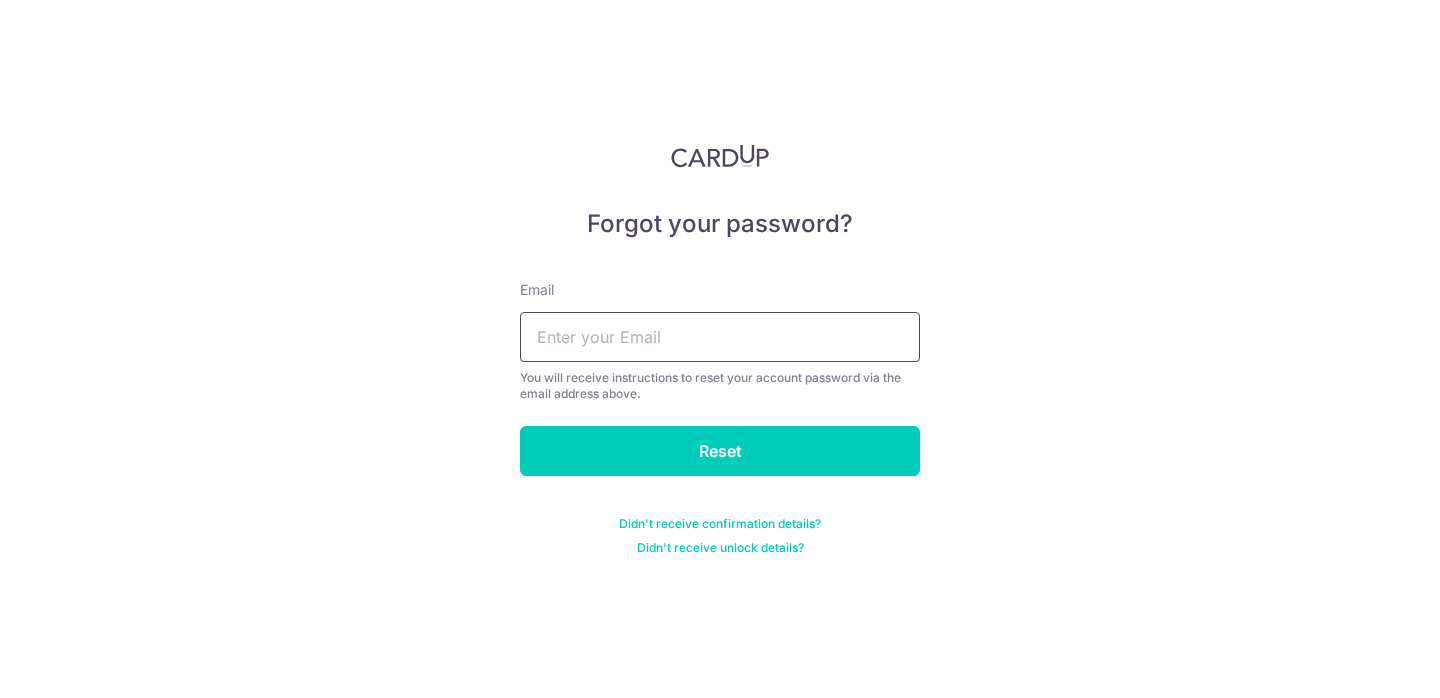 click at bounding box center [720, 337] 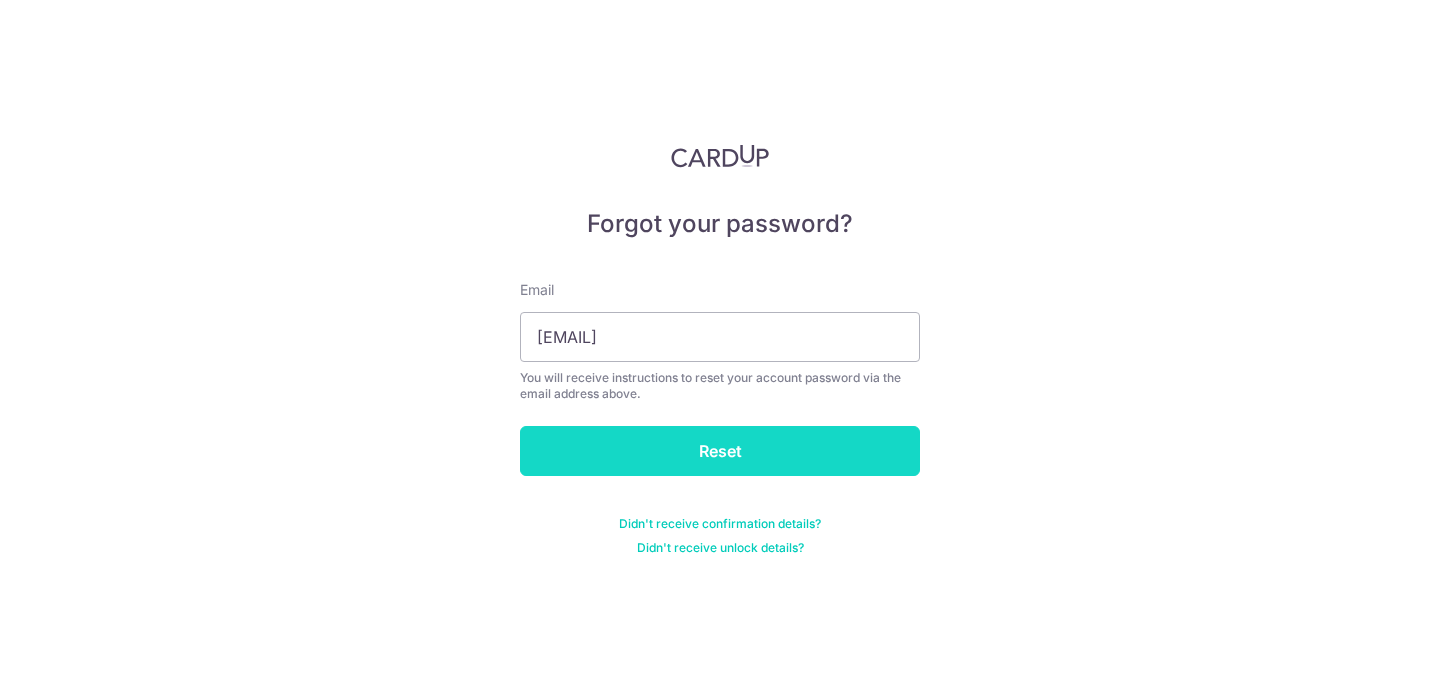 click on "Reset" at bounding box center (720, 451) 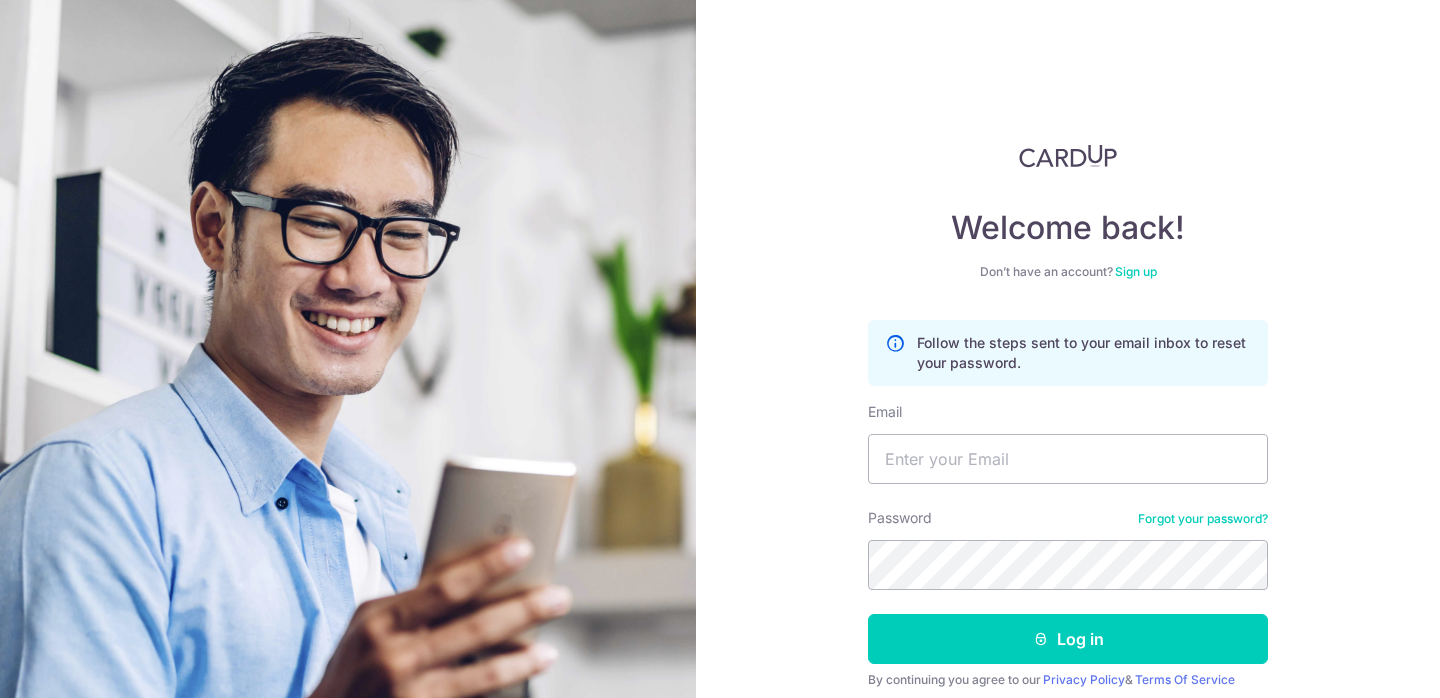 scroll, scrollTop: 0, scrollLeft: 0, axis: both 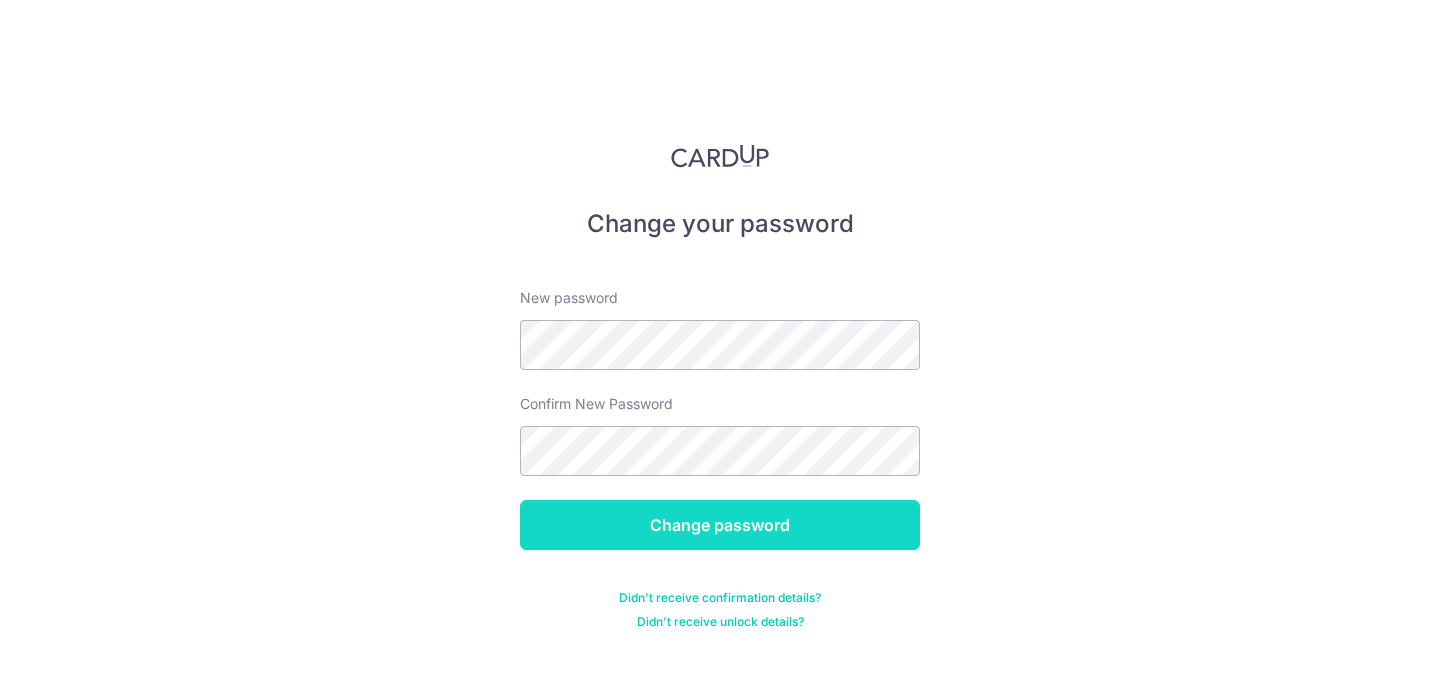 click on "Change password" at bounding box center (720, 525) 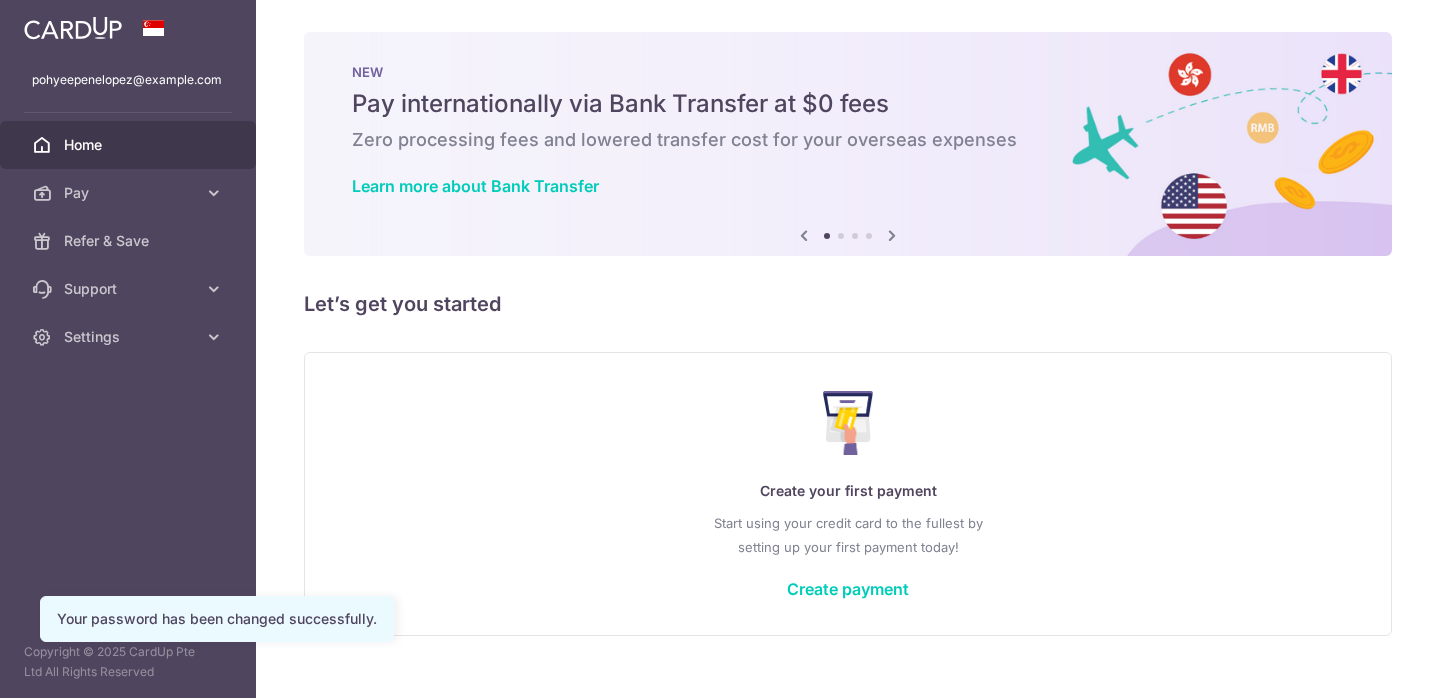 scroll, scrollTop: 0, scrollLeft: 0, axis: both 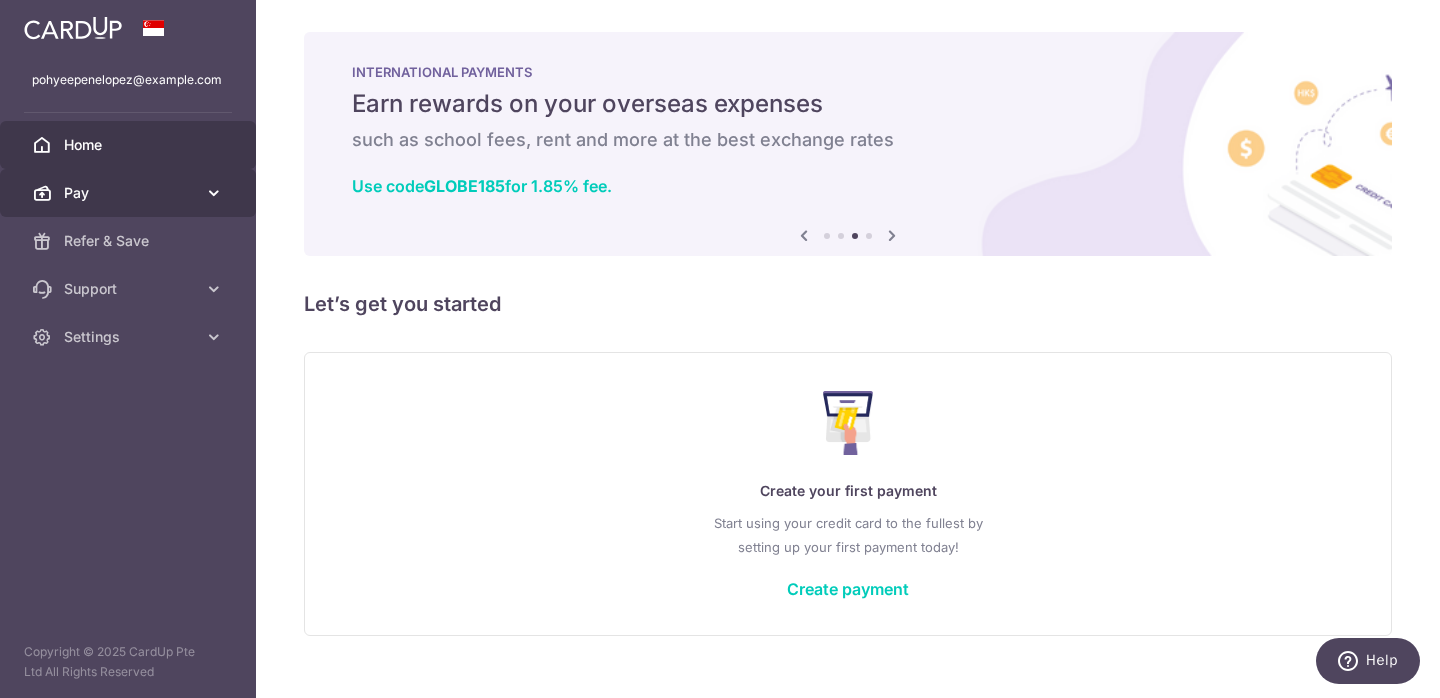 click on "Pay" at bounding box center (128, 193) 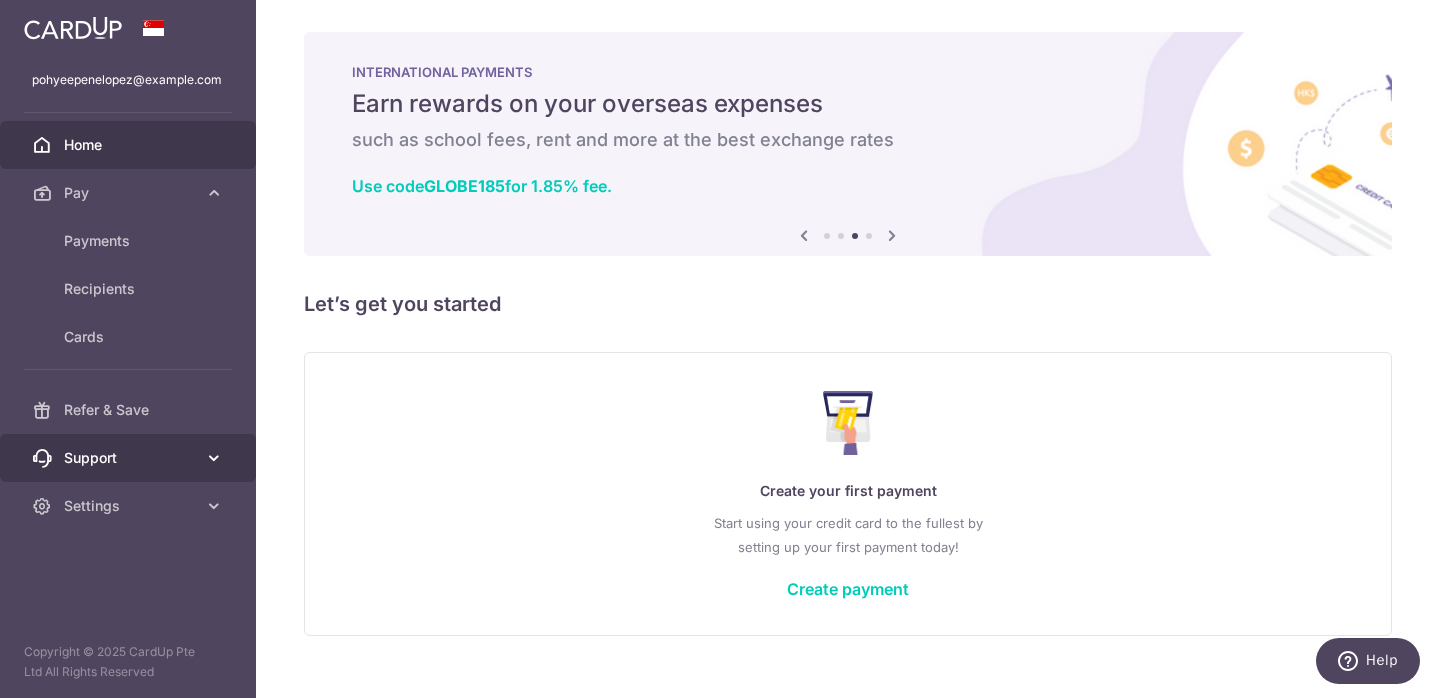 click on "Support" at bounding box center [130, 458] 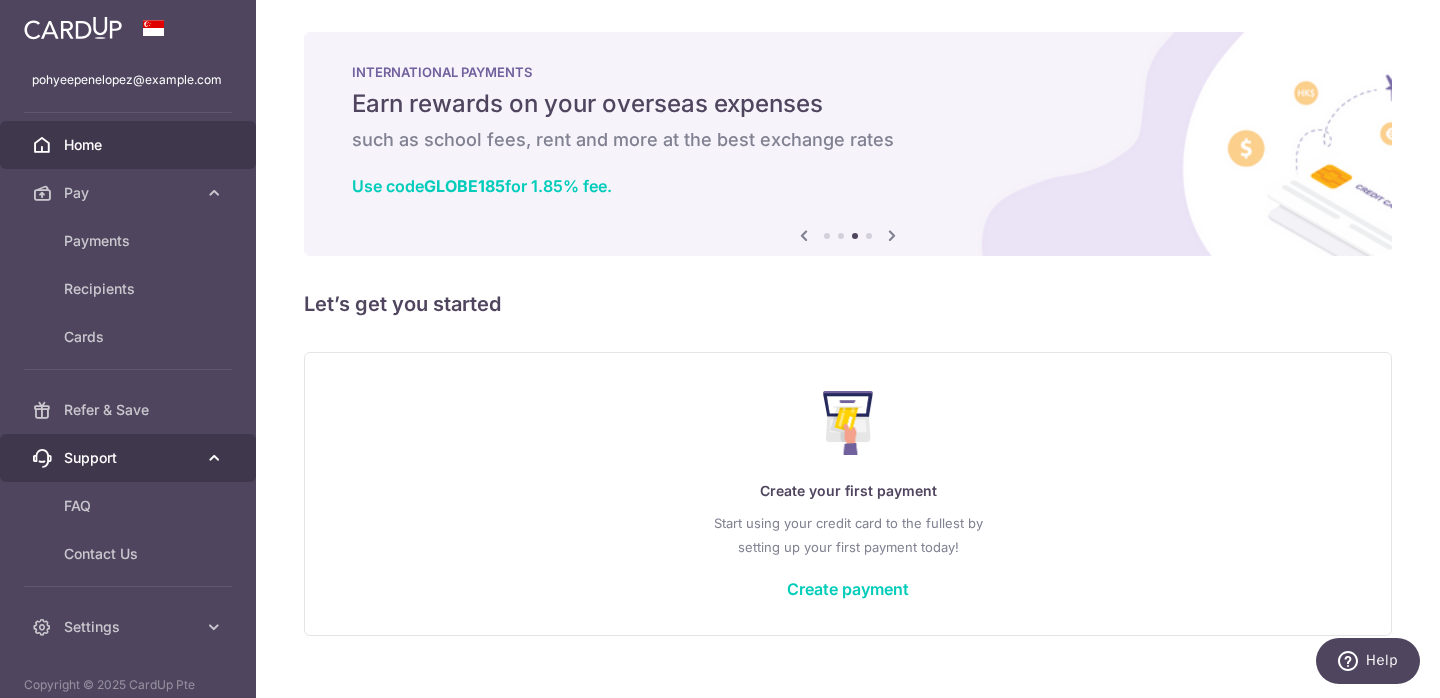 scroll, scrollTop: 33, scrollLeft: 0, axis: vertical 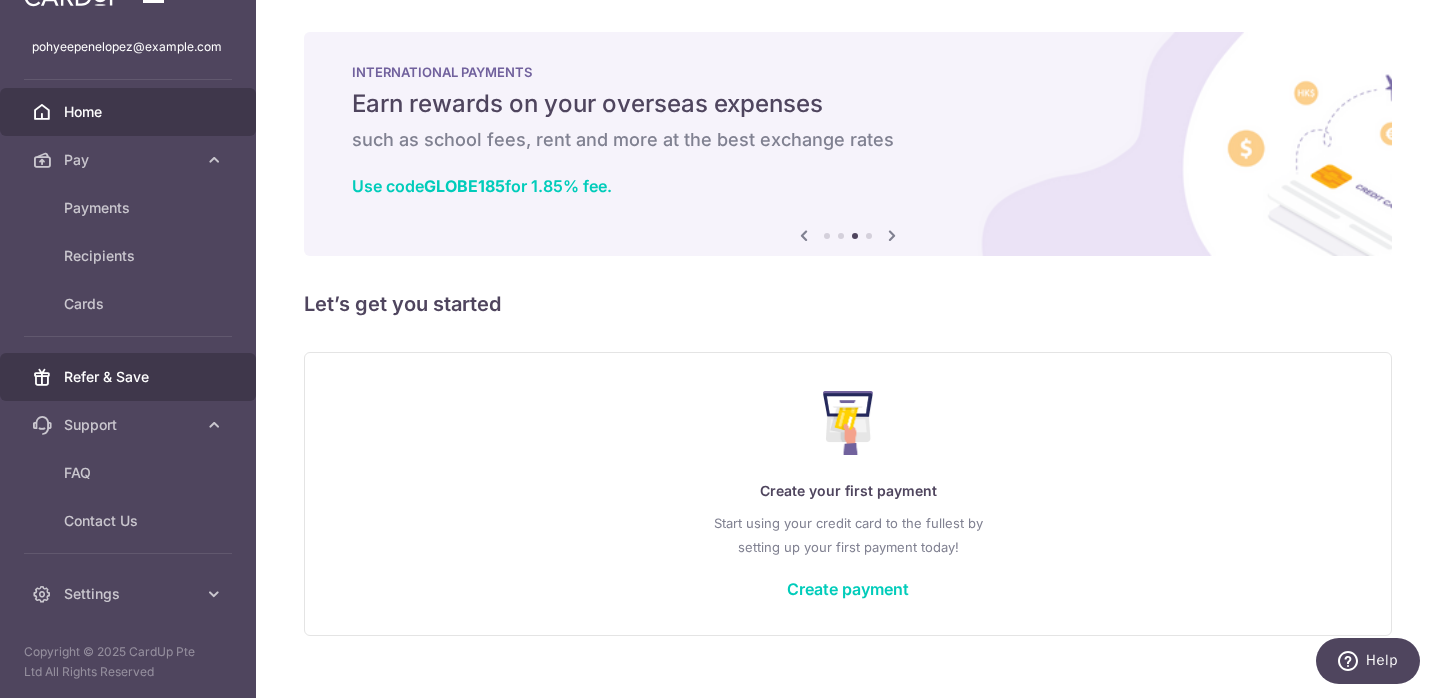 click on "Refer & Save" at bounding box center (130, 377) 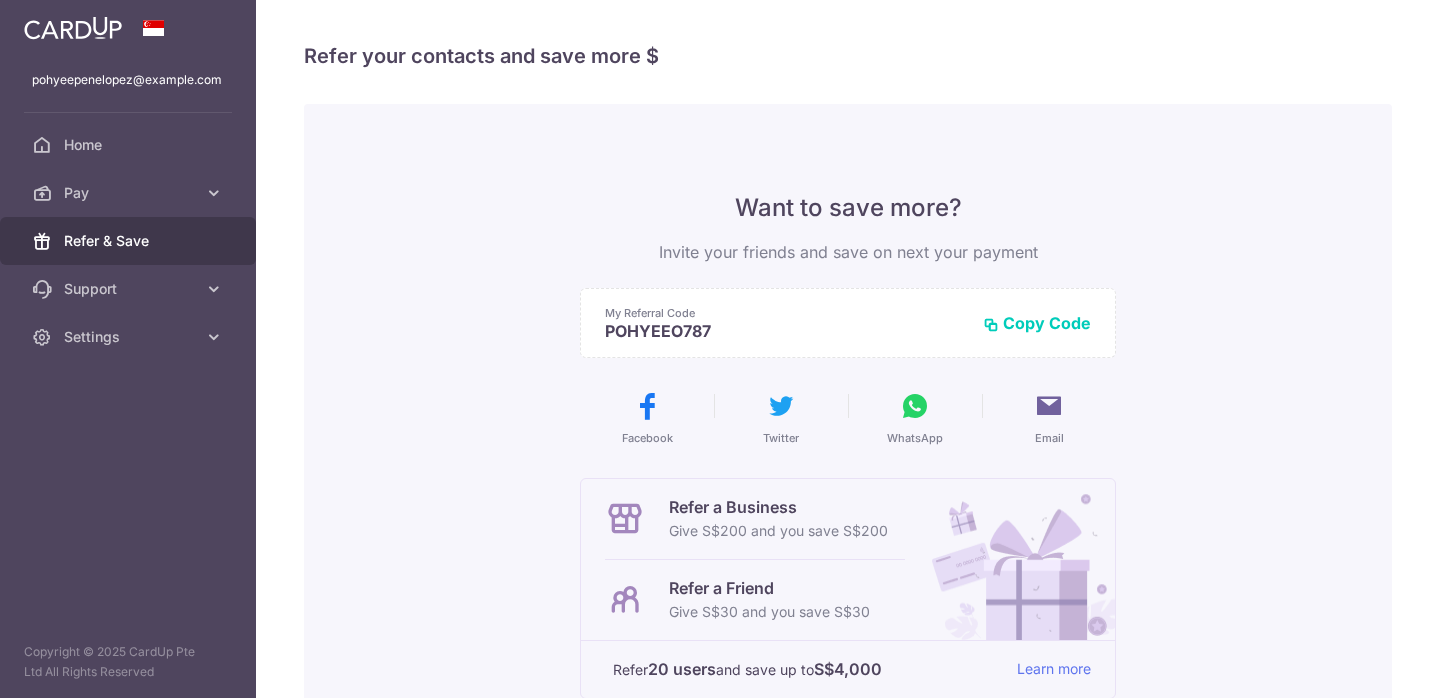 scroll, scrollTop: 0, scrollLeft: 0, axis: both 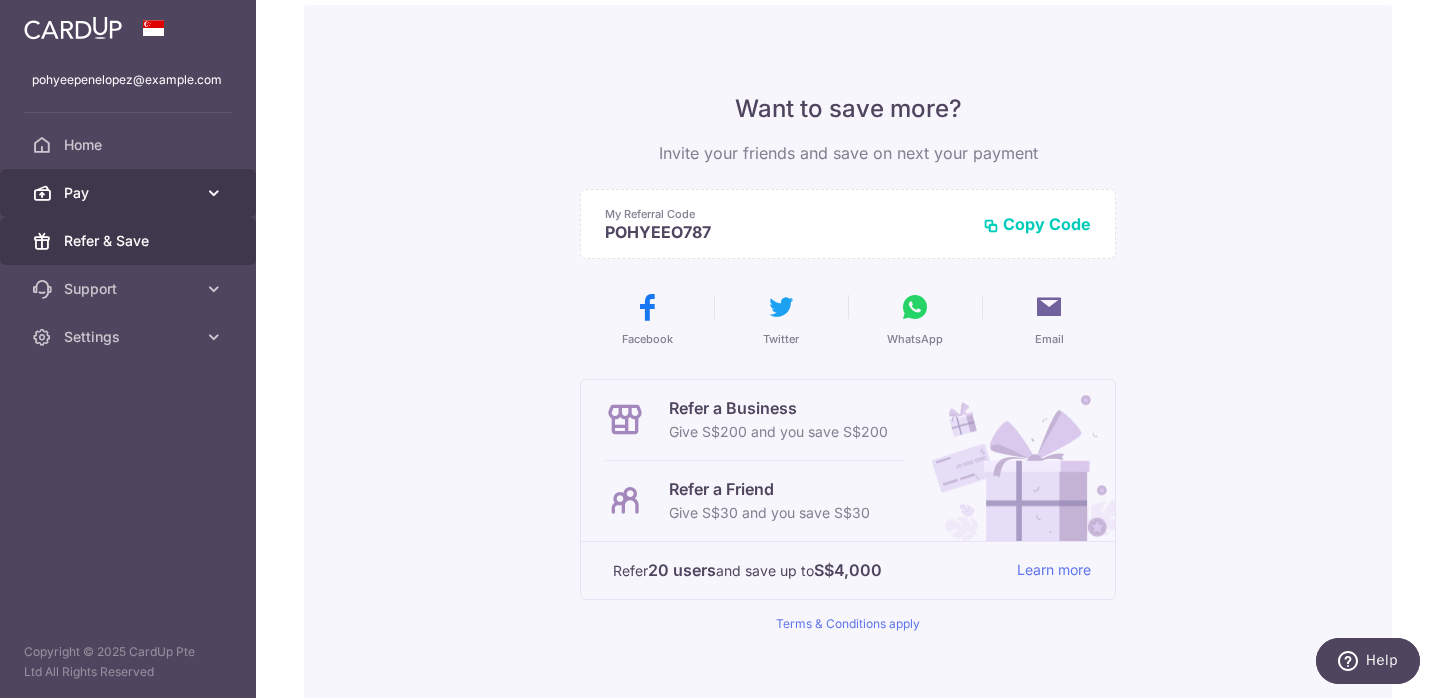 click on "Pay" at bounding box center [130, 193] 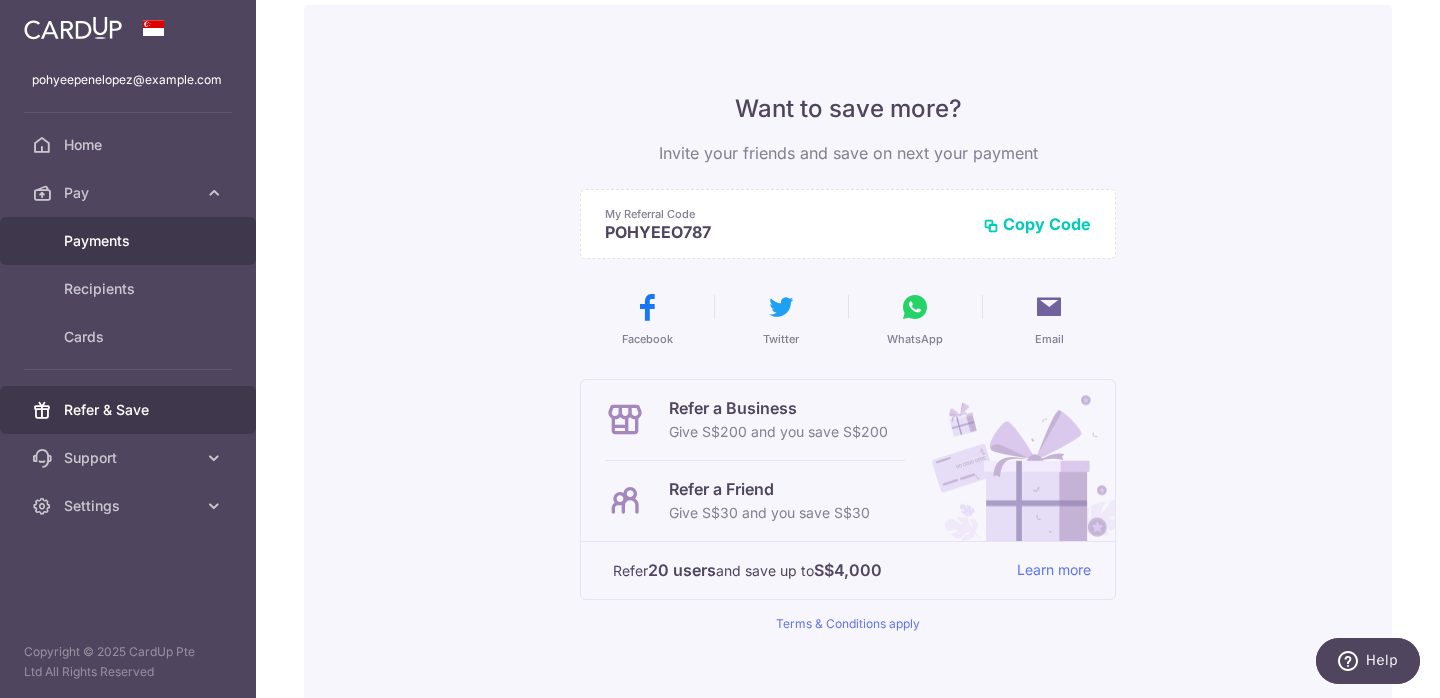 click on "Payments" at bounding box center (130, 241) 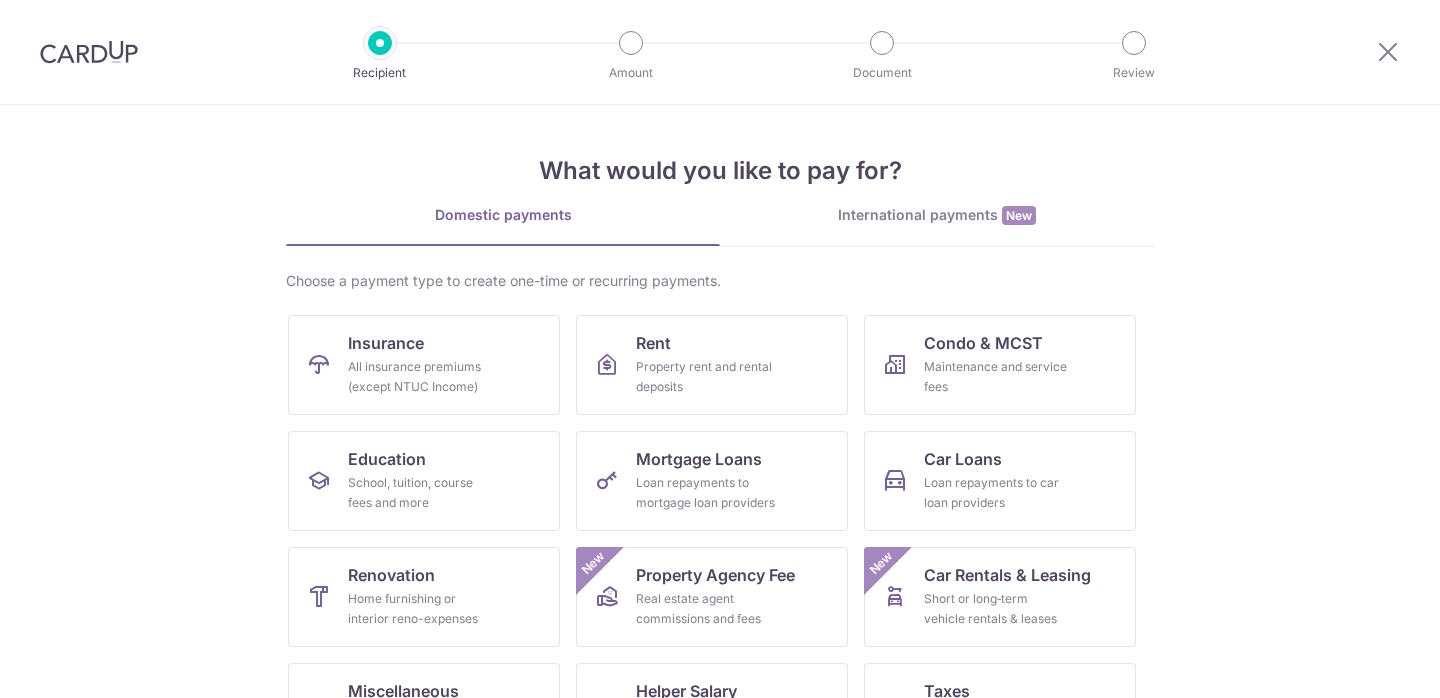 scroll, scrollTop: 0, scrollLeft: 0, axis: both 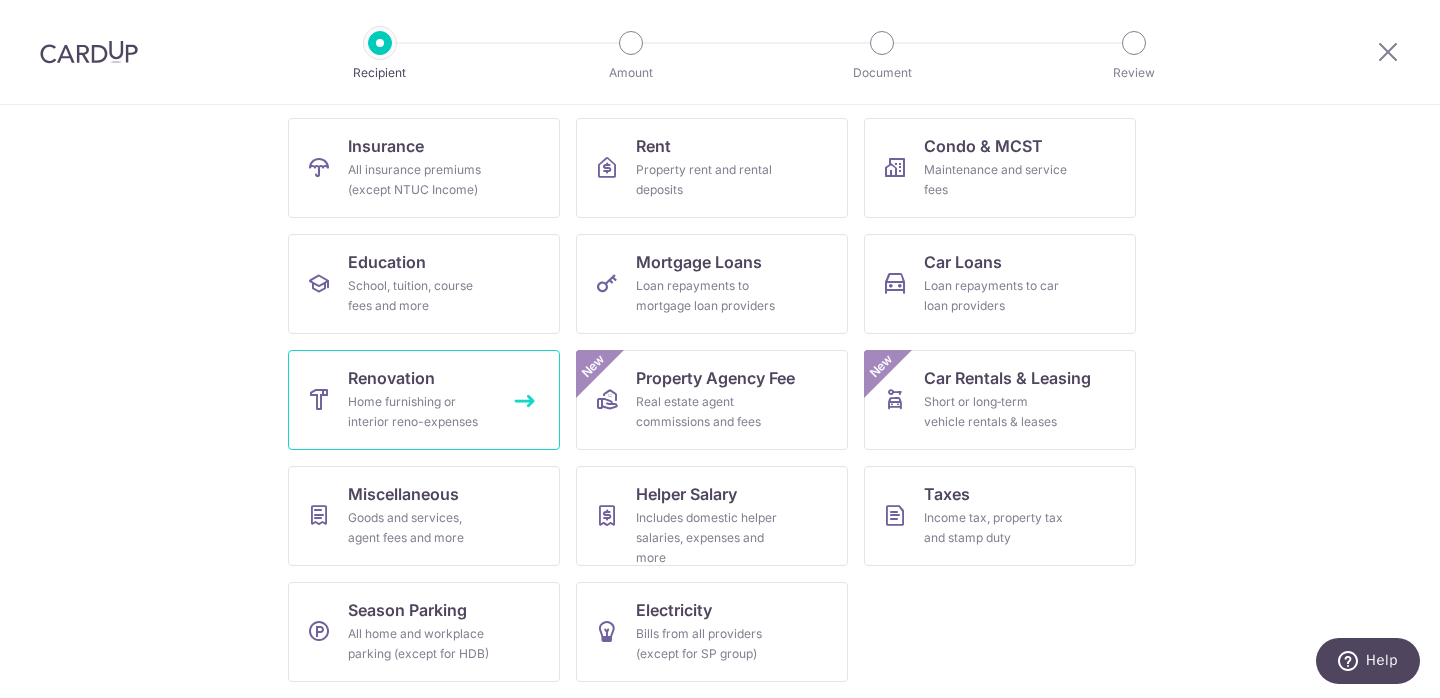 click on "Renovation" at bounding box center [391, 378] 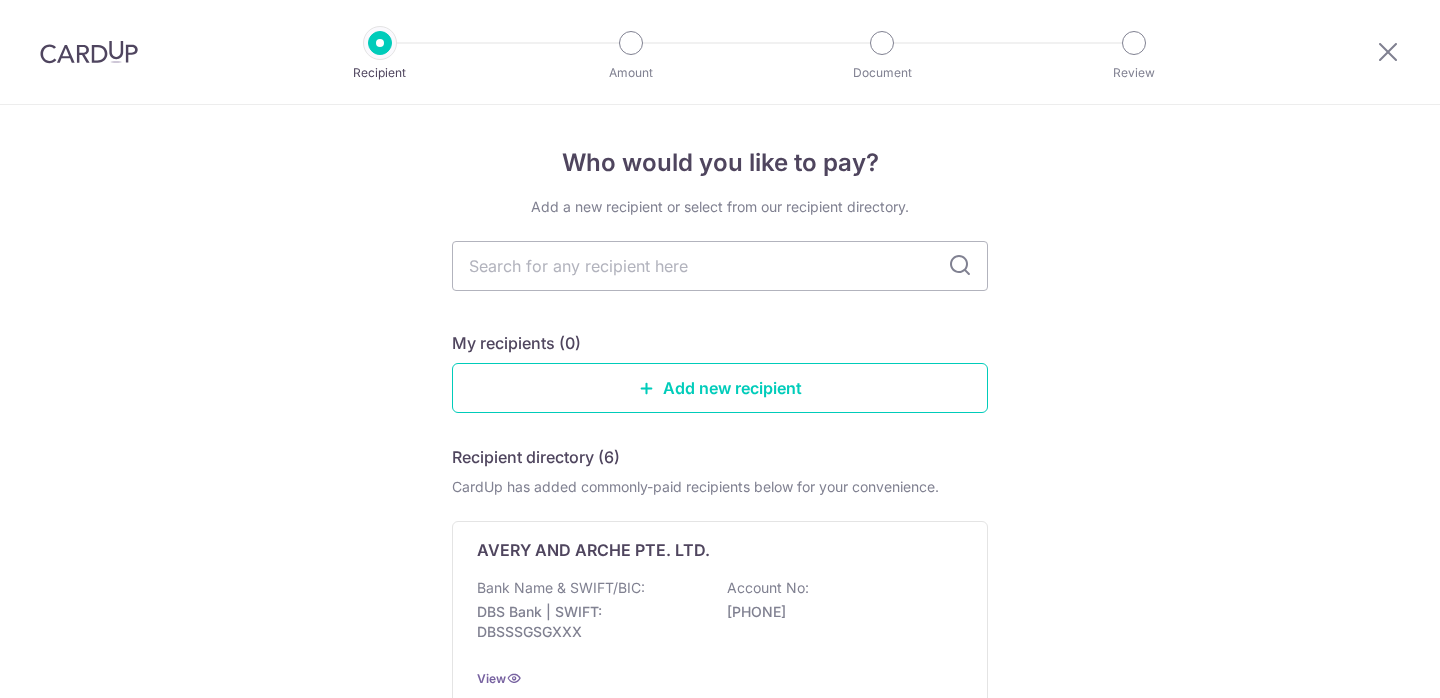 scroll, scrollTop: 0, scrollLeft: 0, axis: both 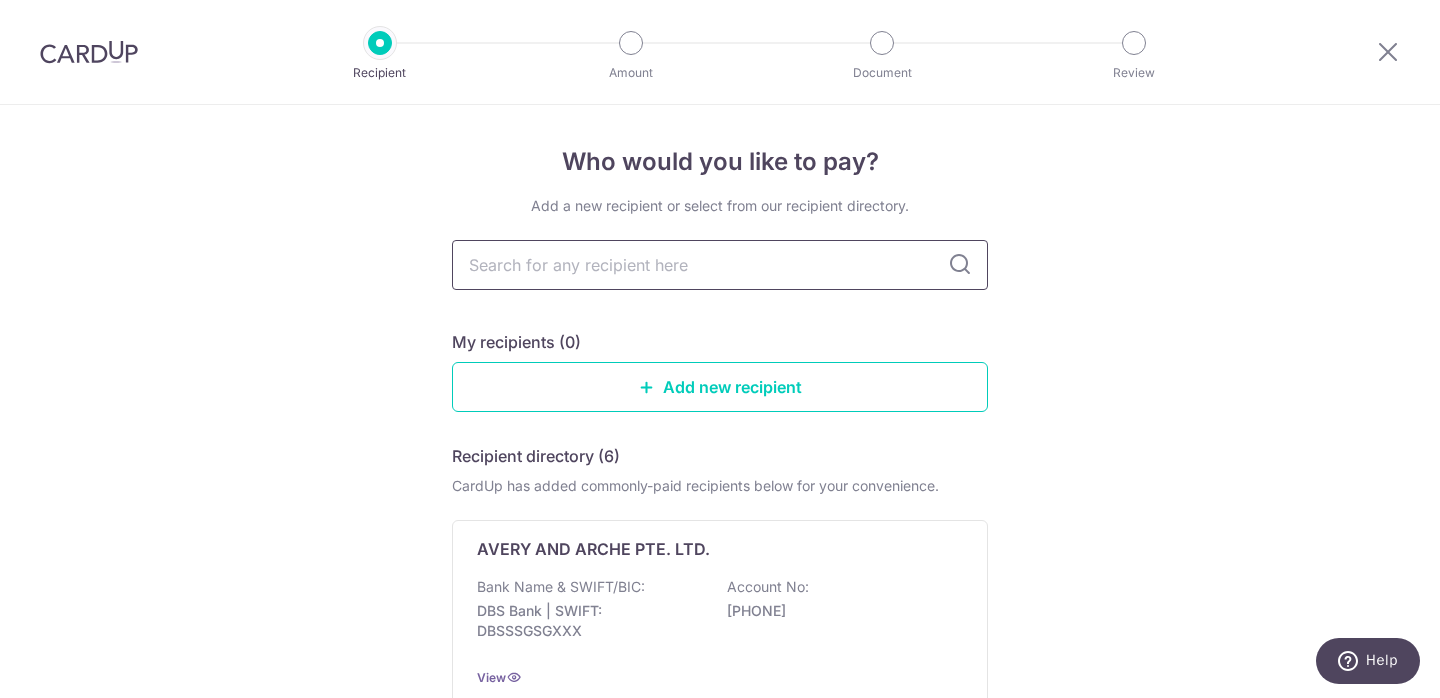 click at bounding box center (720, 265) 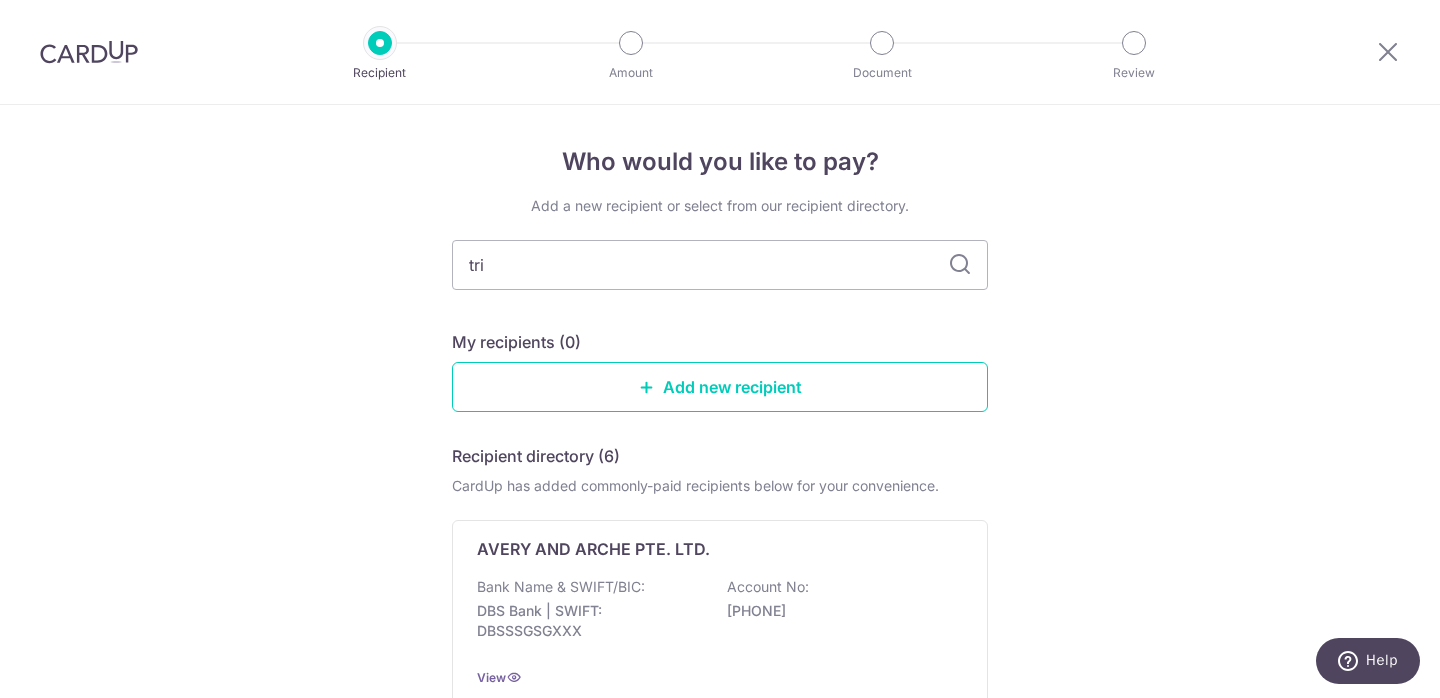 type on "trio" 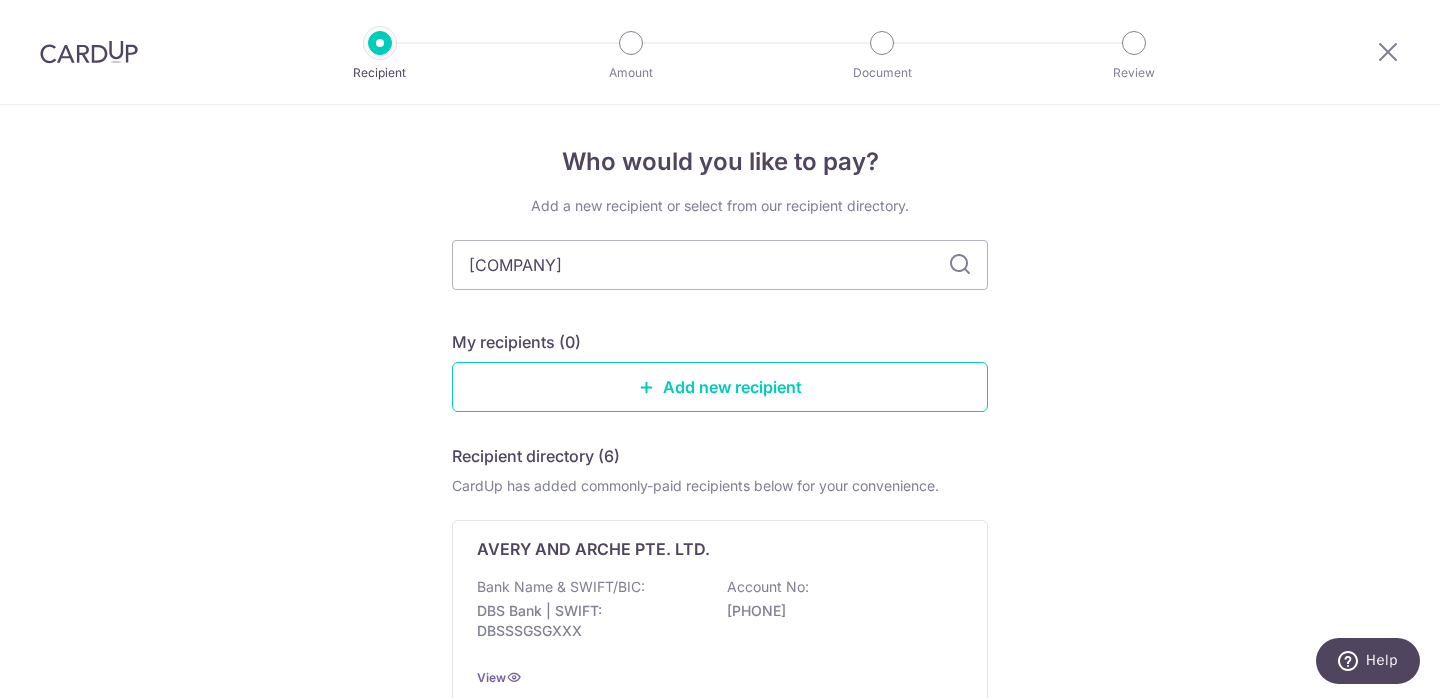 scroll, scrollTop: 0, scrollLeft: 0, axis: both 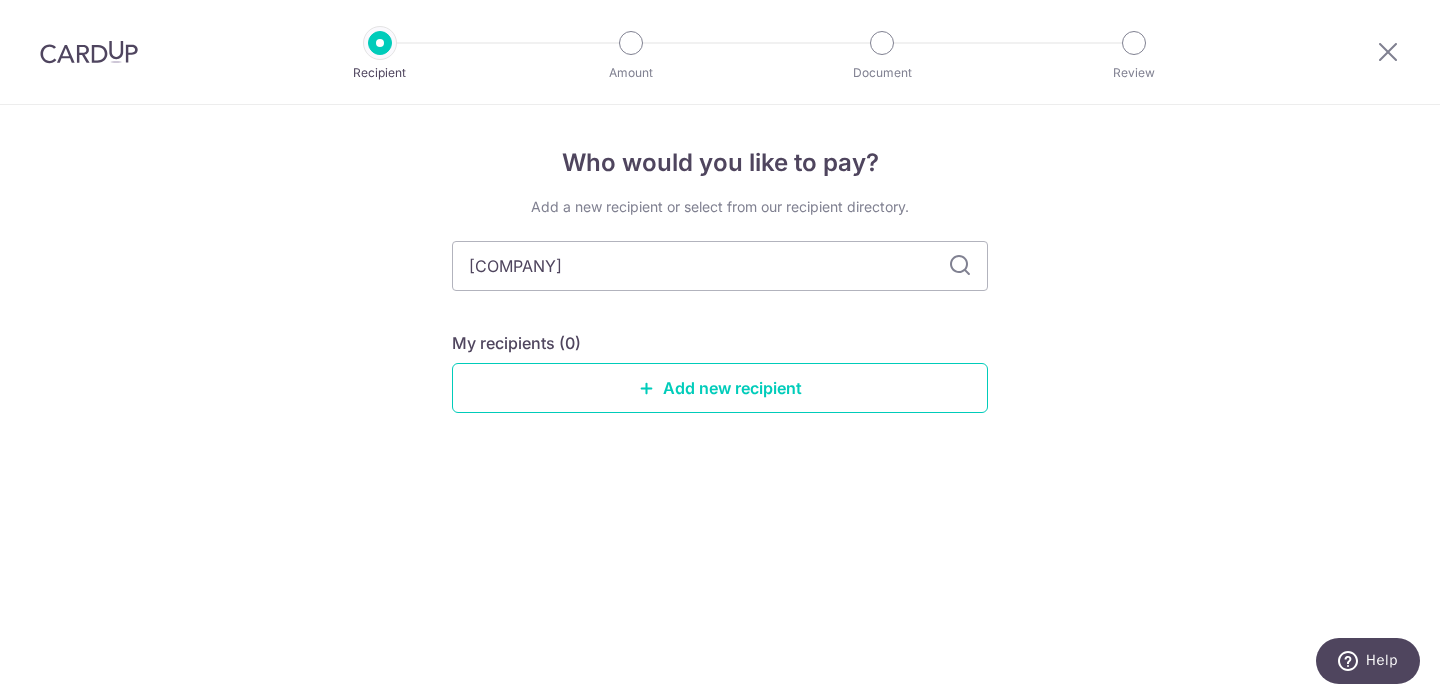 type on "troika" 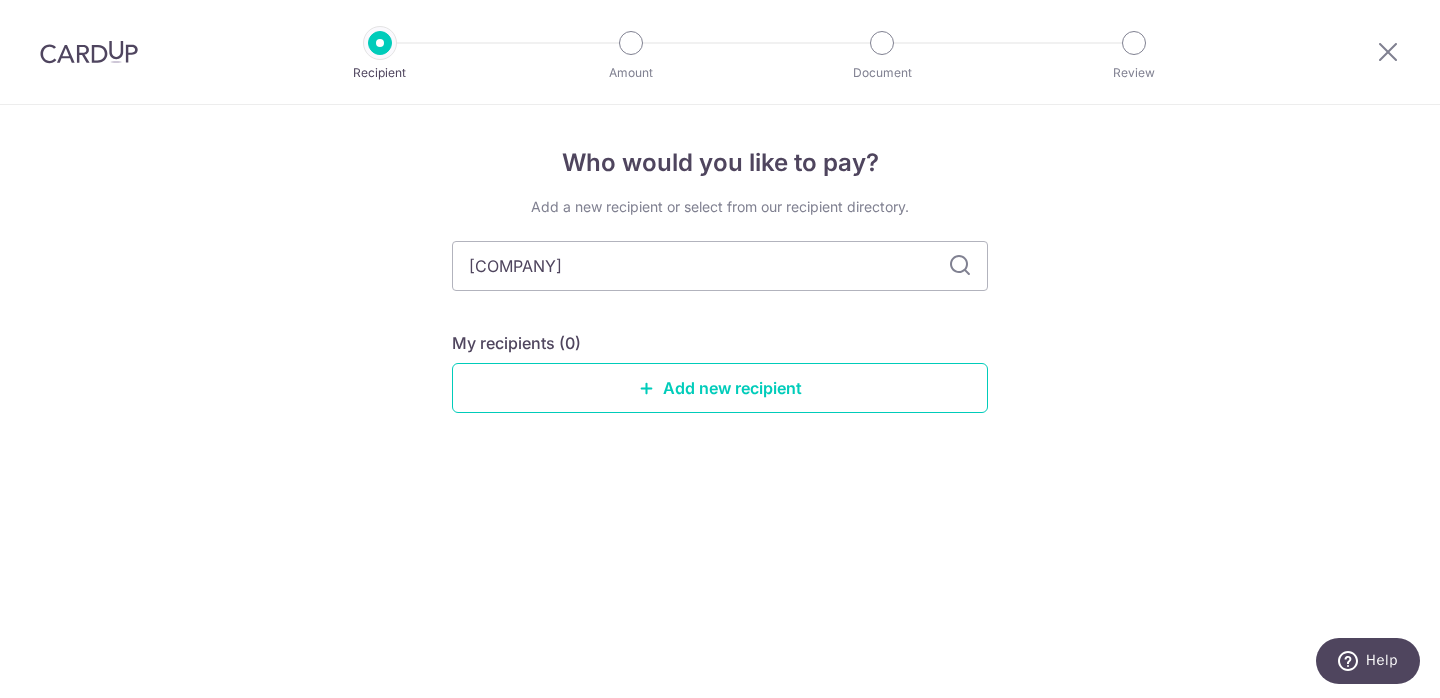 click at bounding box center [960, 266] 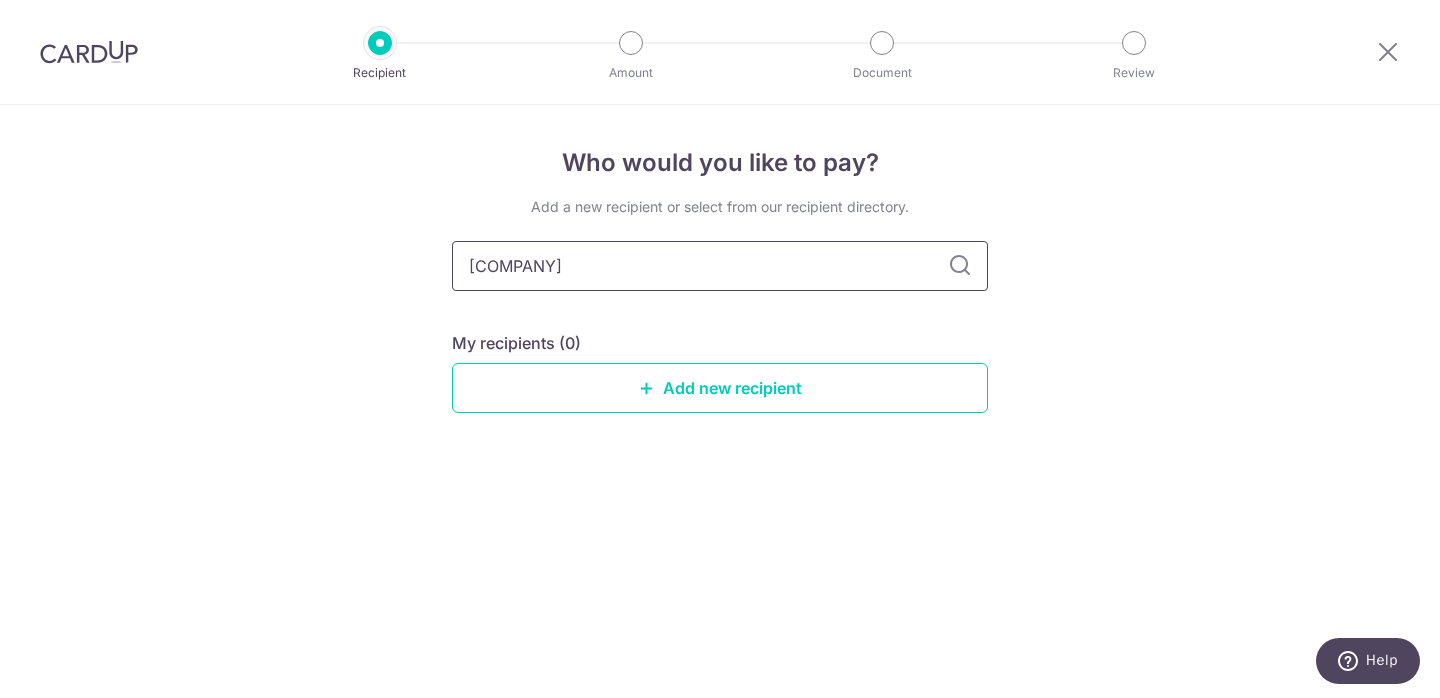 click on "troika" at bounding box center (720, 266) 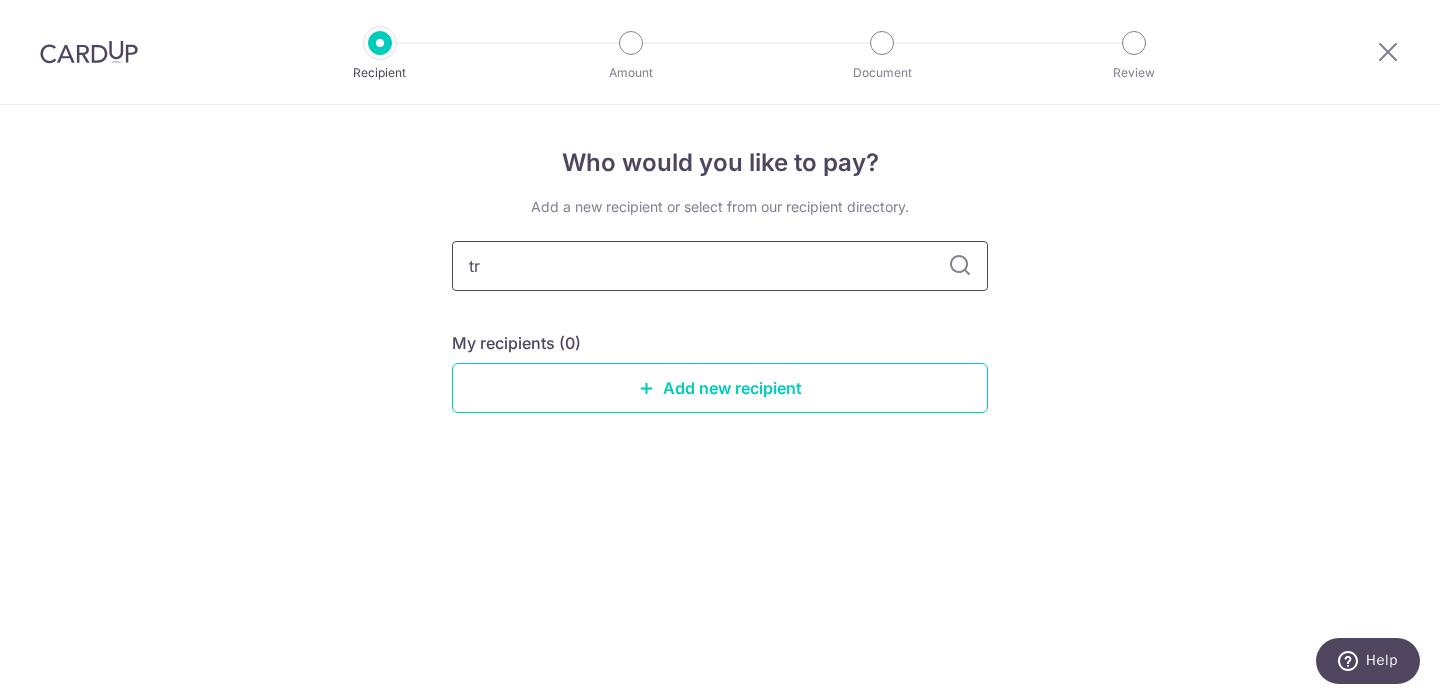type on "t" 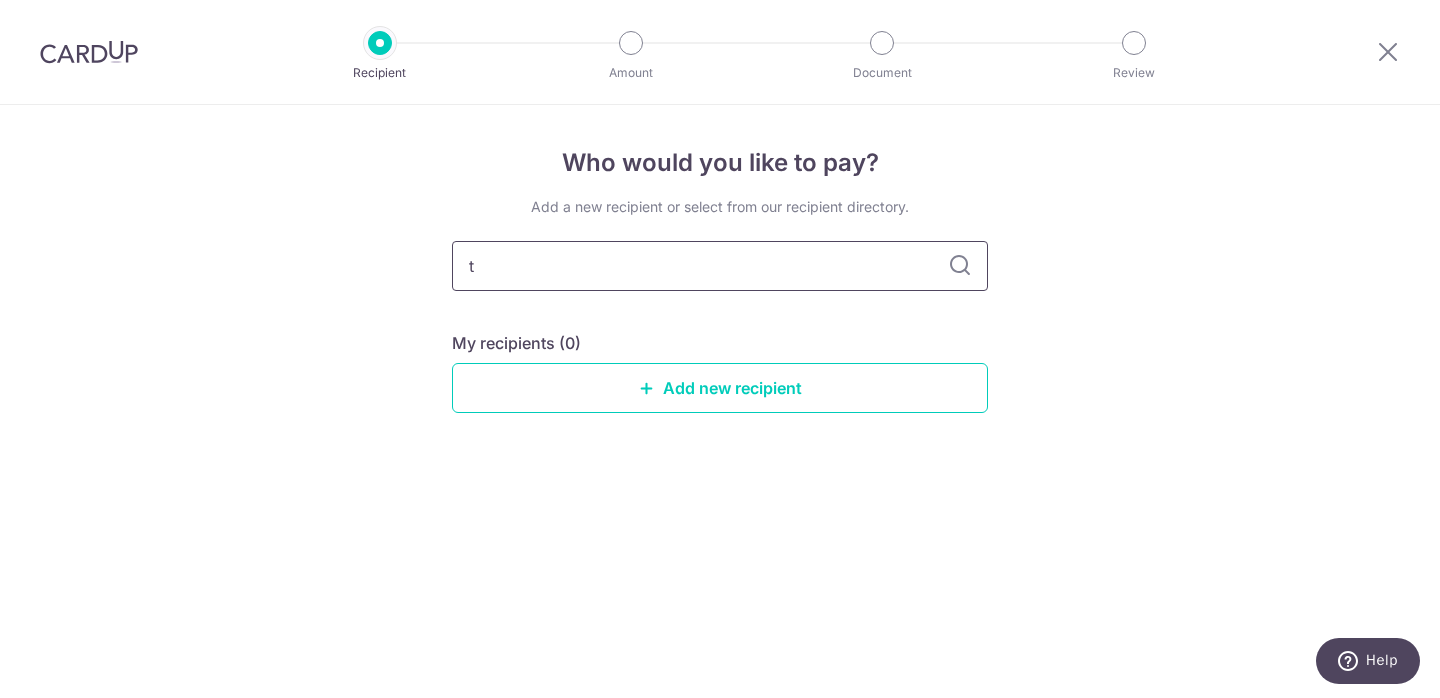 type 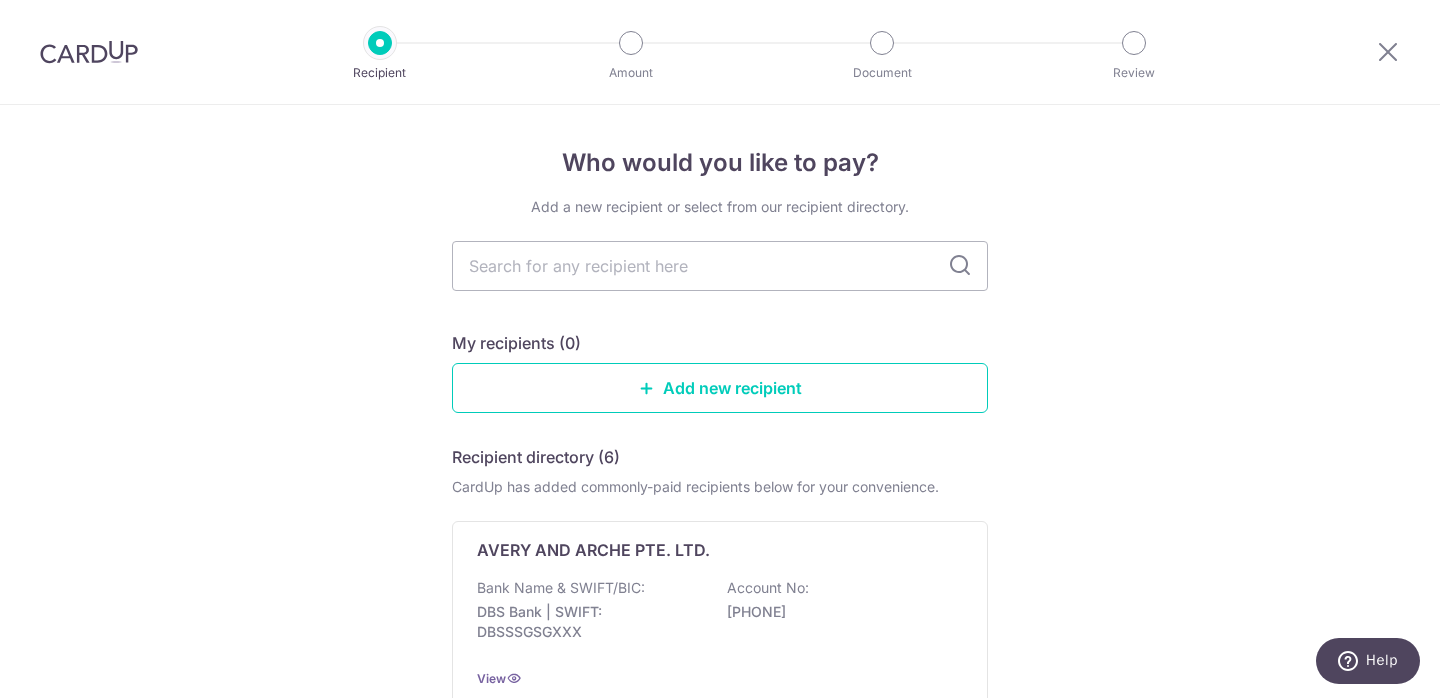 click at bounding box center (960, 266) 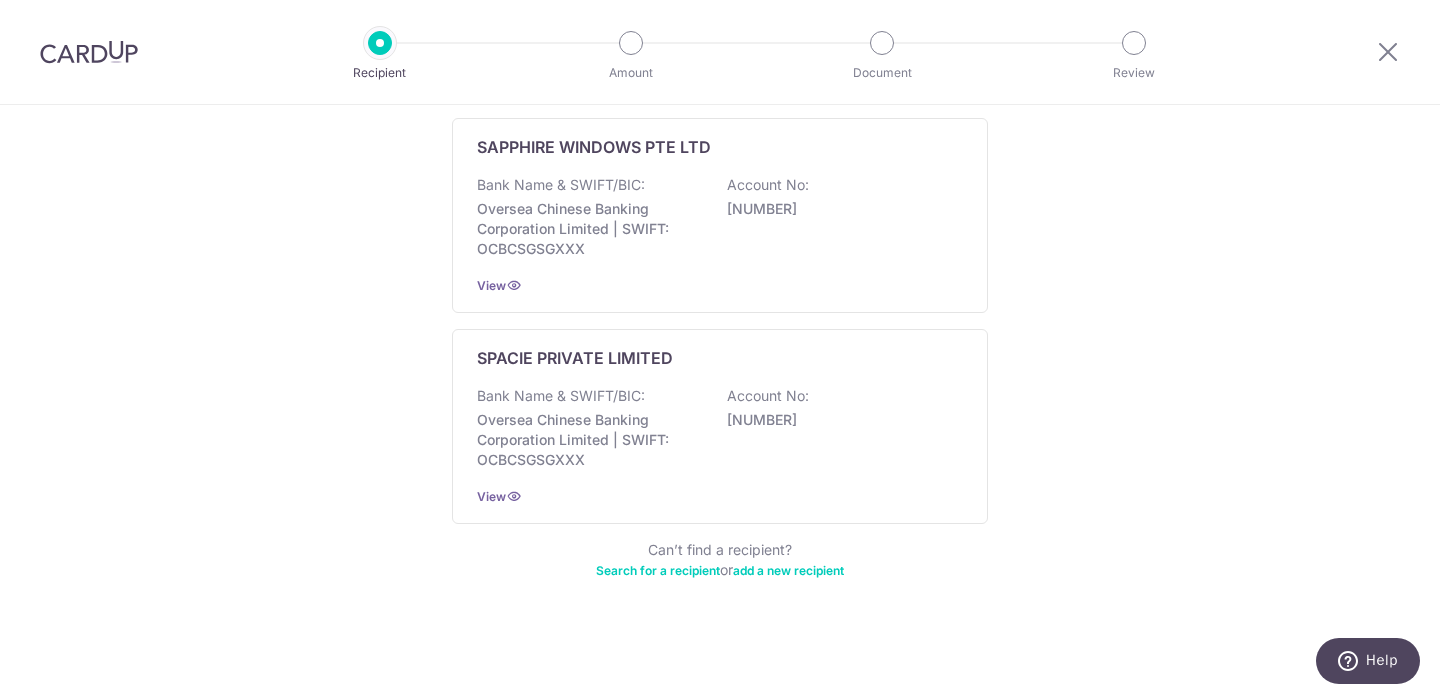 scroll, scrollTop: 1212, scrollLeft: 0, axis: vertical 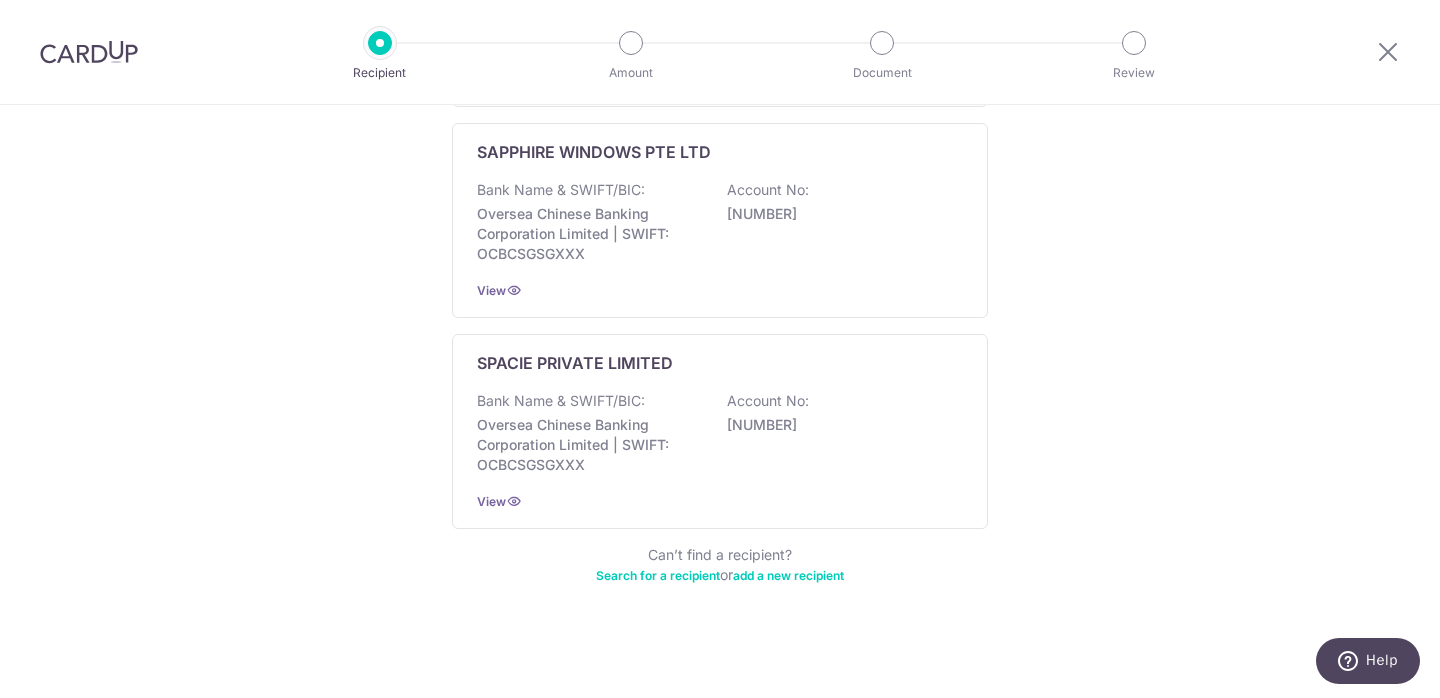 click on "Search for a recipient" at bounding box center [658, 575] 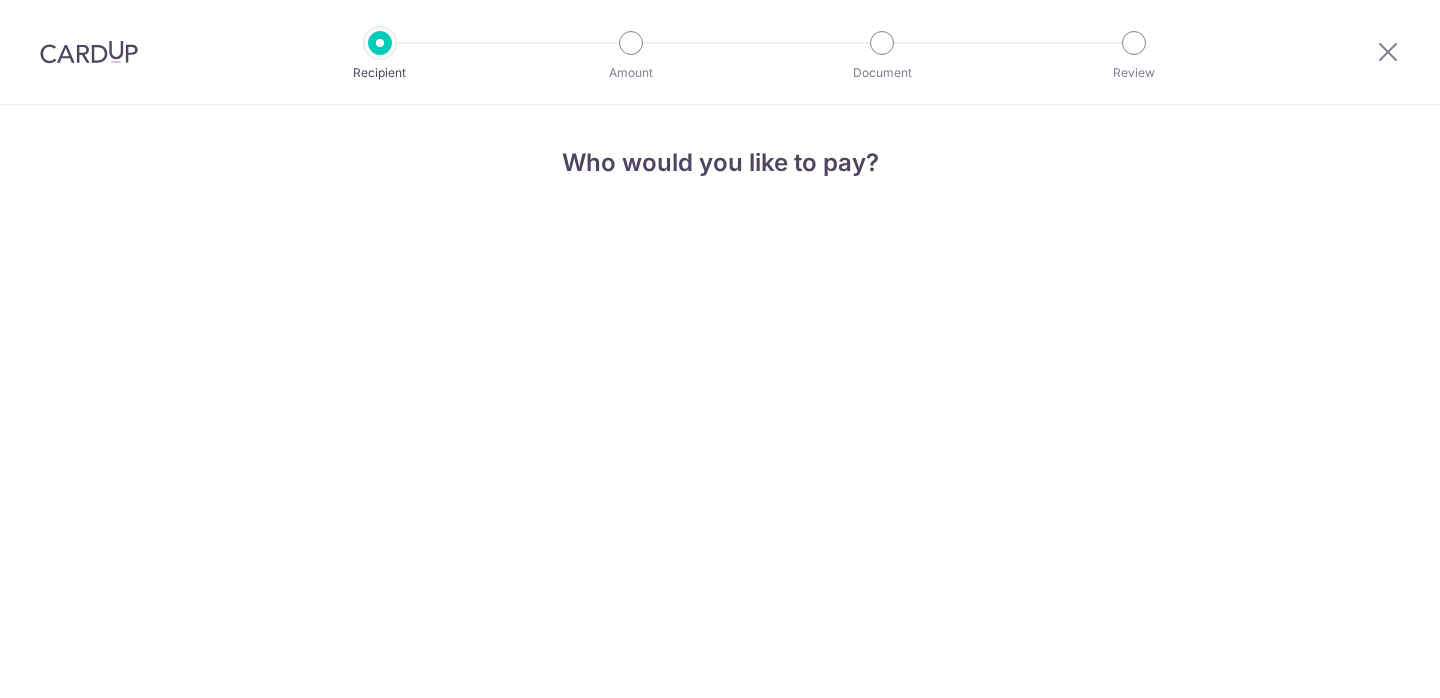 scroll, scrollTop: 0, scrollLeft: 0, axis: both 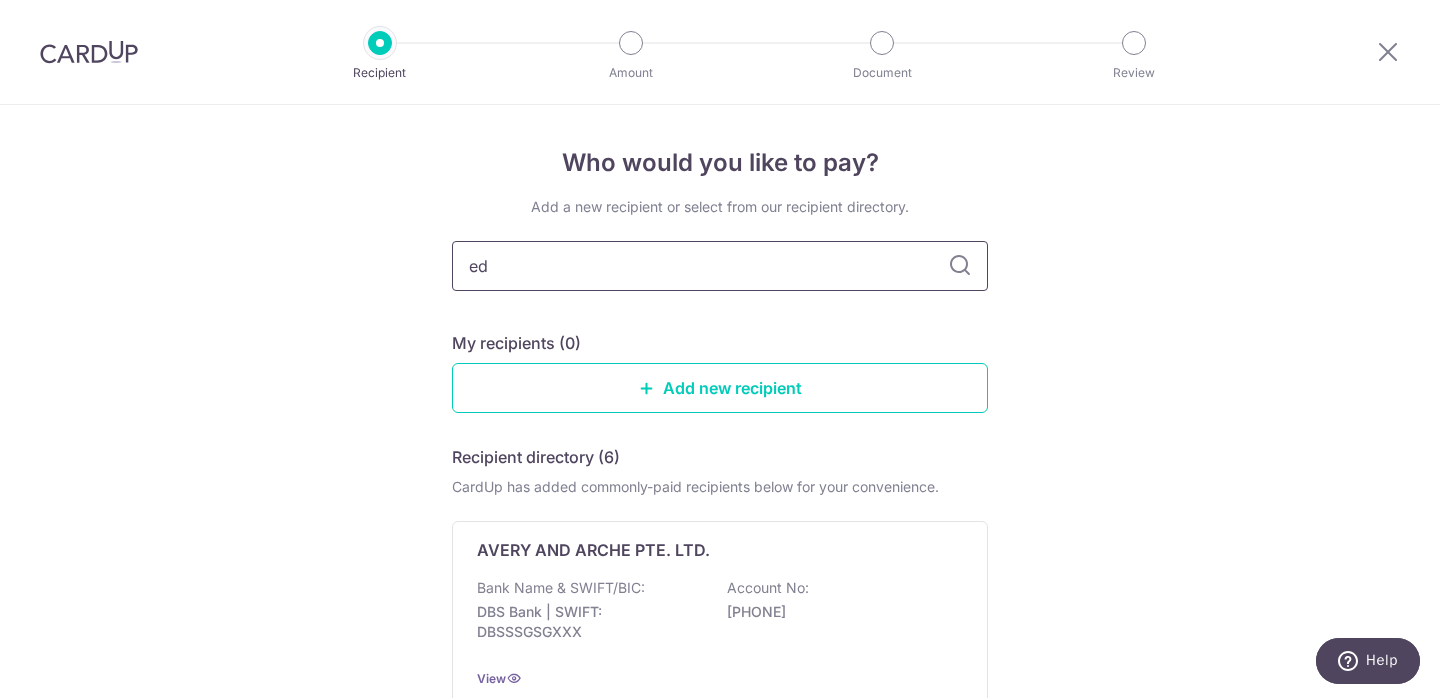 type on "e" 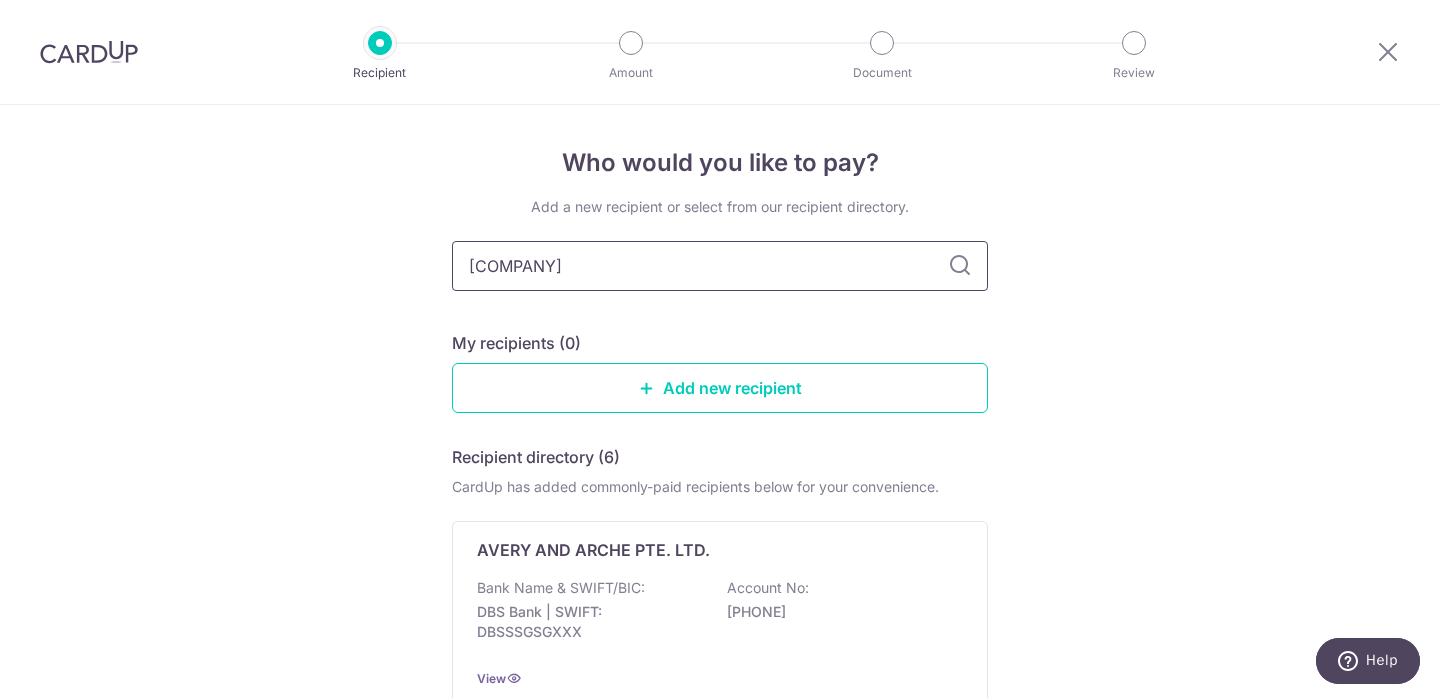 type on "troika studio pte ltd" 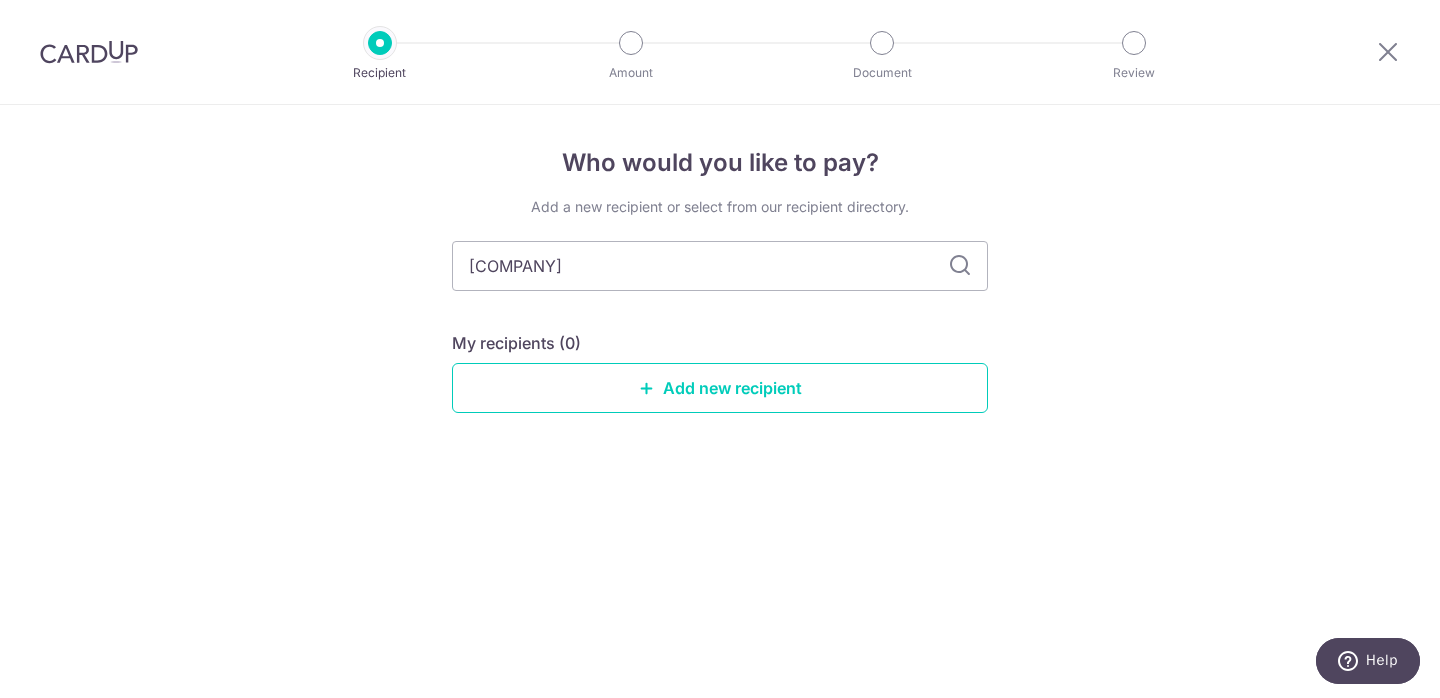 click at bounding box center (960, 266) 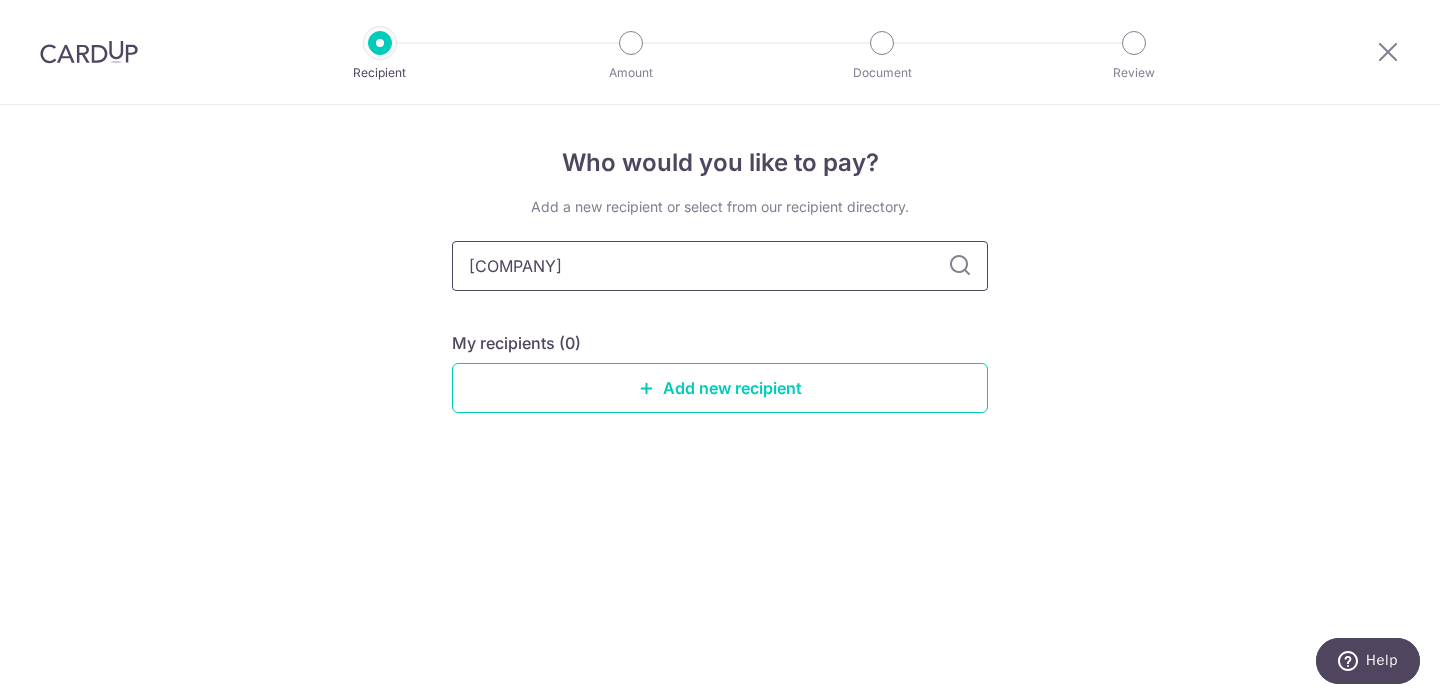 click on "troika studio pte ltd" at bounding box center [720, 266] 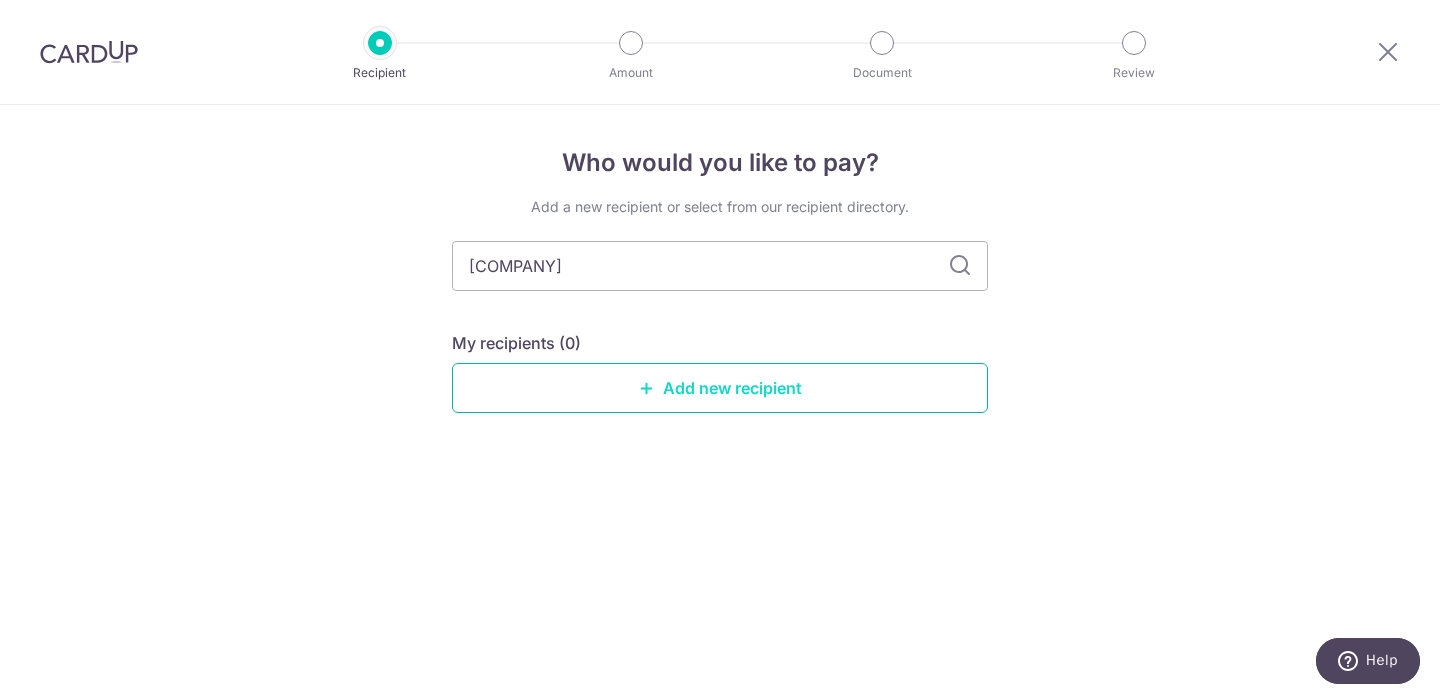 click on "Add new recipient" at bounding box center (720, 388) 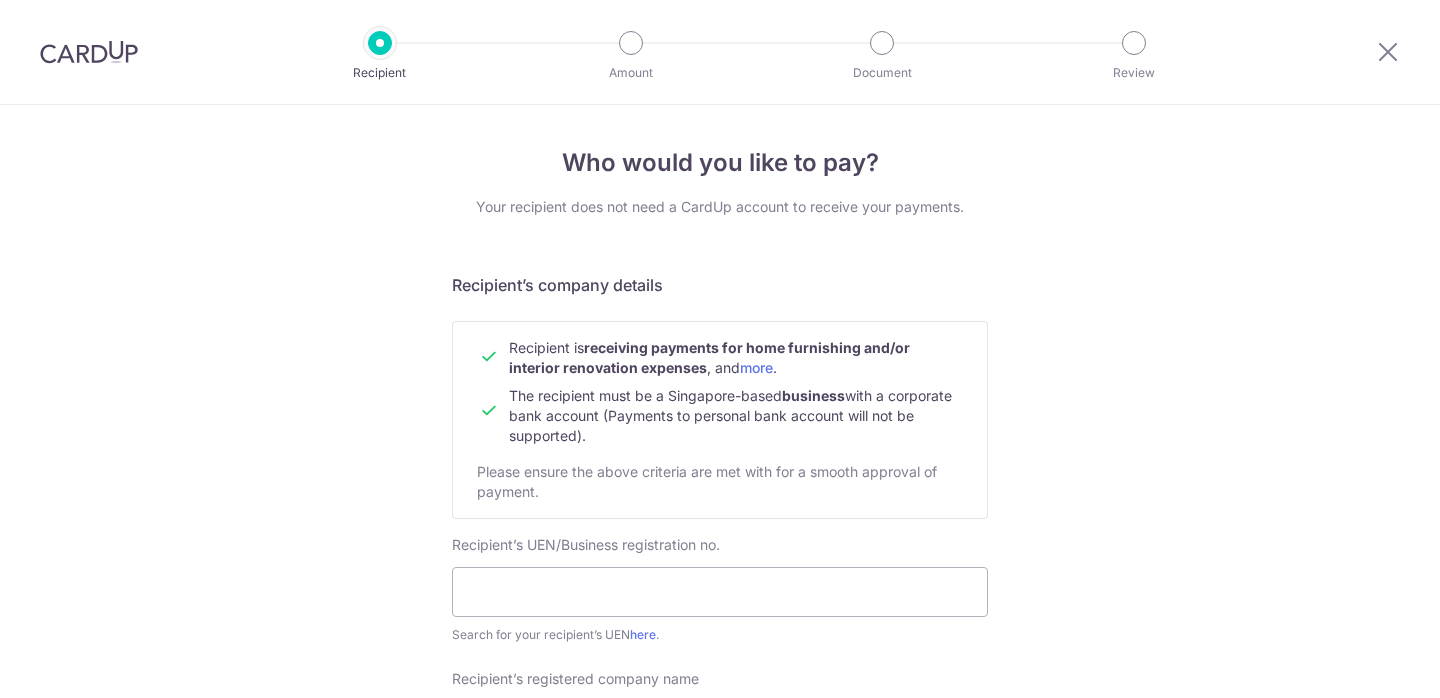 scroll, scrollTop: 0, scrollLeft: 0, axis: both 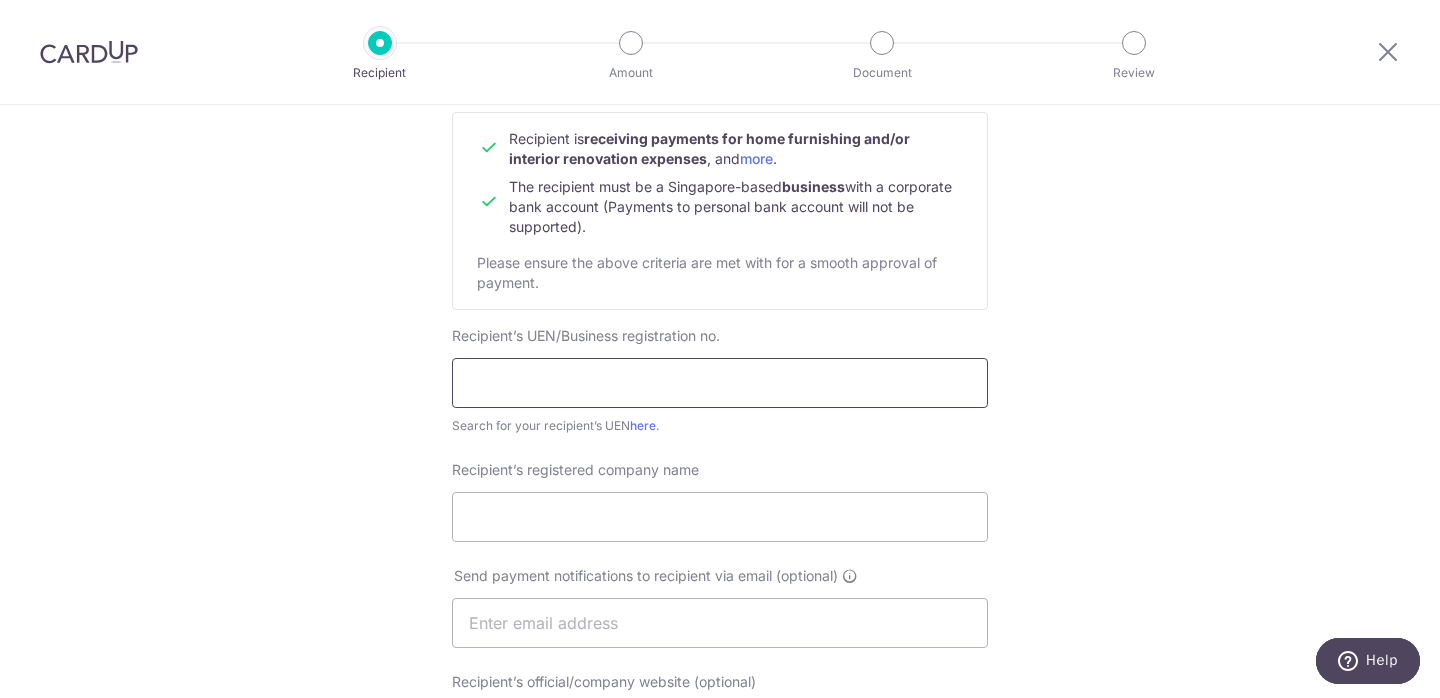 click at bounding box center [720, 383] 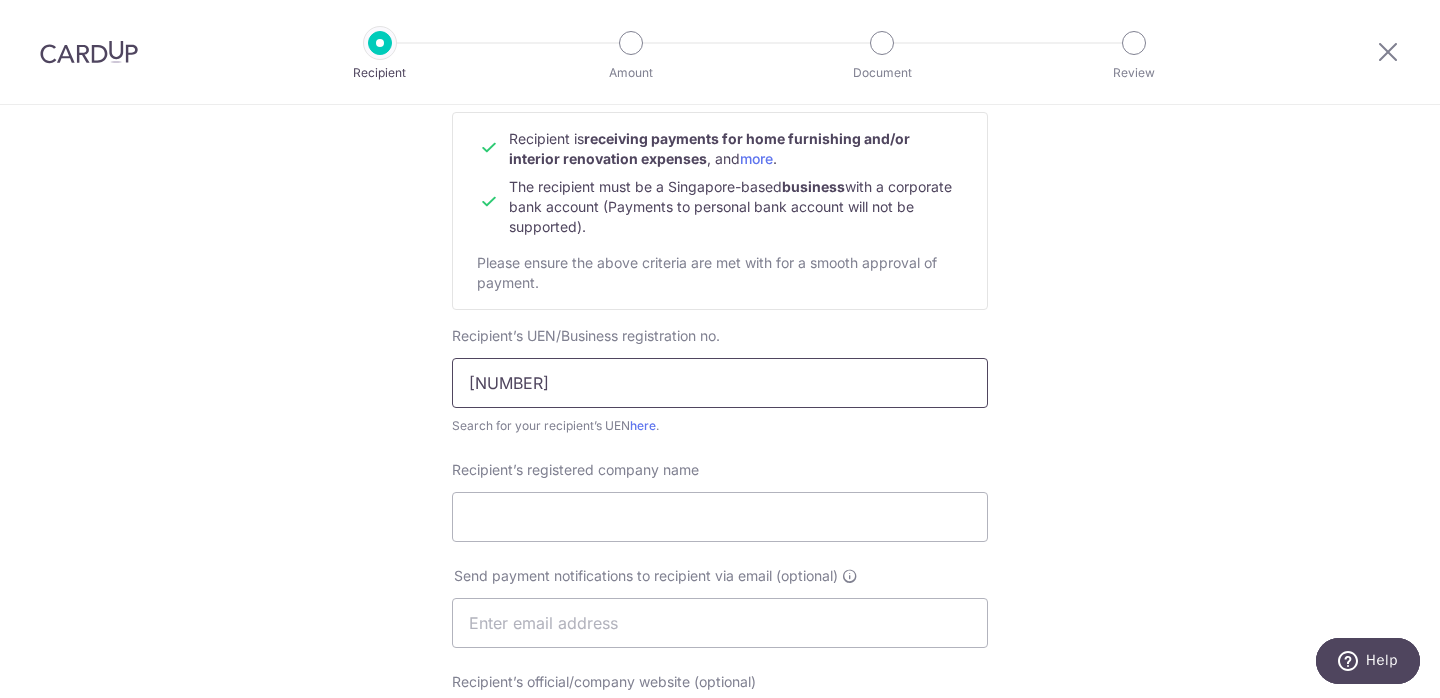 click on "UEN [NUMBER]" at bounding box center [720, 383] 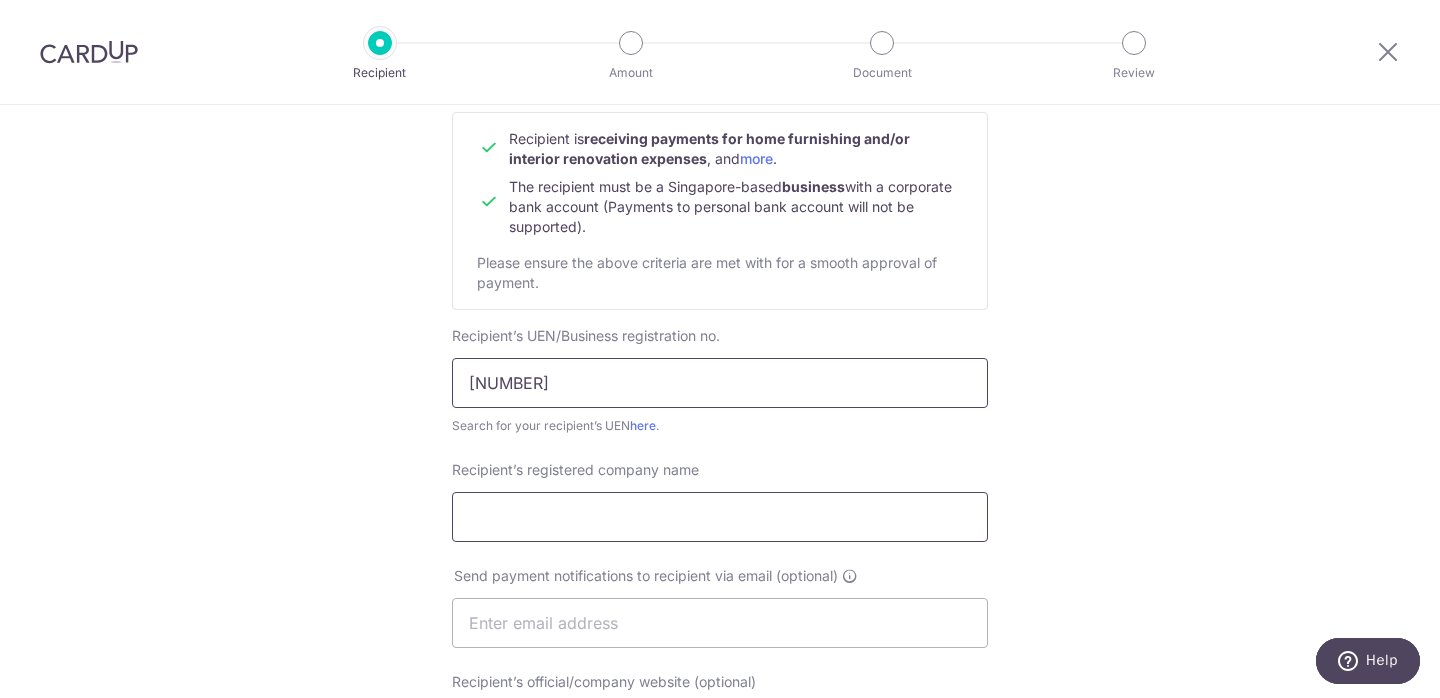 type on "UEN[NUMBER]" 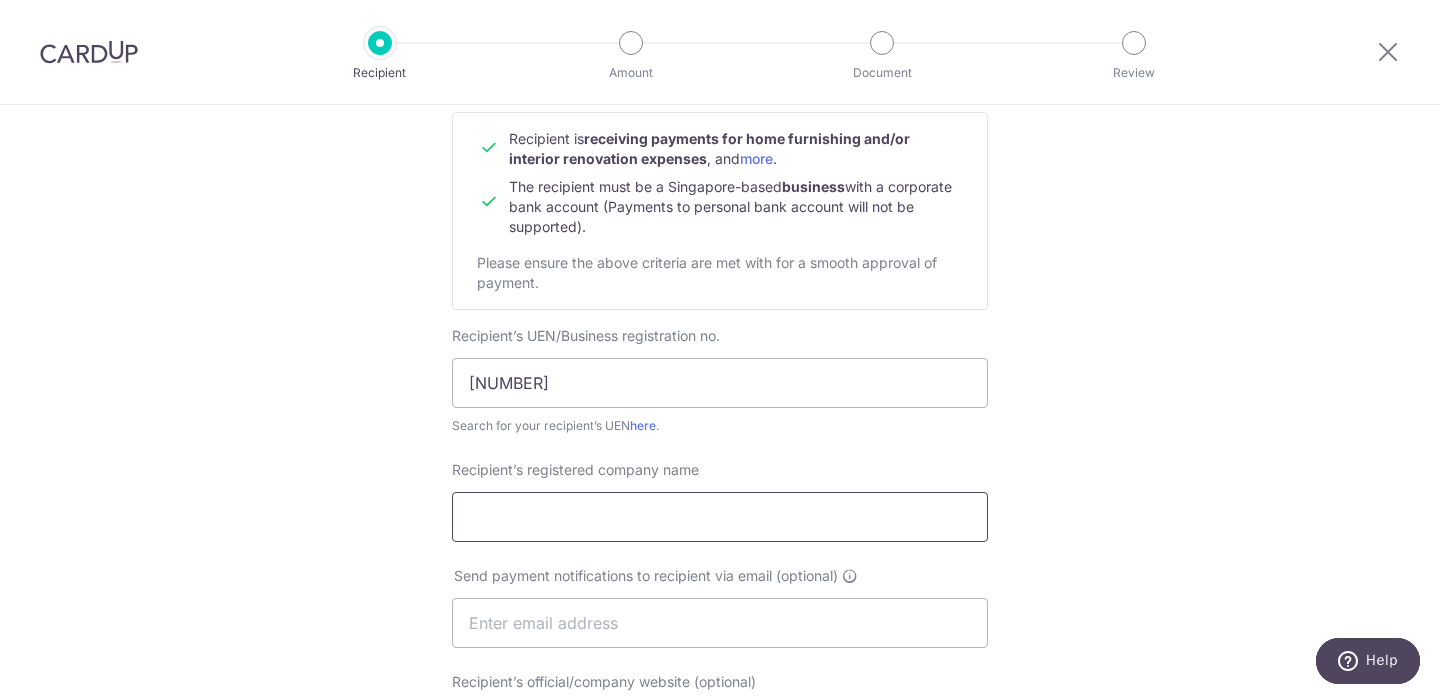 click on "Recipient’s registered company name" at bounding box center [720, 517] 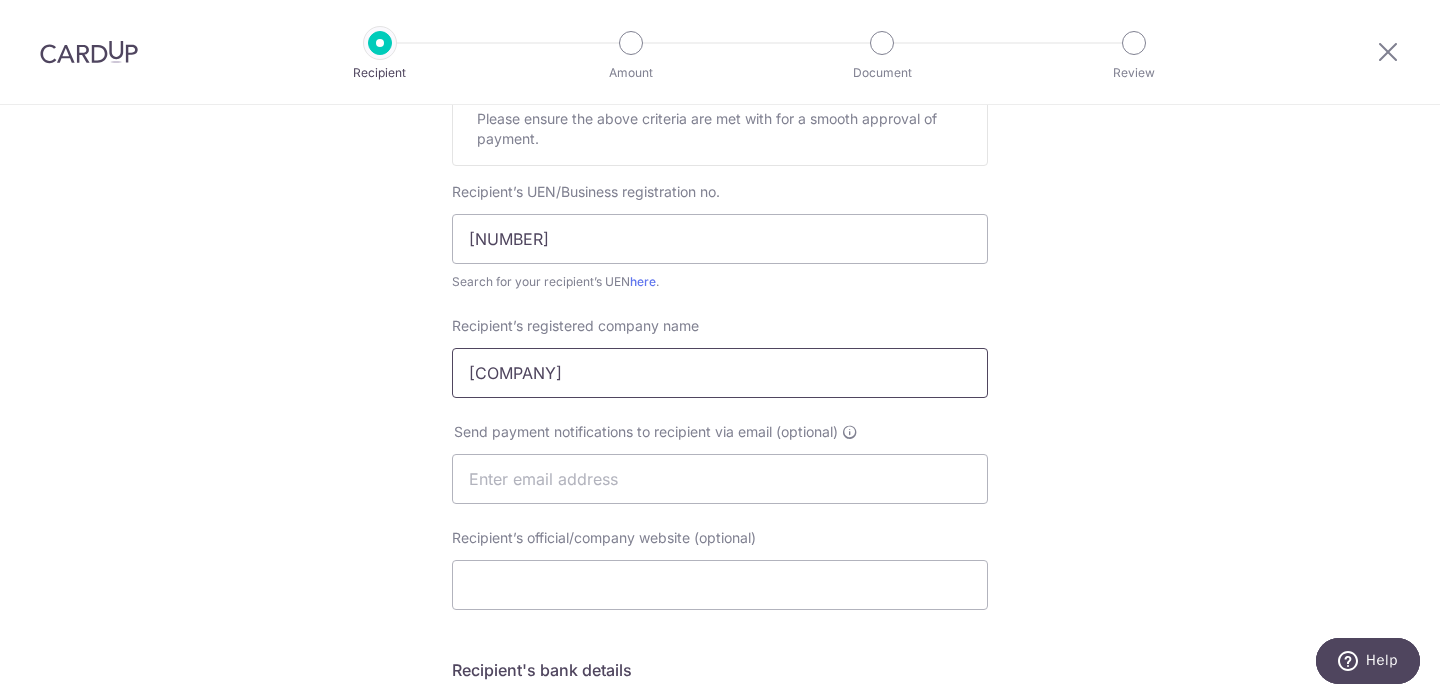 scroll, scrollTop: 359, scrollLeft: 0, axis: vertical 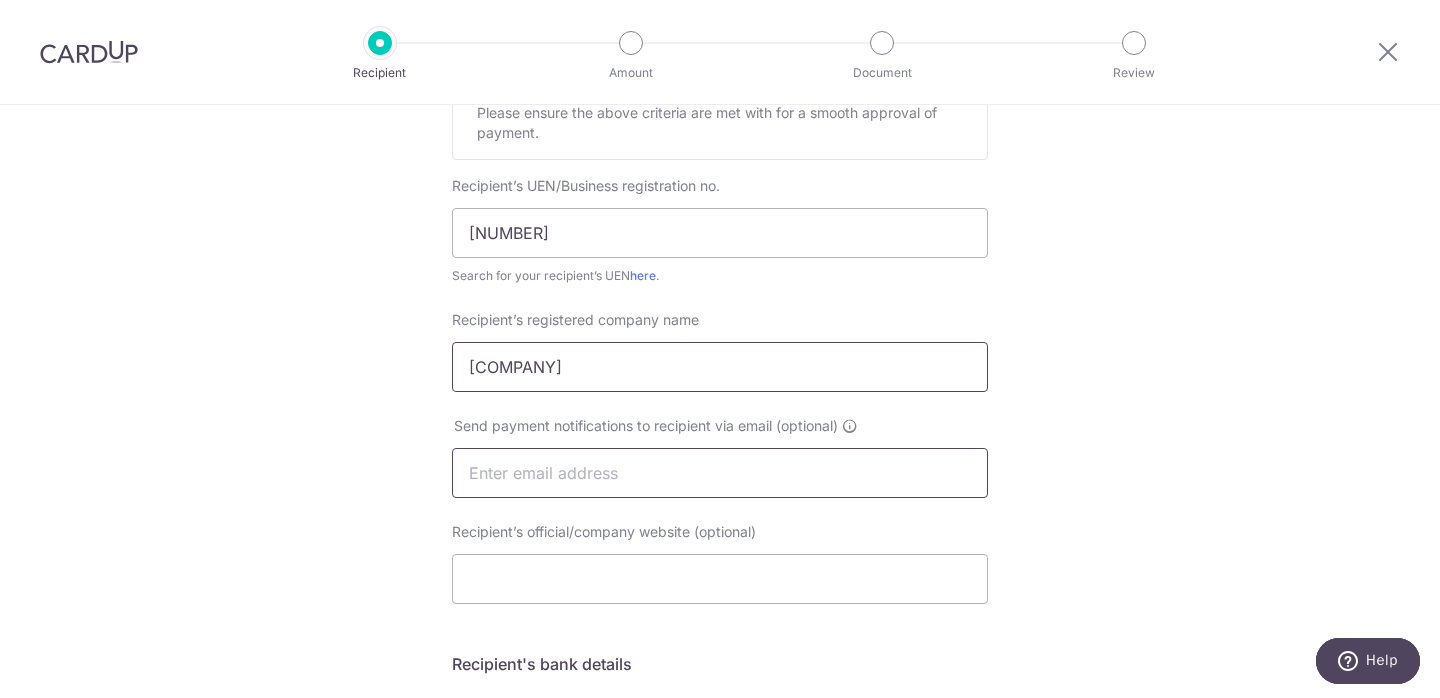 type on "Troika Studio Pte Ltd" 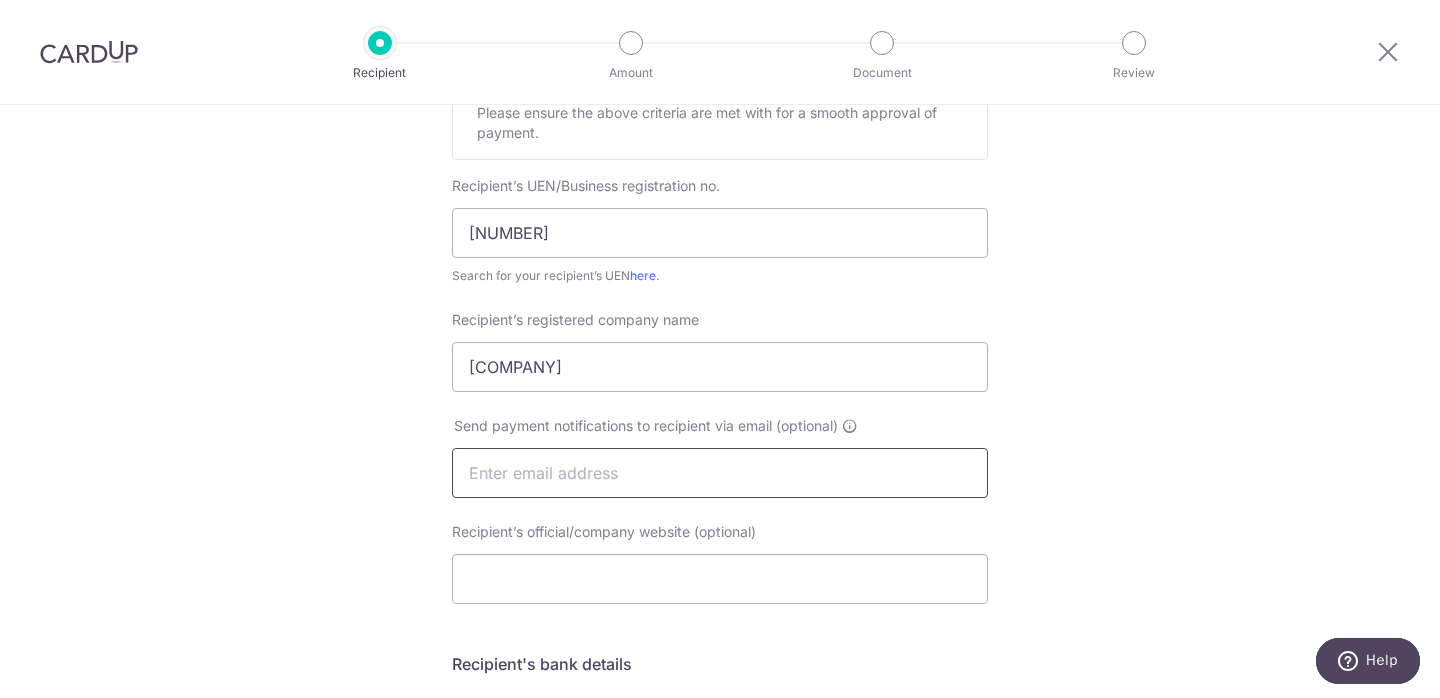 click at bounding box center [720, 473] 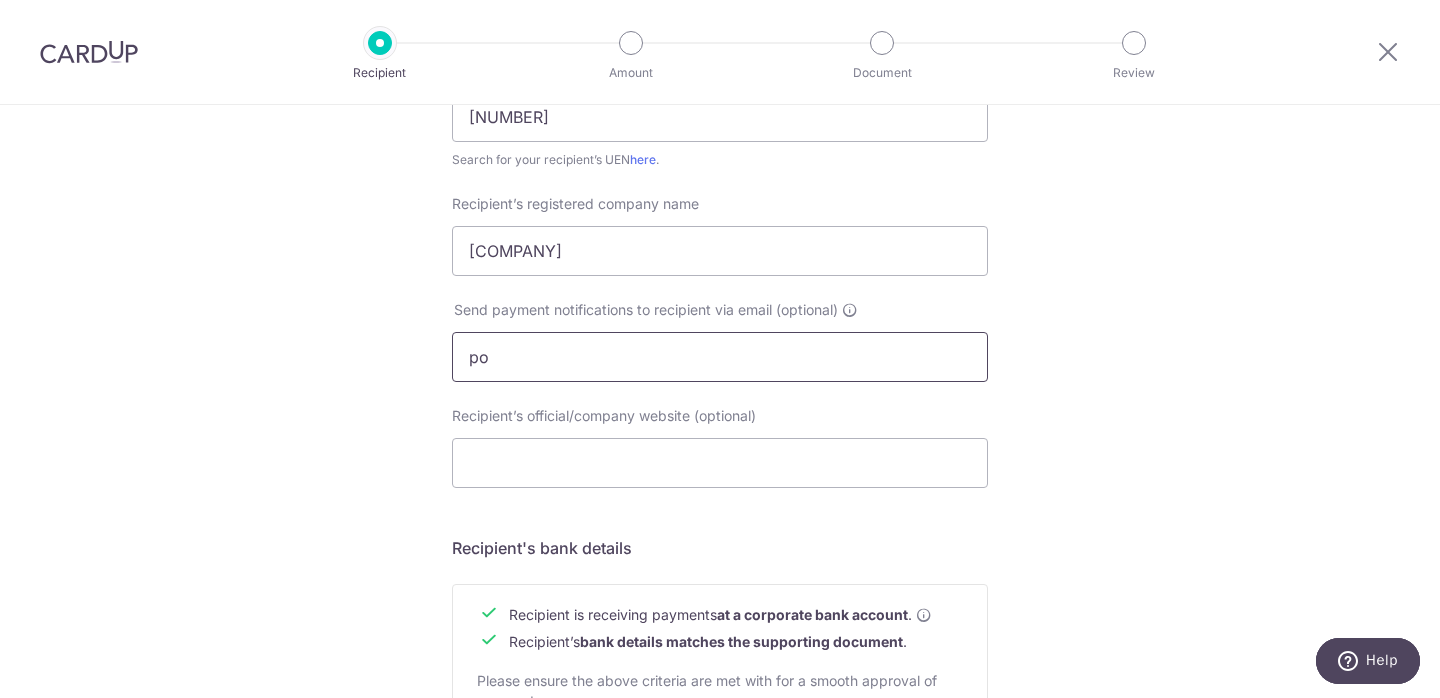 scroll, scrollTop: 482, scrollLeft: 0, axis: vertical 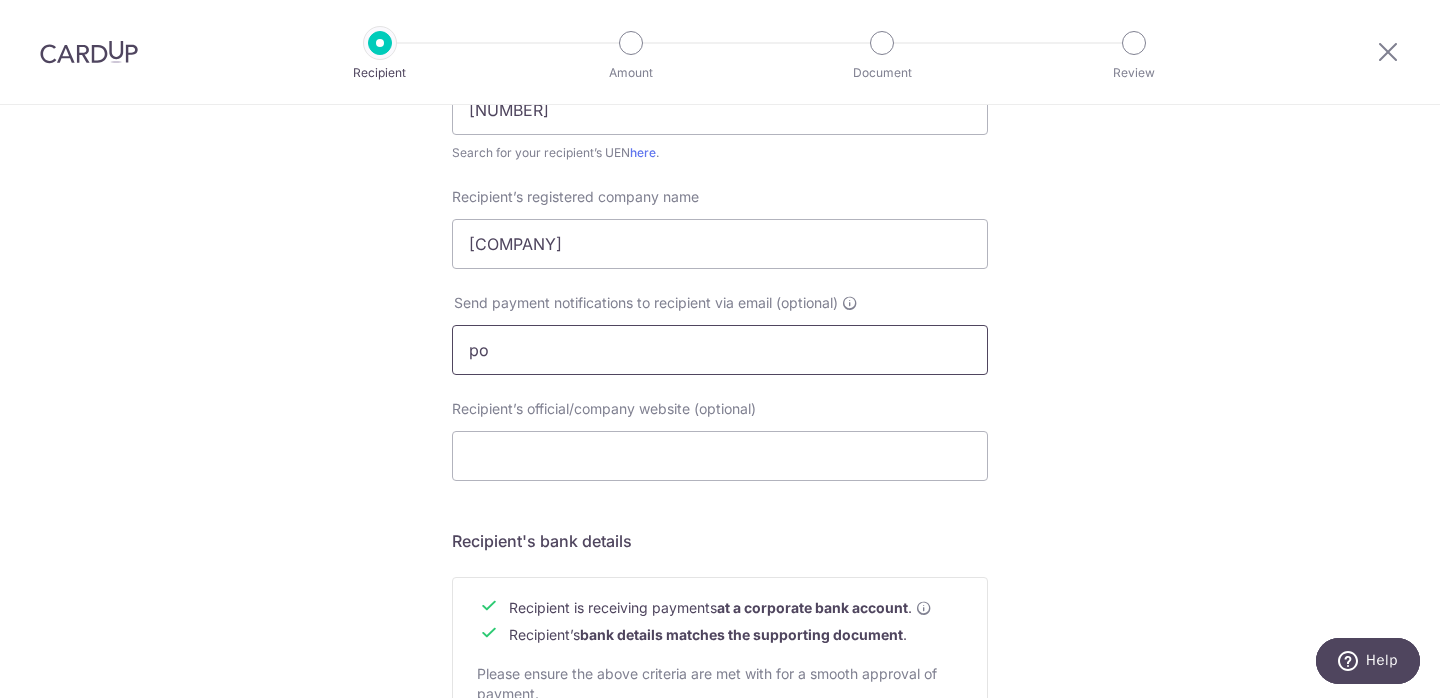 type on "p" 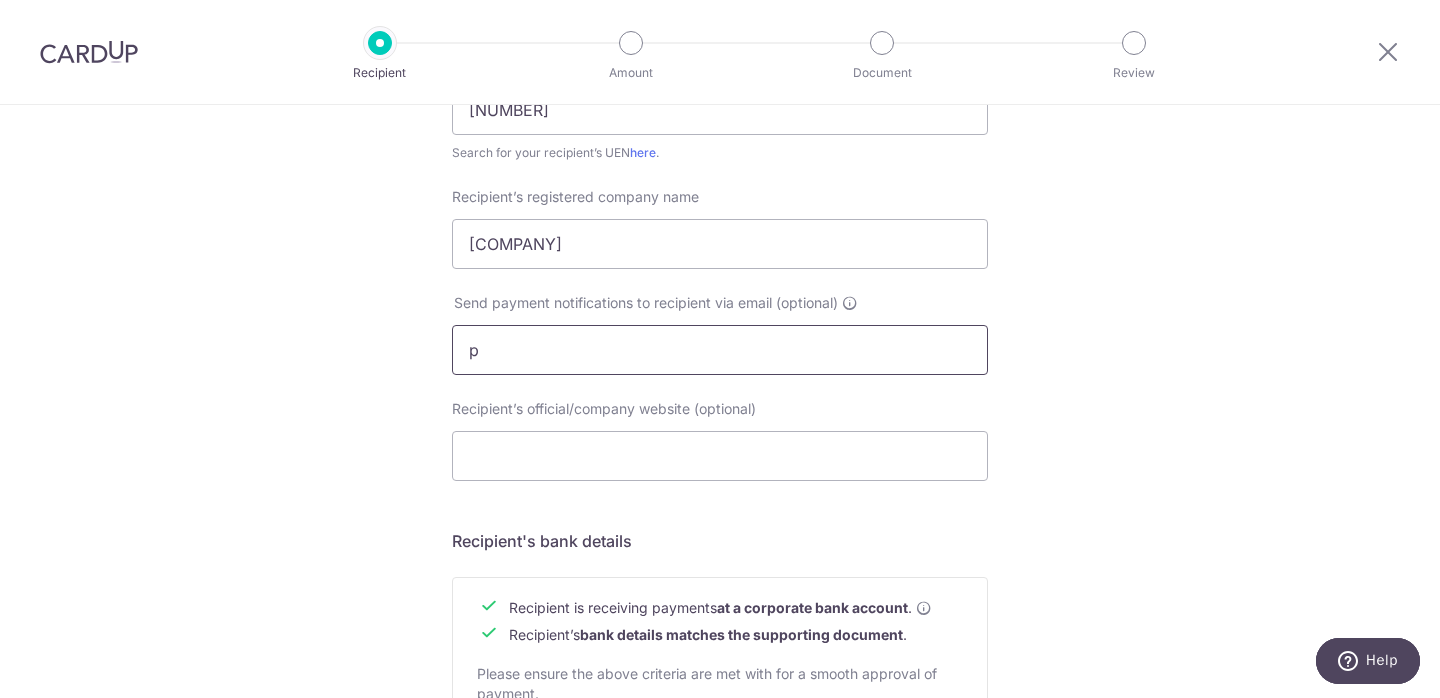 type 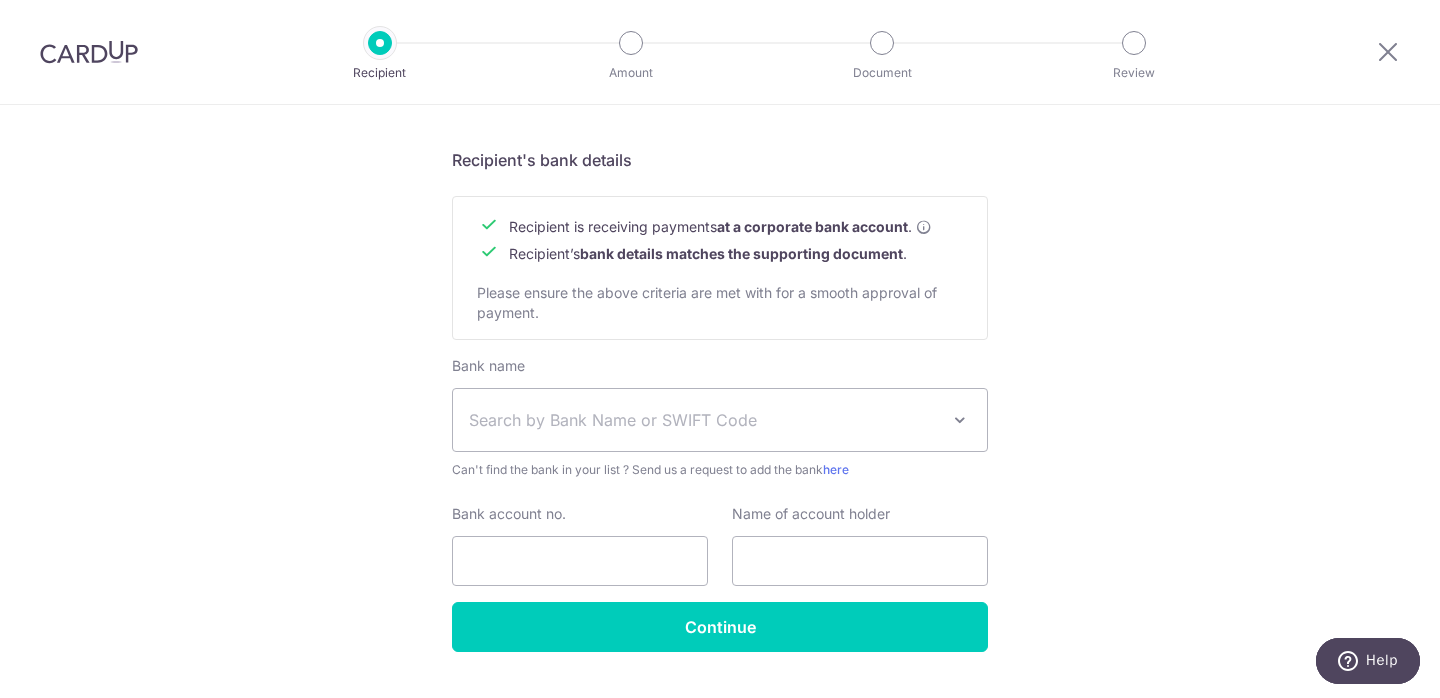 scroll, scrollTop: 871, scrollLeft: 0, axis: vertical 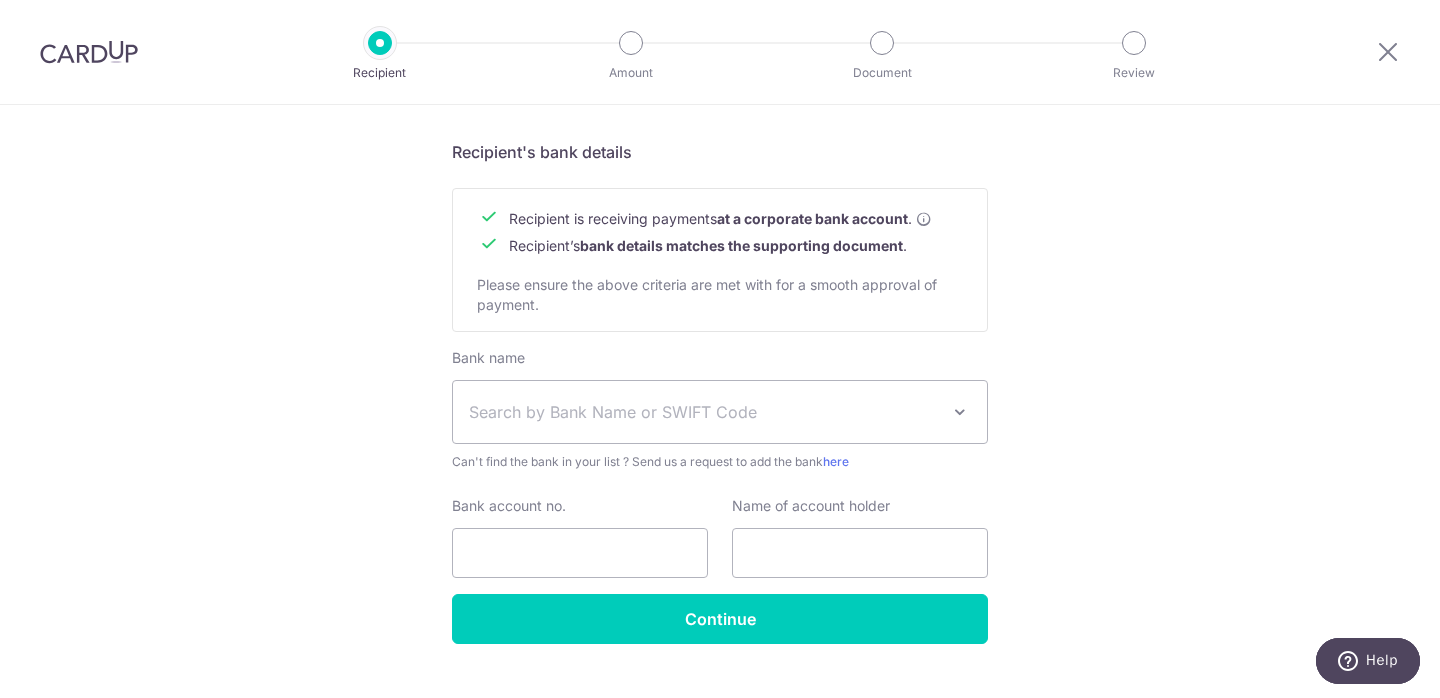 click on "Search by Bank Name or SWIFT Code" at bounding box center (704, 412) 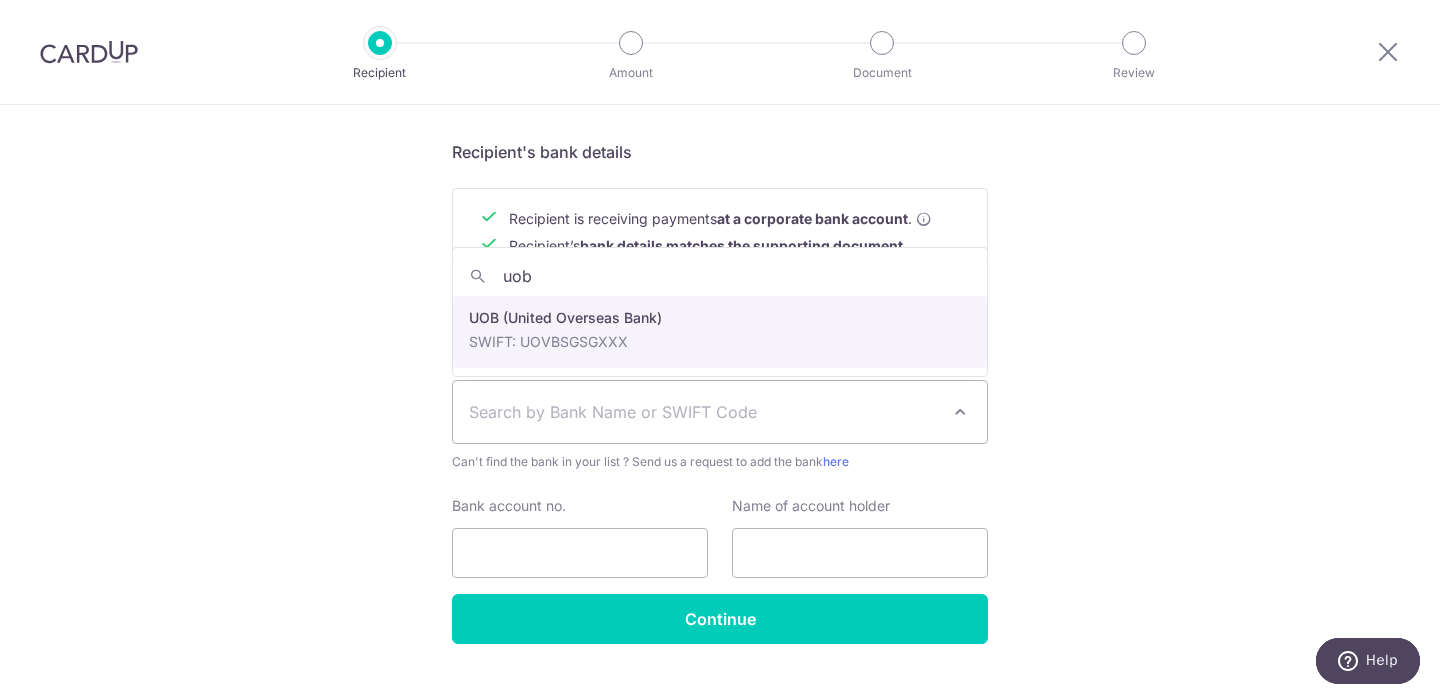 type on "uob" 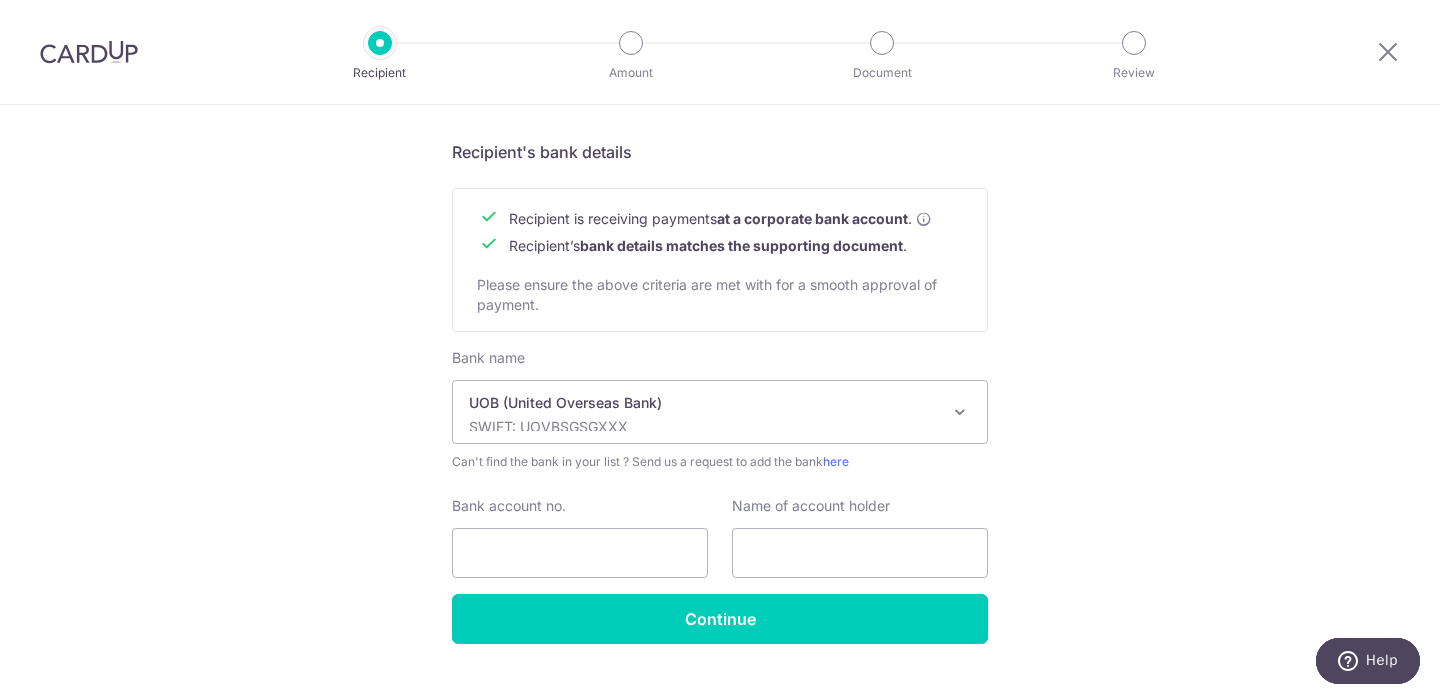 scroll, scrollTop: 912, scrollLeft: 0, axis: vertical 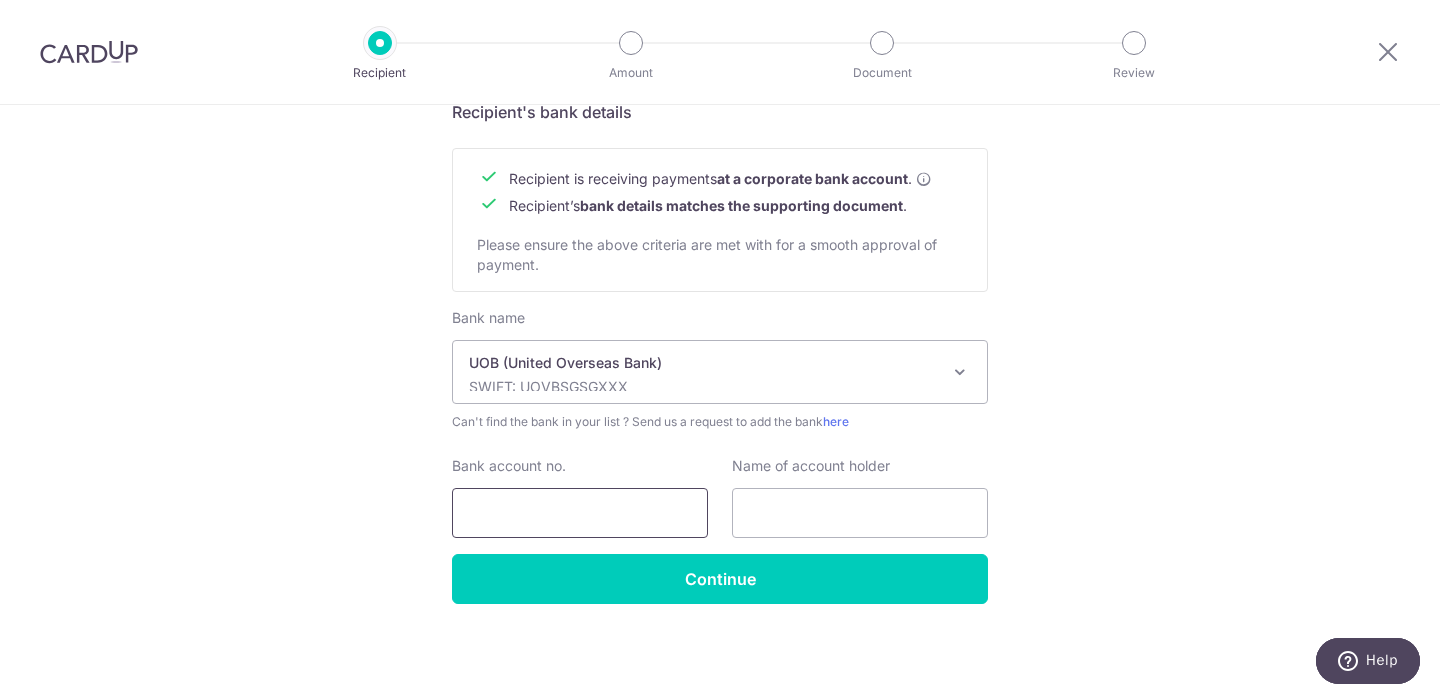 click on "Bank account no." at bounding box center [580, 513] 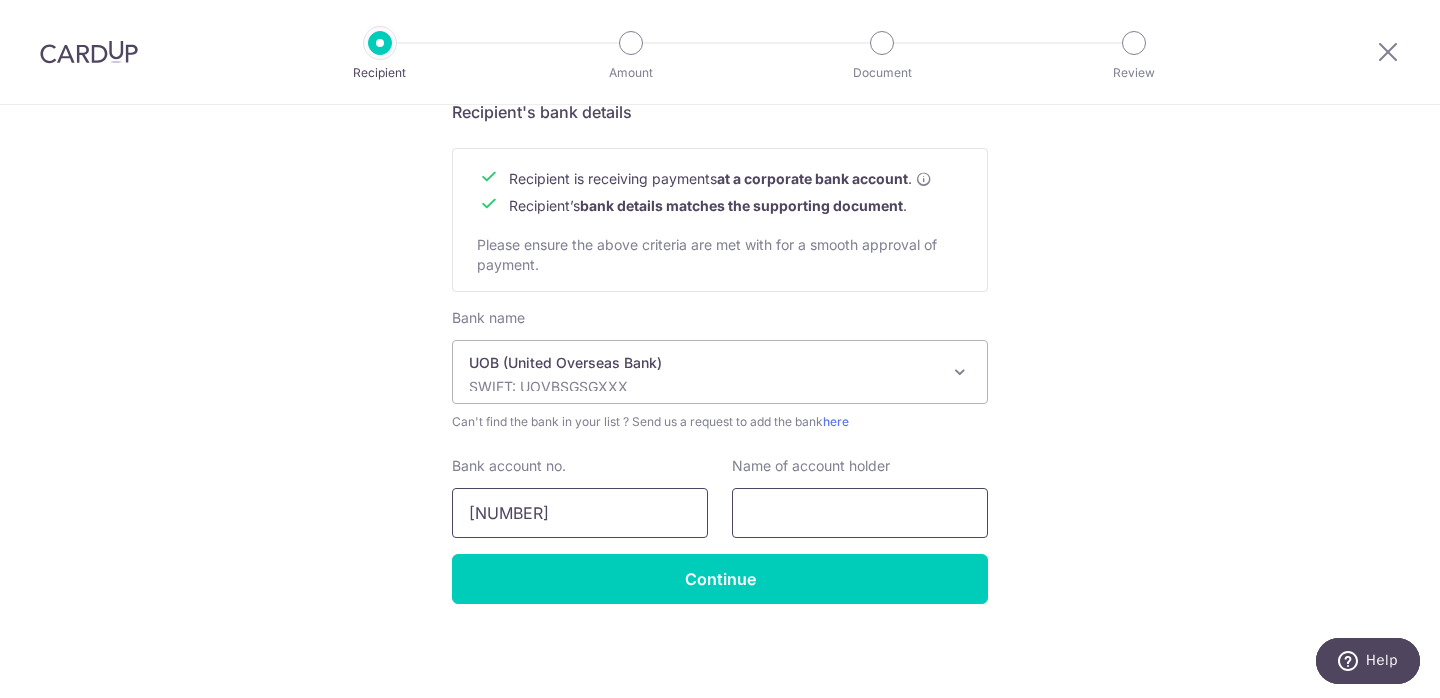 type on "7173004692" 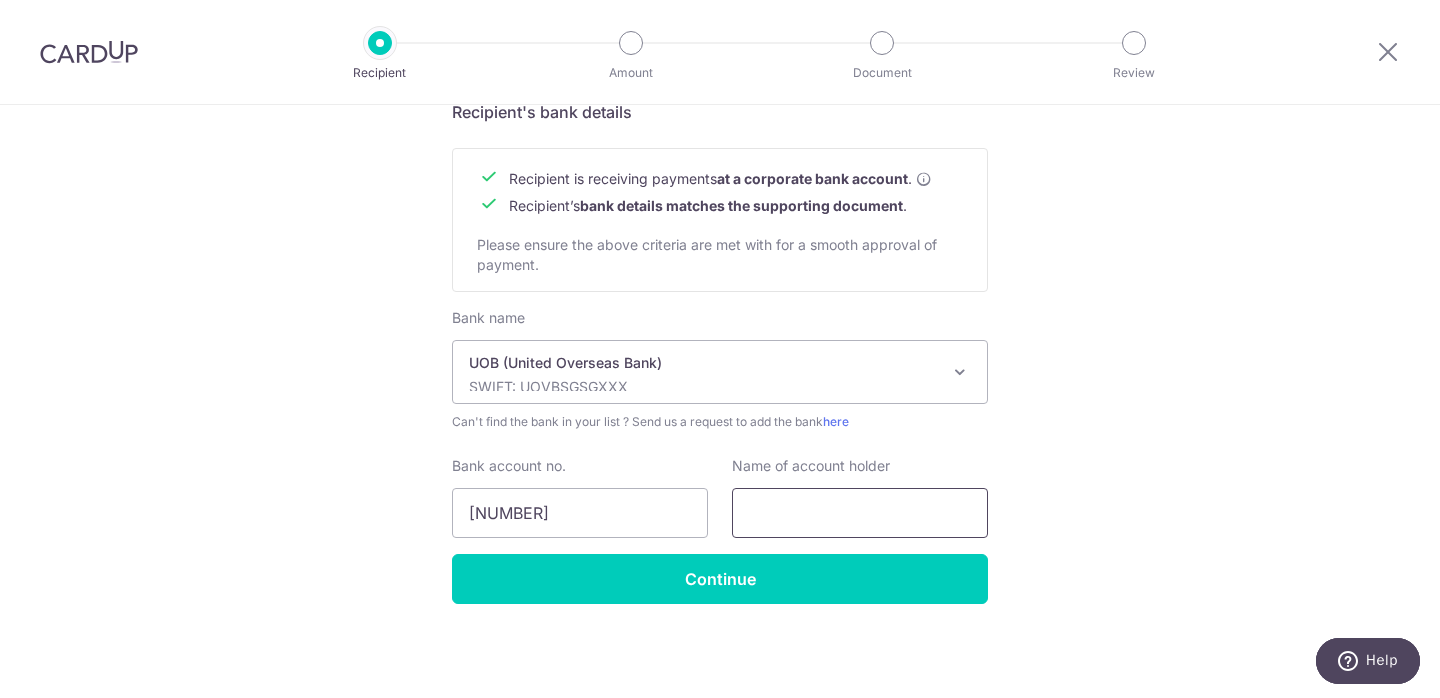 click at bounding box center (860, 513) 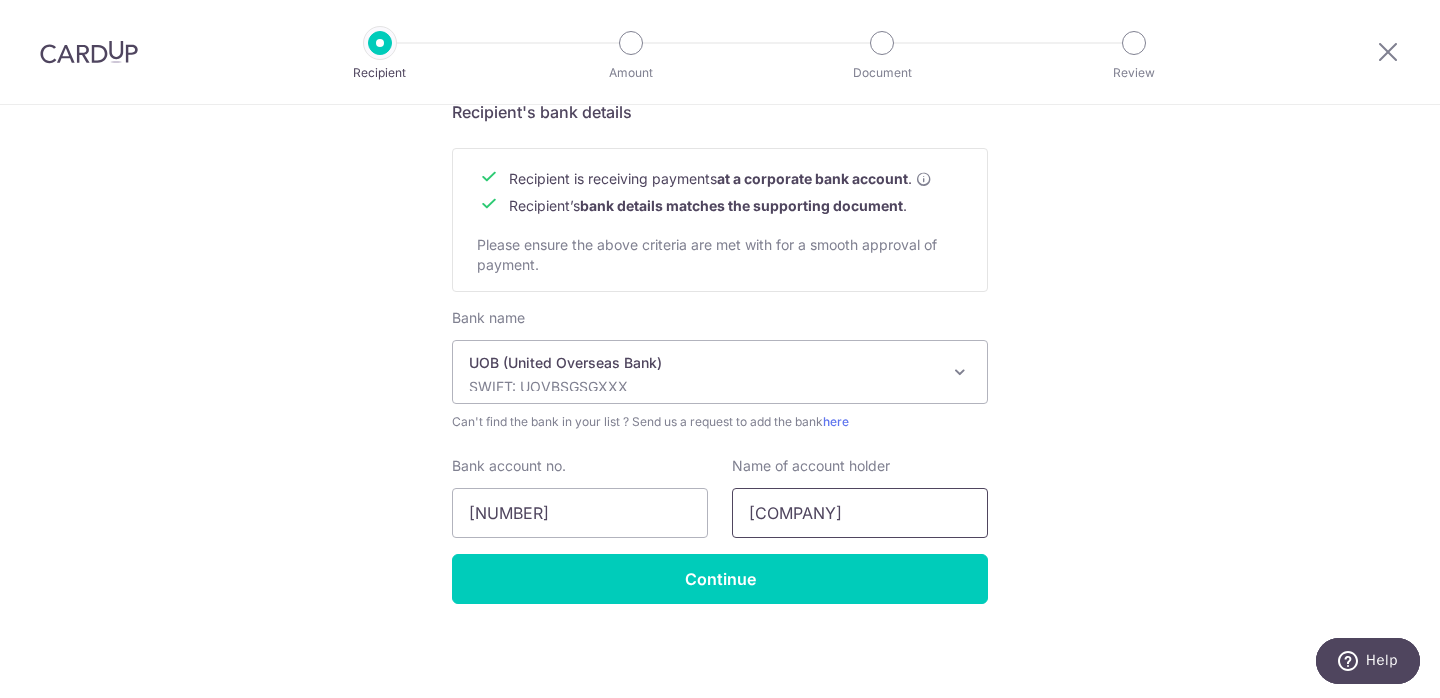 type on "t" 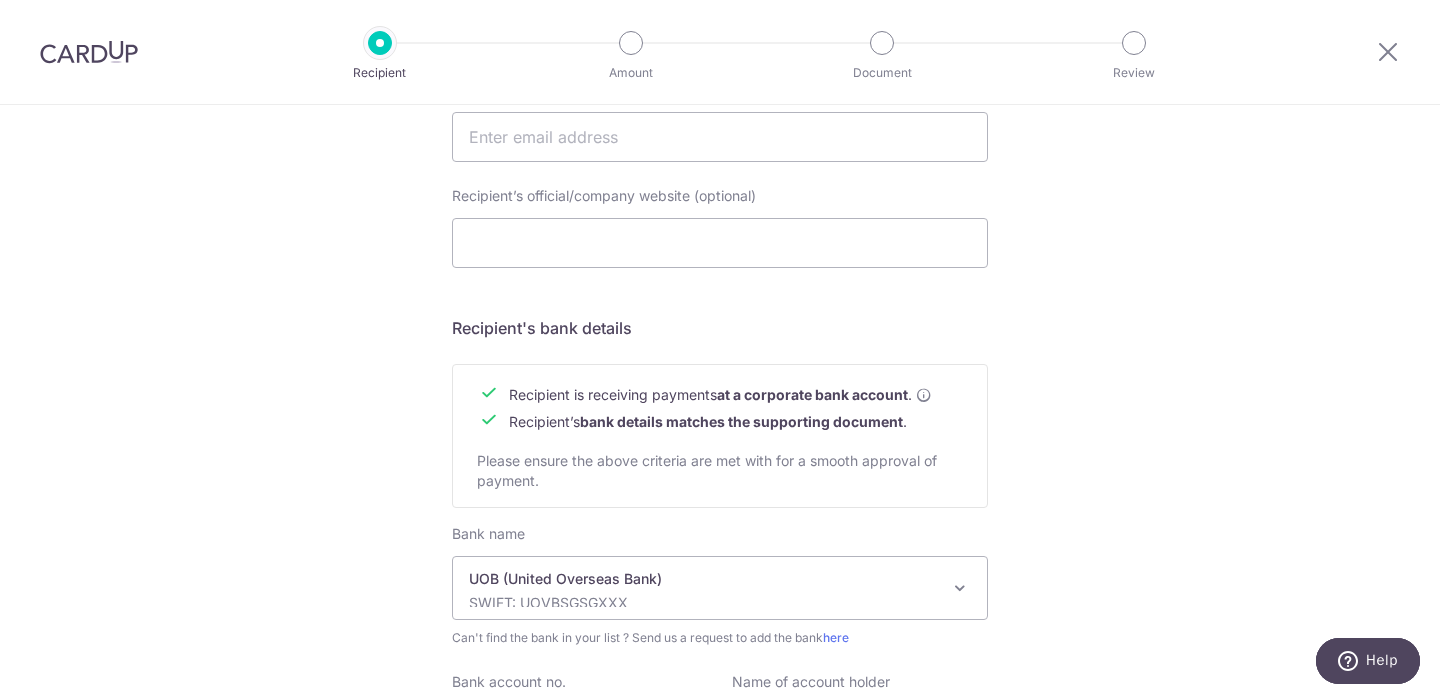 scroll, scrollTop: 912, scrollLeft: 0, axis: vertical 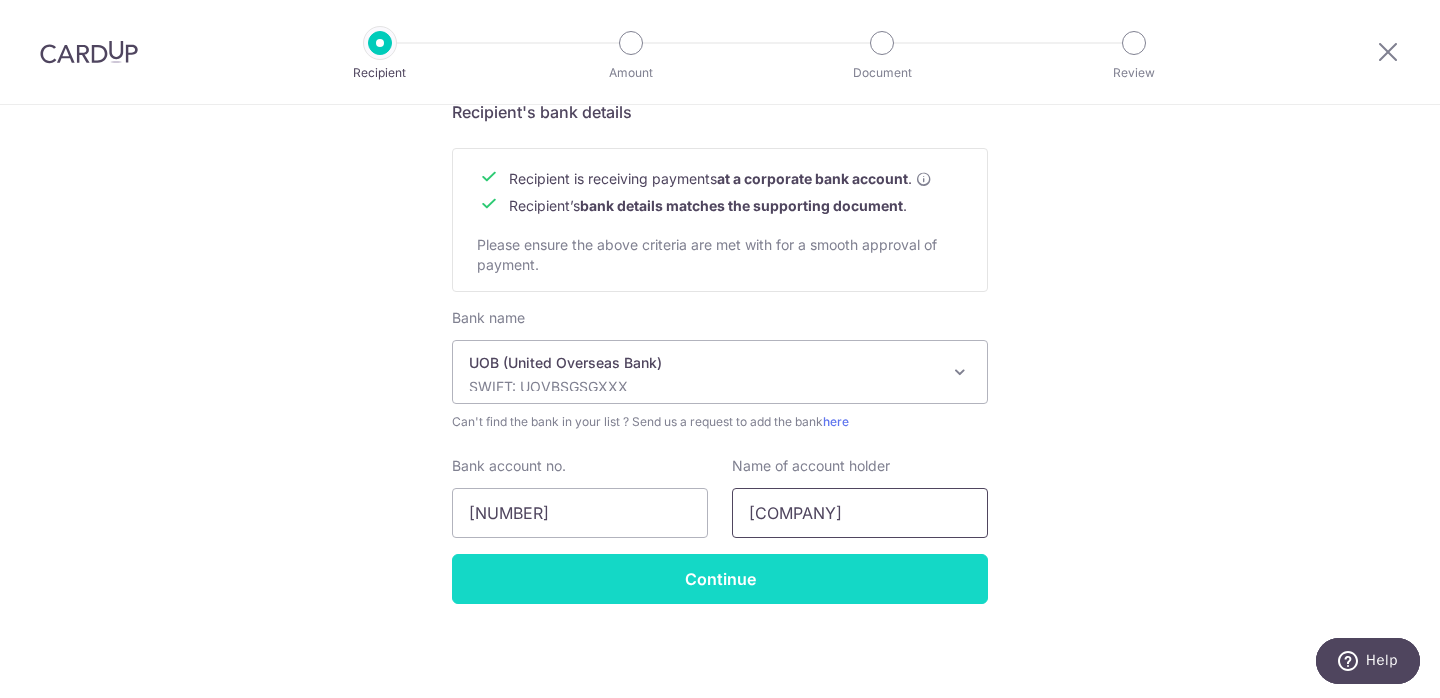type on "Troika Studio" 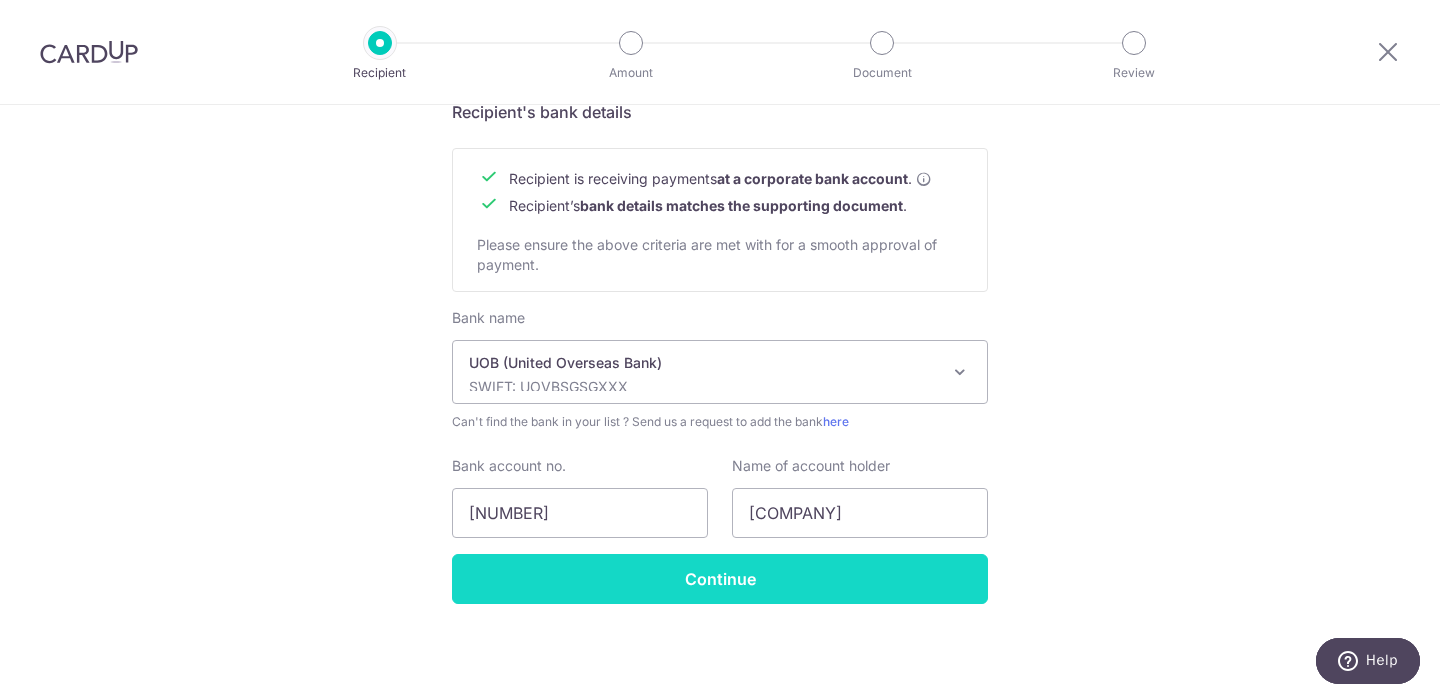 click on "Continue" at bounding box center (720, 579) 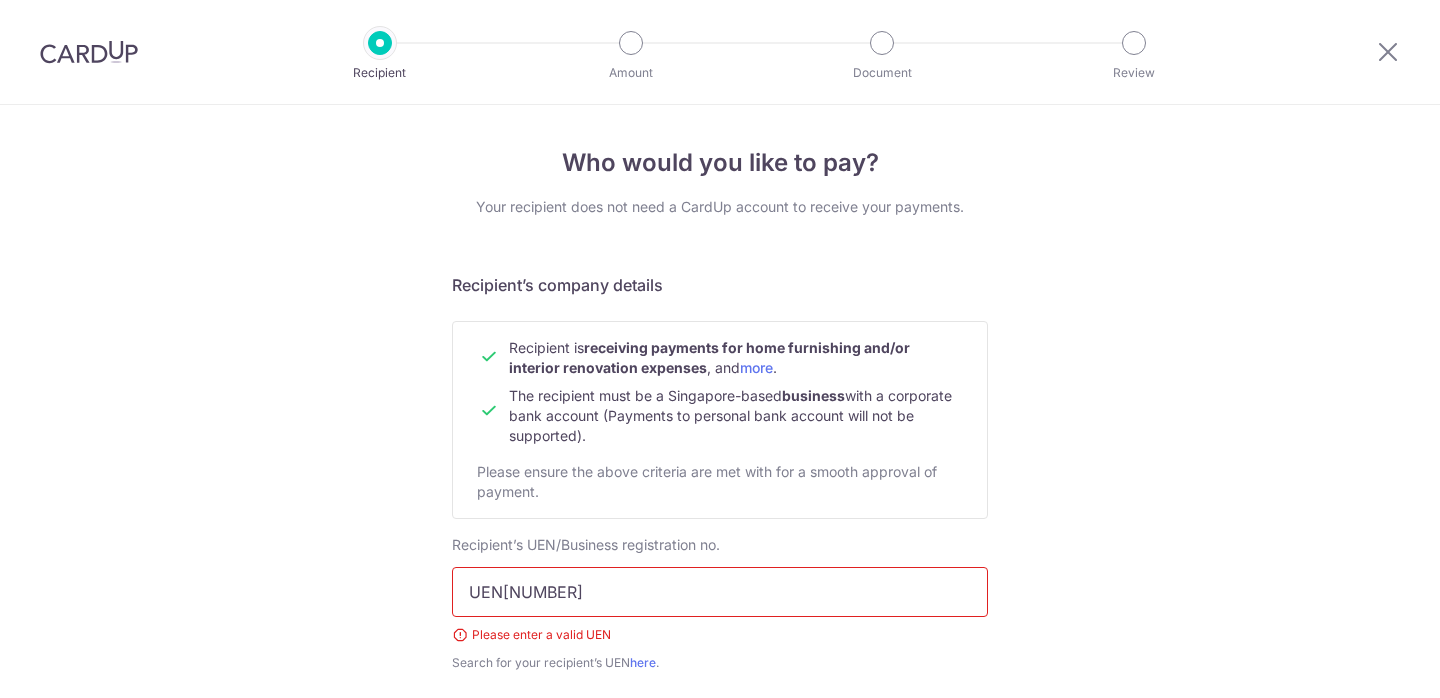 scroll, scrollTop: 0, scrollLeft: 0, axis: both 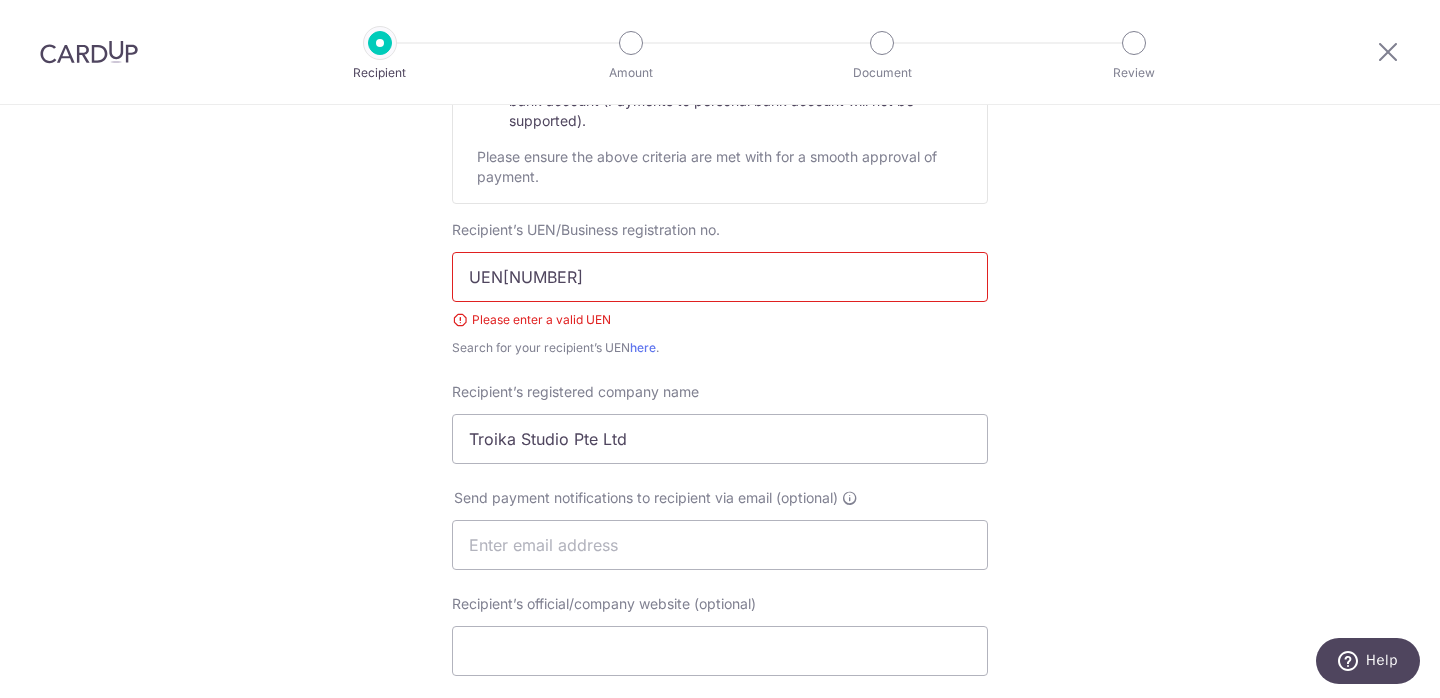click on "UEN[NUMBER]" at bounding box center [720, 277] 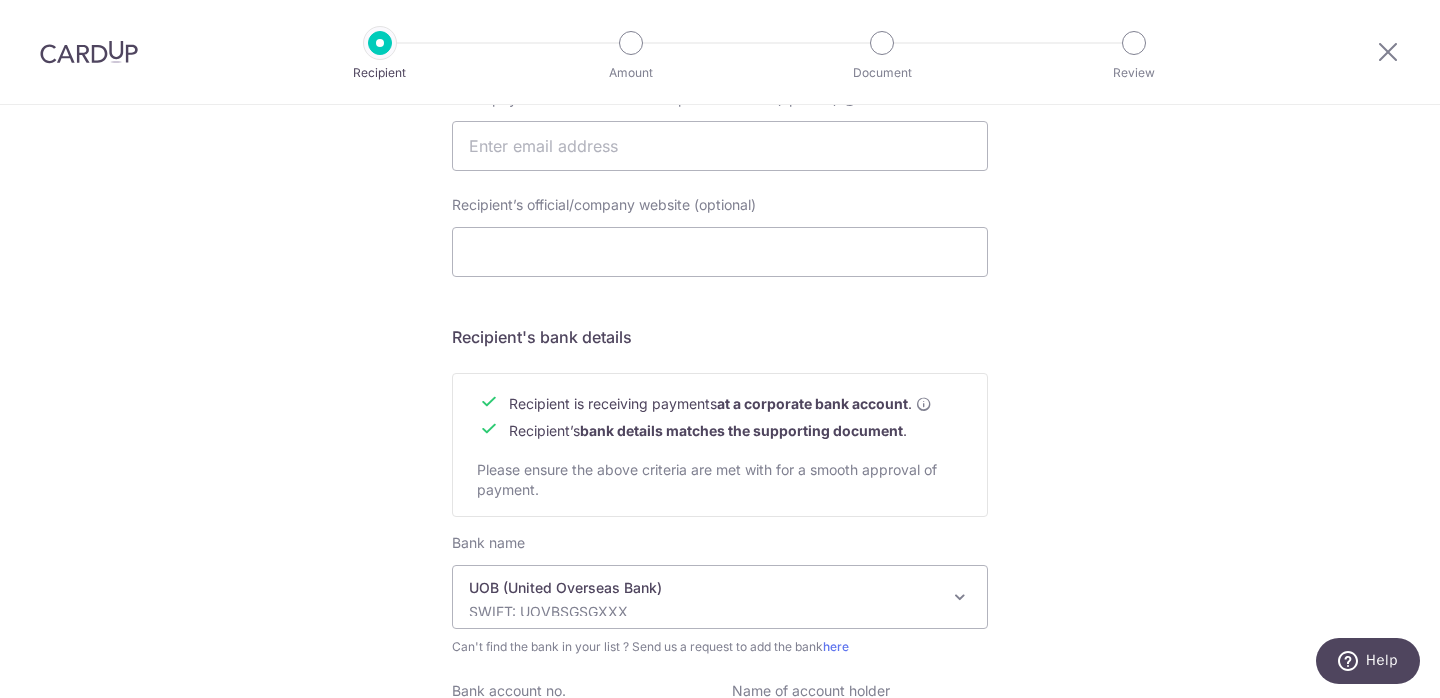 scroll, scrollTop: 940, scrollLeft: 0, axis: vertical 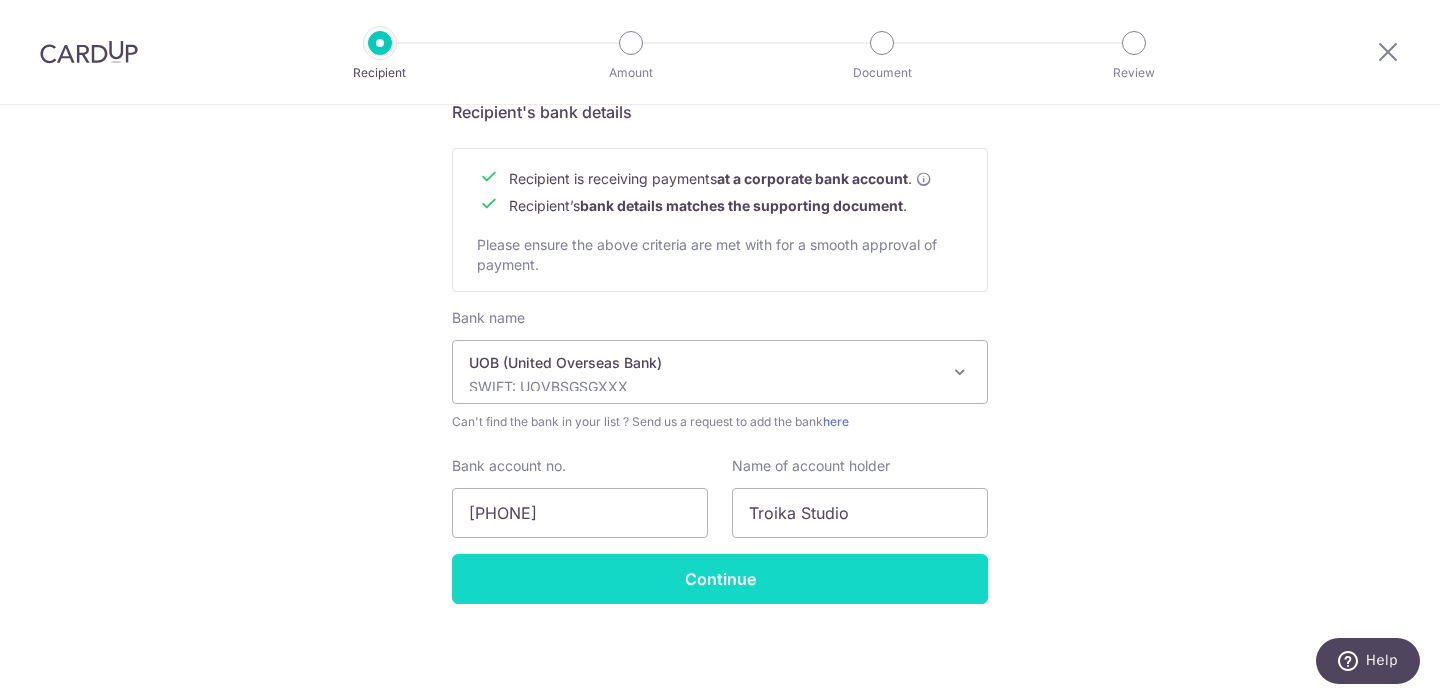 type on "UEN [NUMBER]" 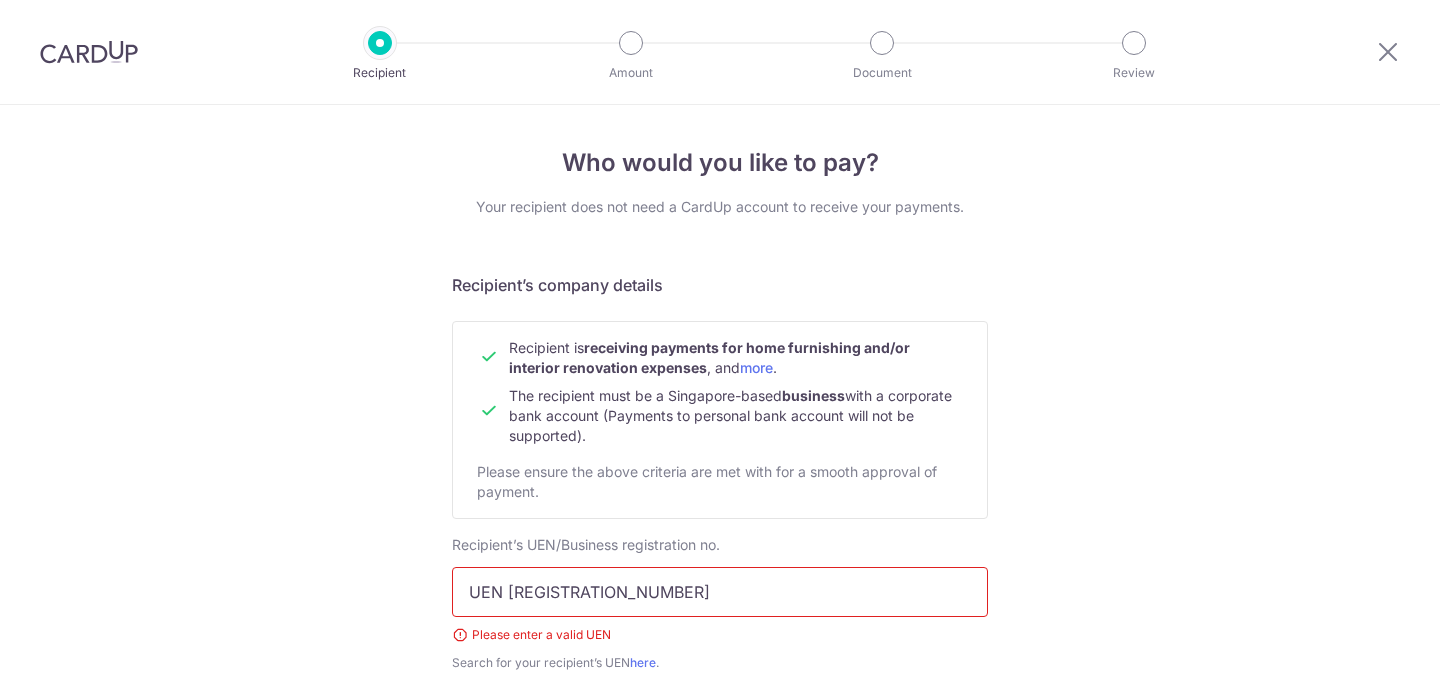 scroll, scrollTop: 0, scrollLeft: 0, axis: both 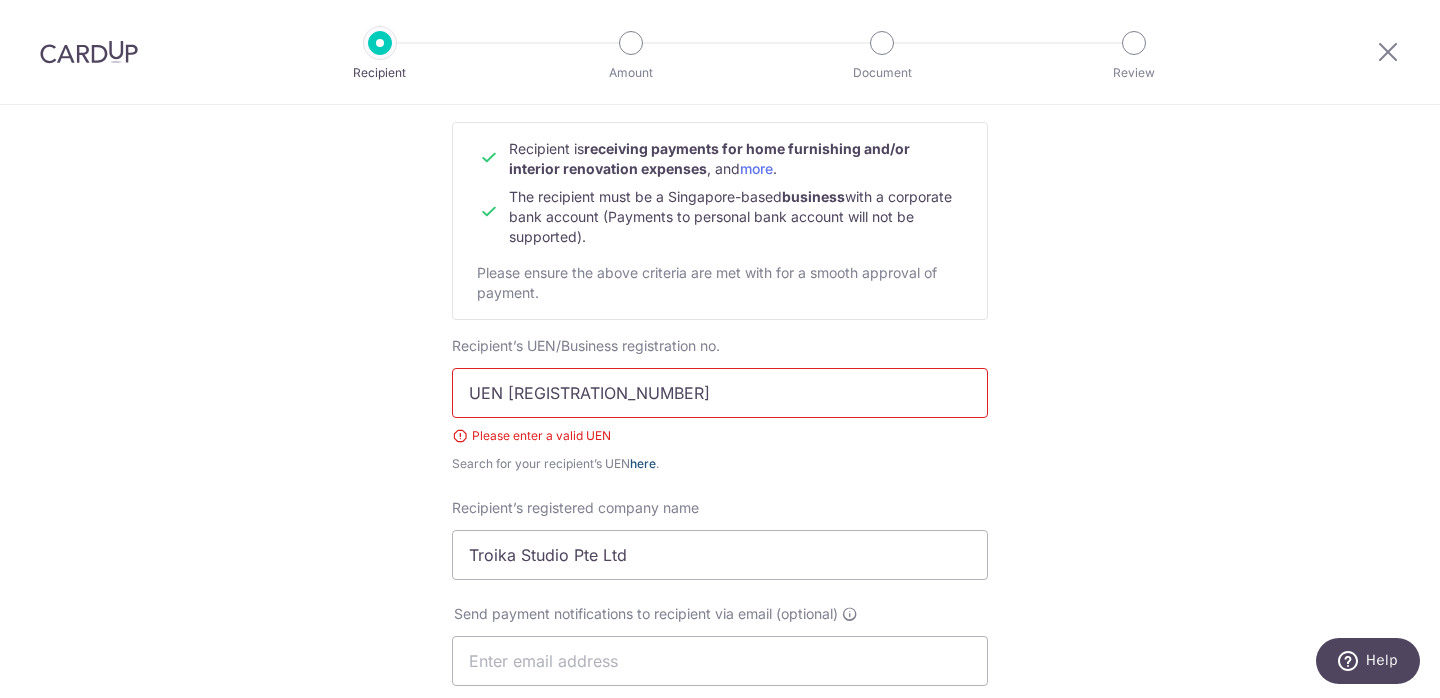 click on "here" at bounding box center (643, 463) 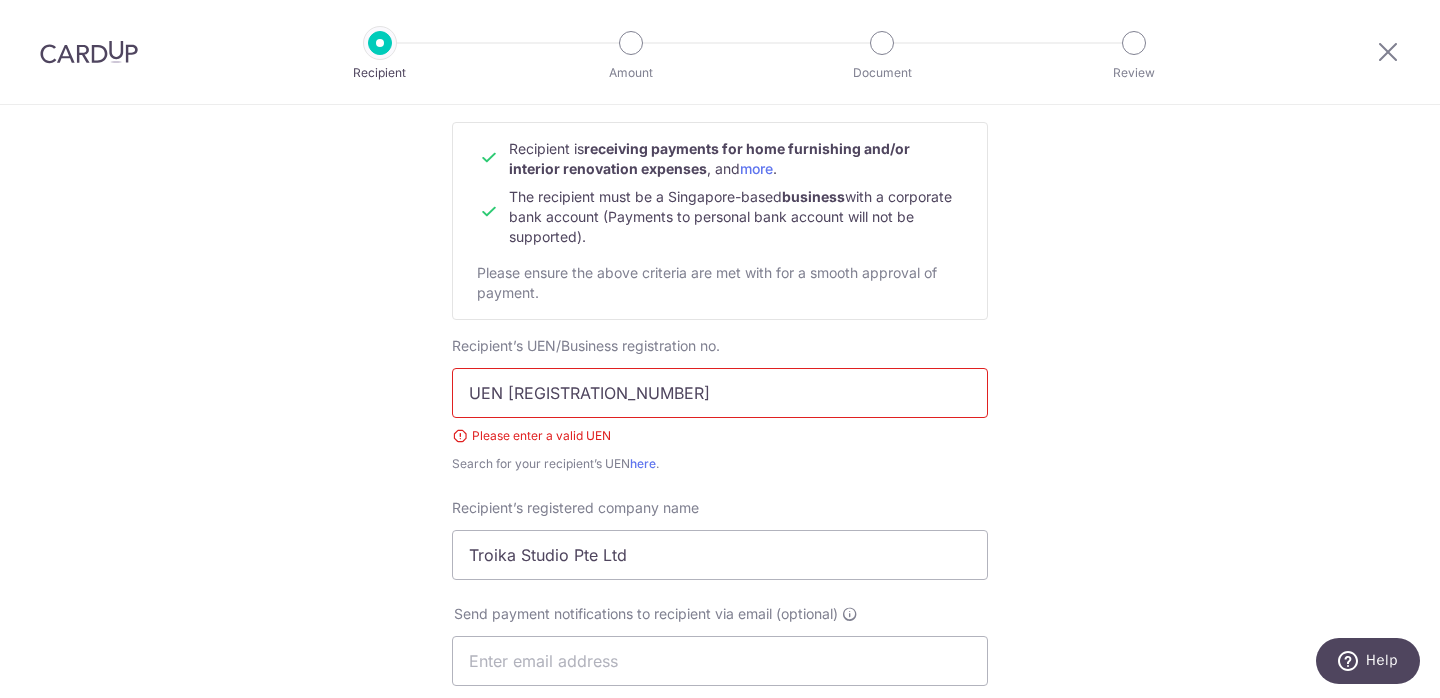 click on "UEN [NUMBER]" at bounding box center (720, 393) 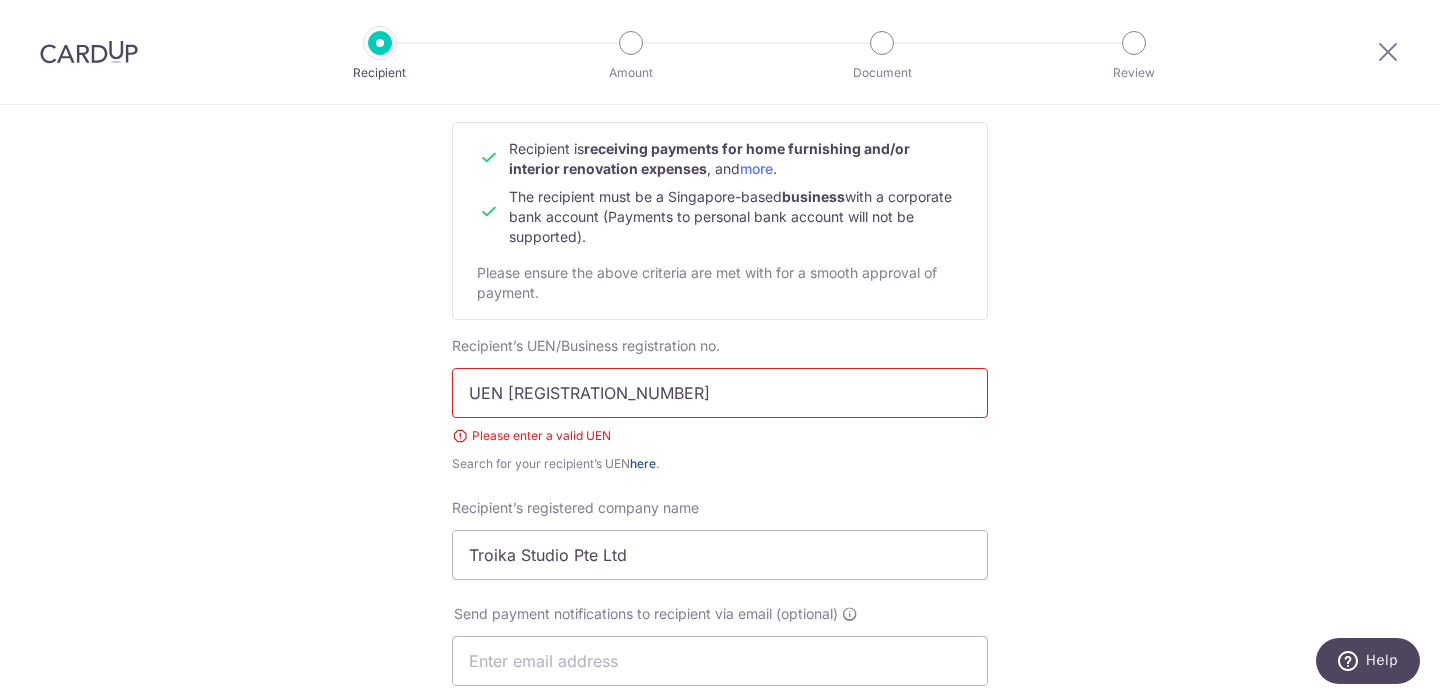 click on "here" at bounding box center (643, 463) 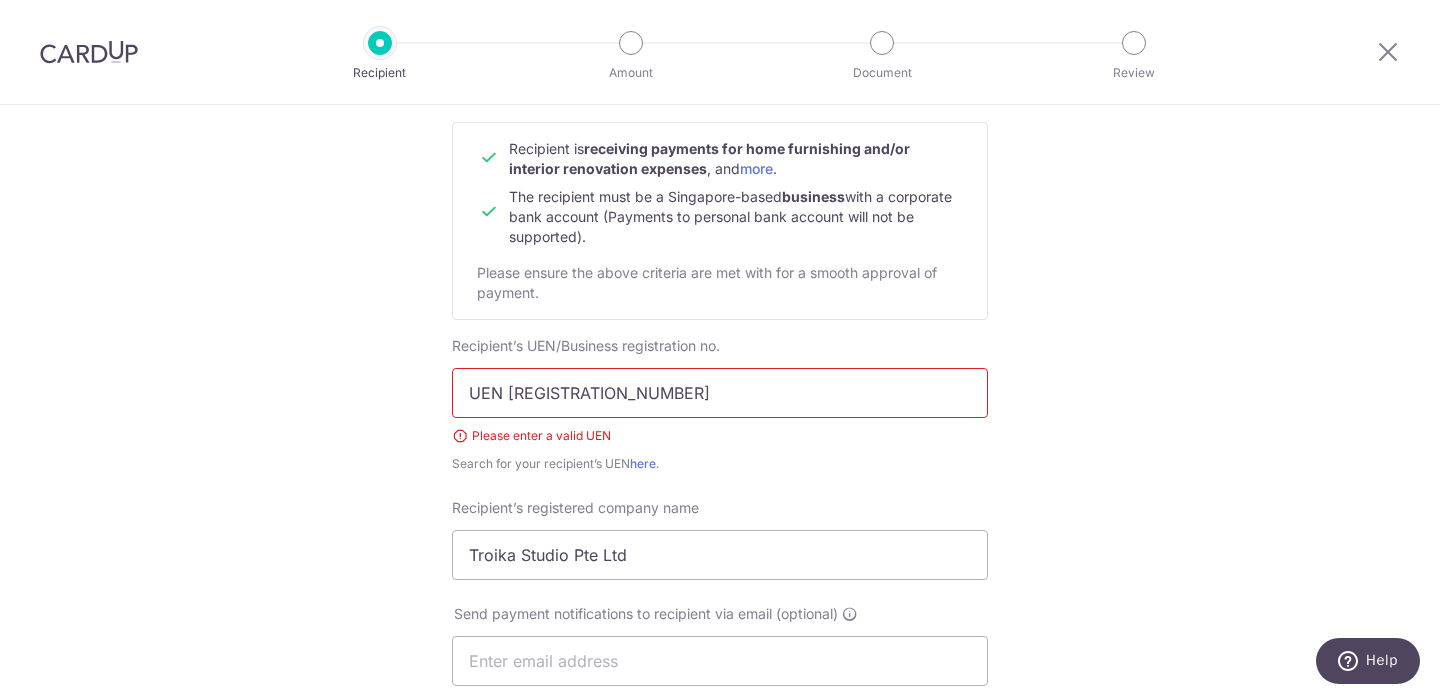 click on "UEN [NUMBER]" at bounding box center (720, 393) 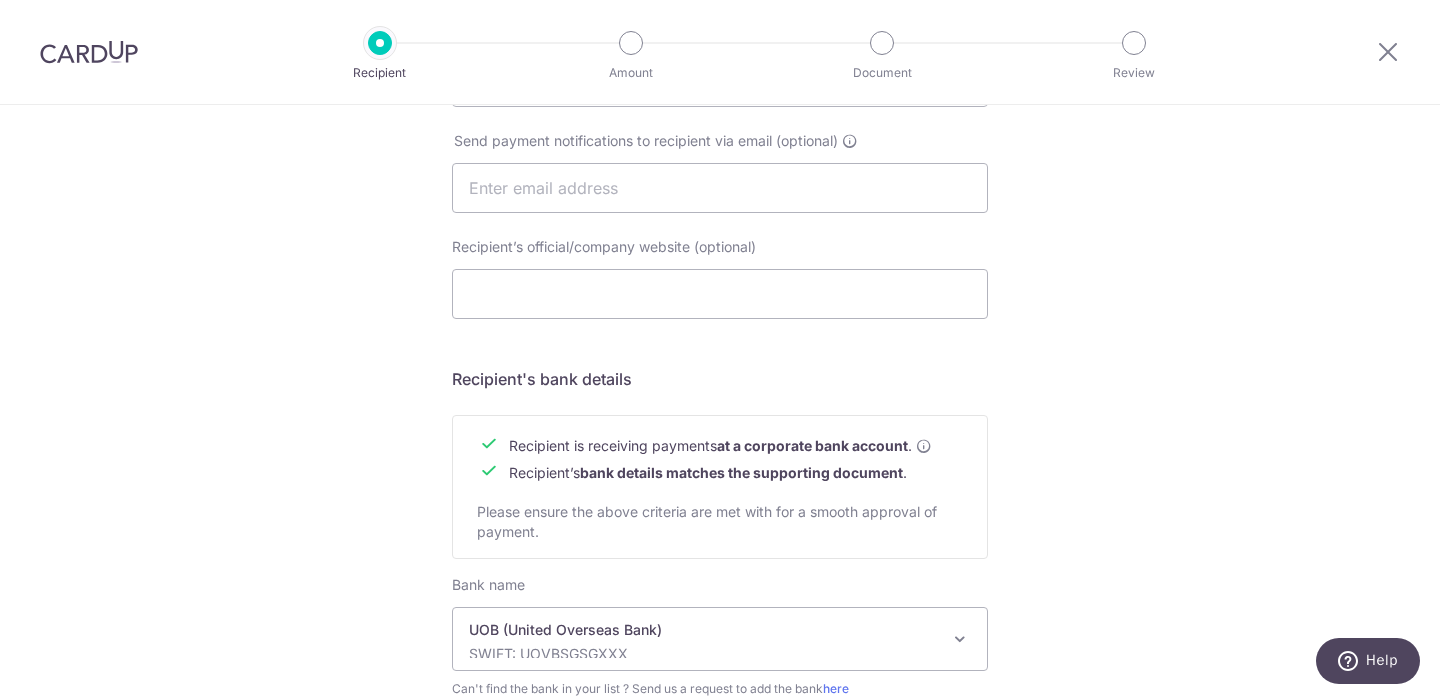 scroll, scrollTop: 915, scrollLeft: 0, axis: vertical 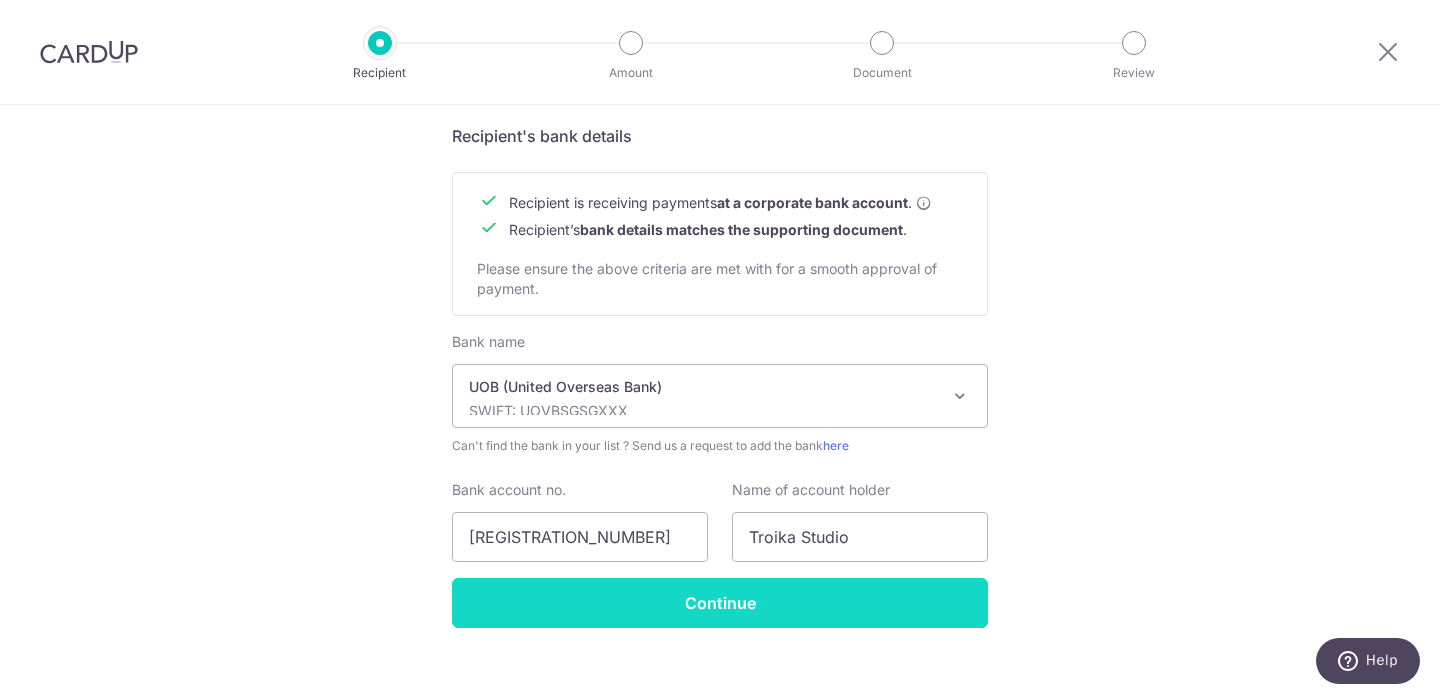 type on "202452253M" 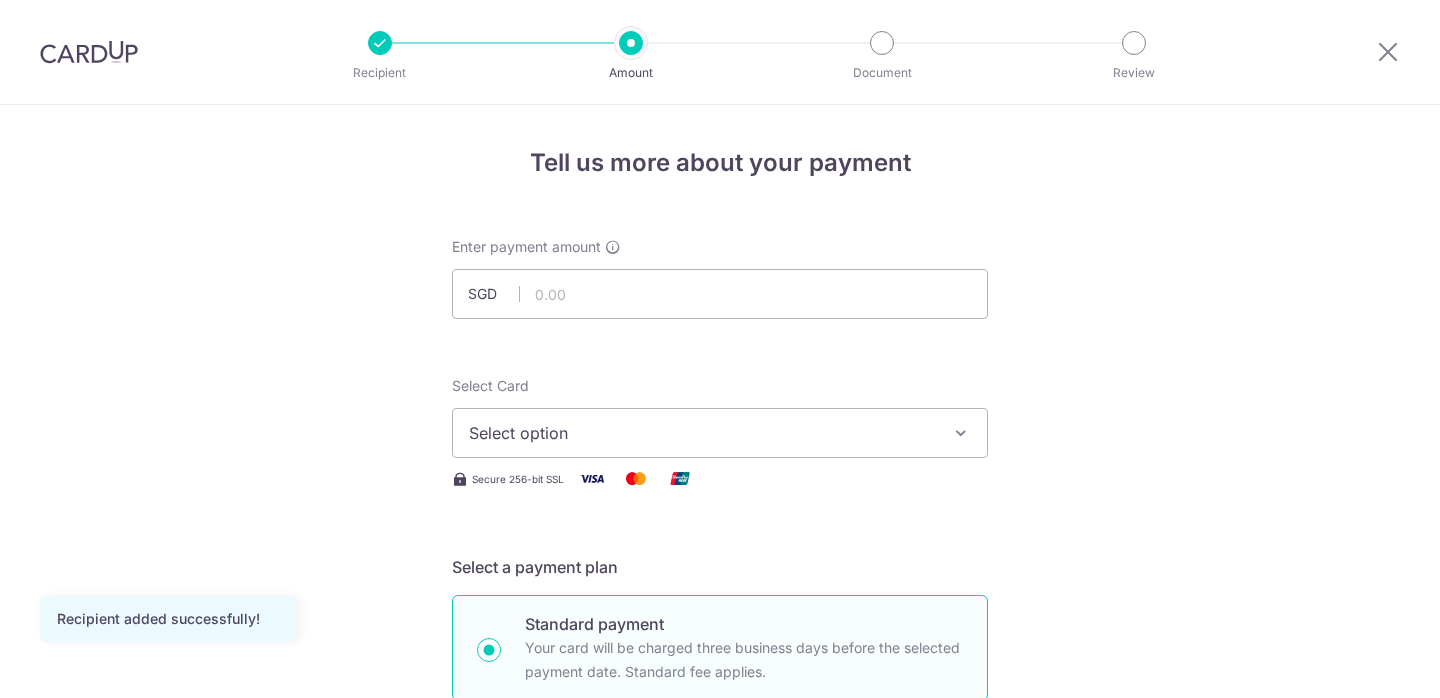 scroll, scrollTop: 0, scrollLeft: 0, axis: both 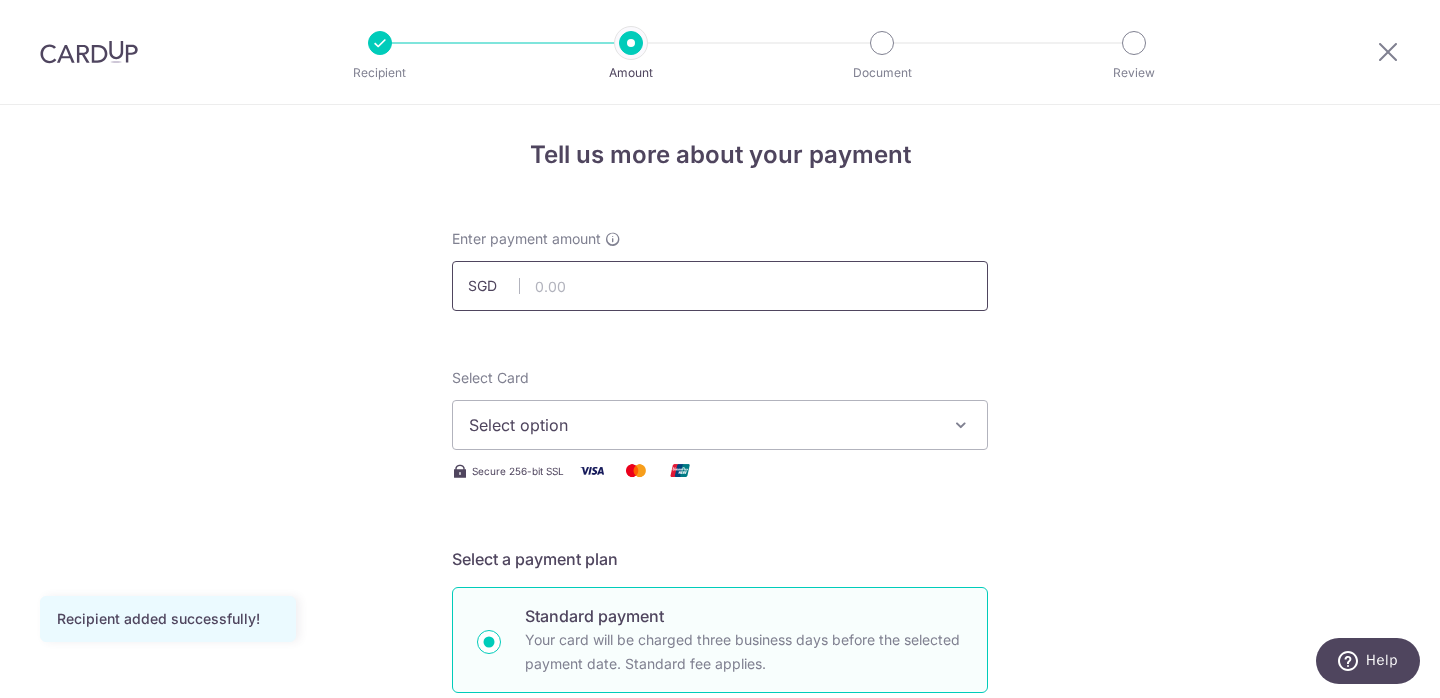 click at bounding box center [720, 286] 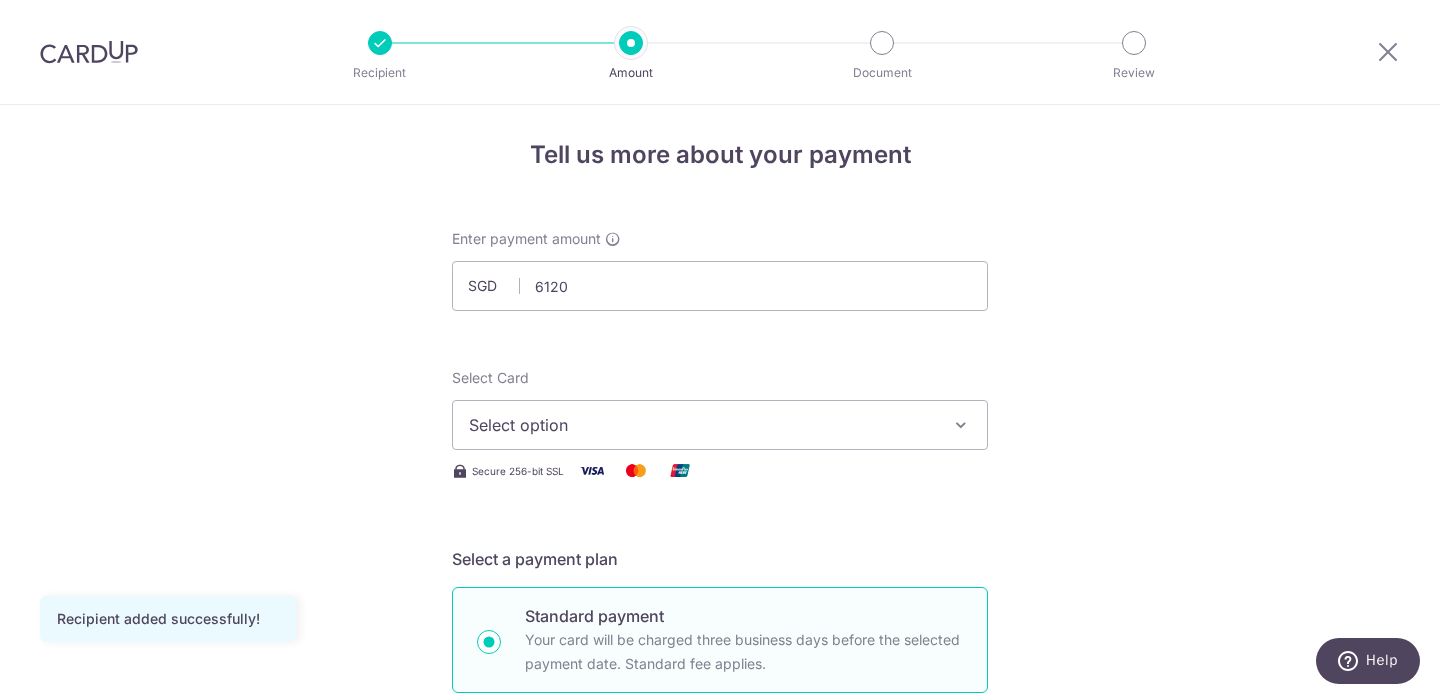 type on "6,120.00" 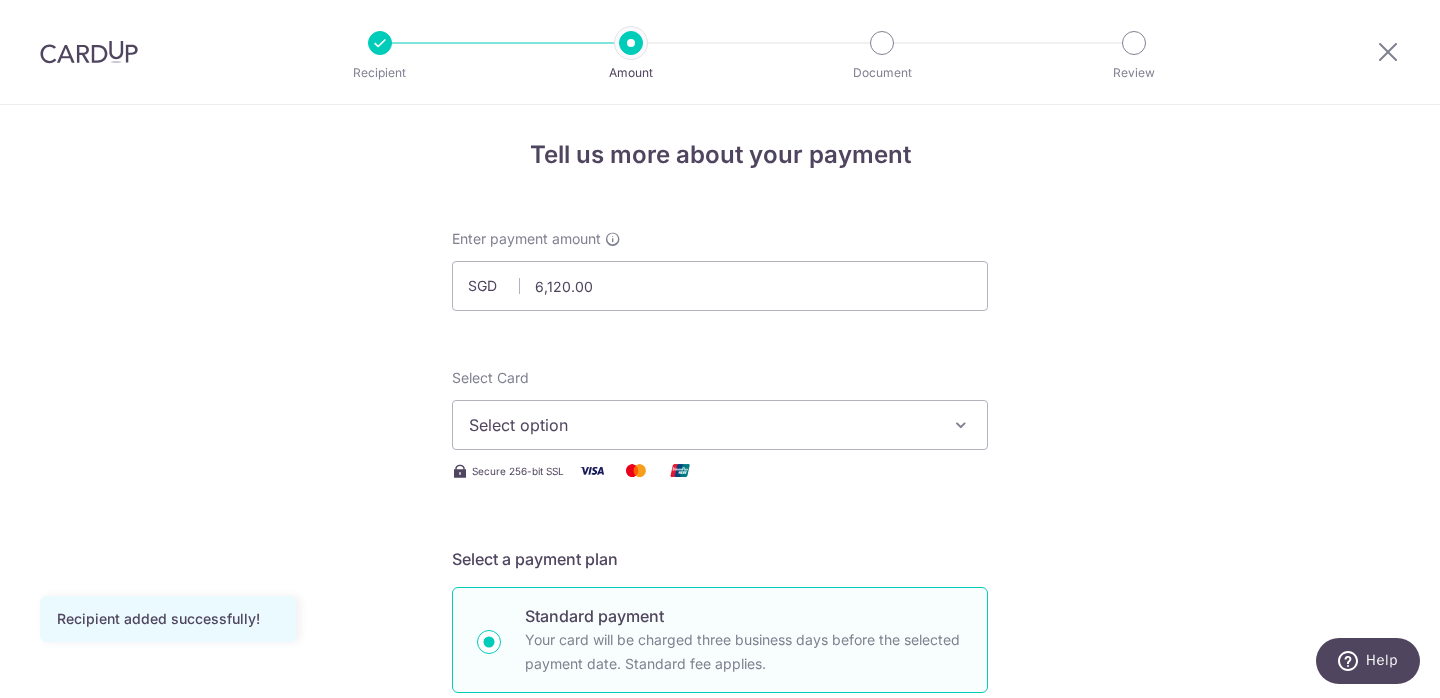 click on "Secure 256-bit SSL" at bounding box center [720, 470] 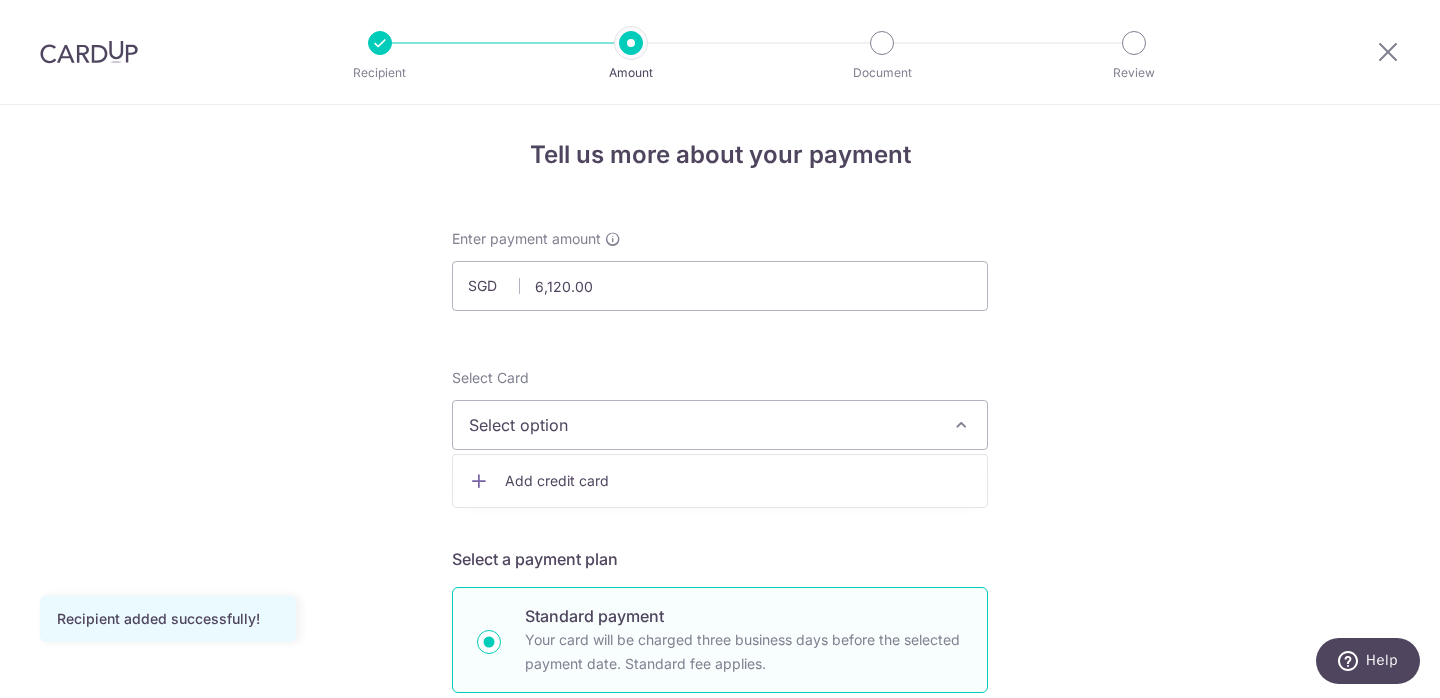 click on "Add credit card" at bounding box center [738, 481] 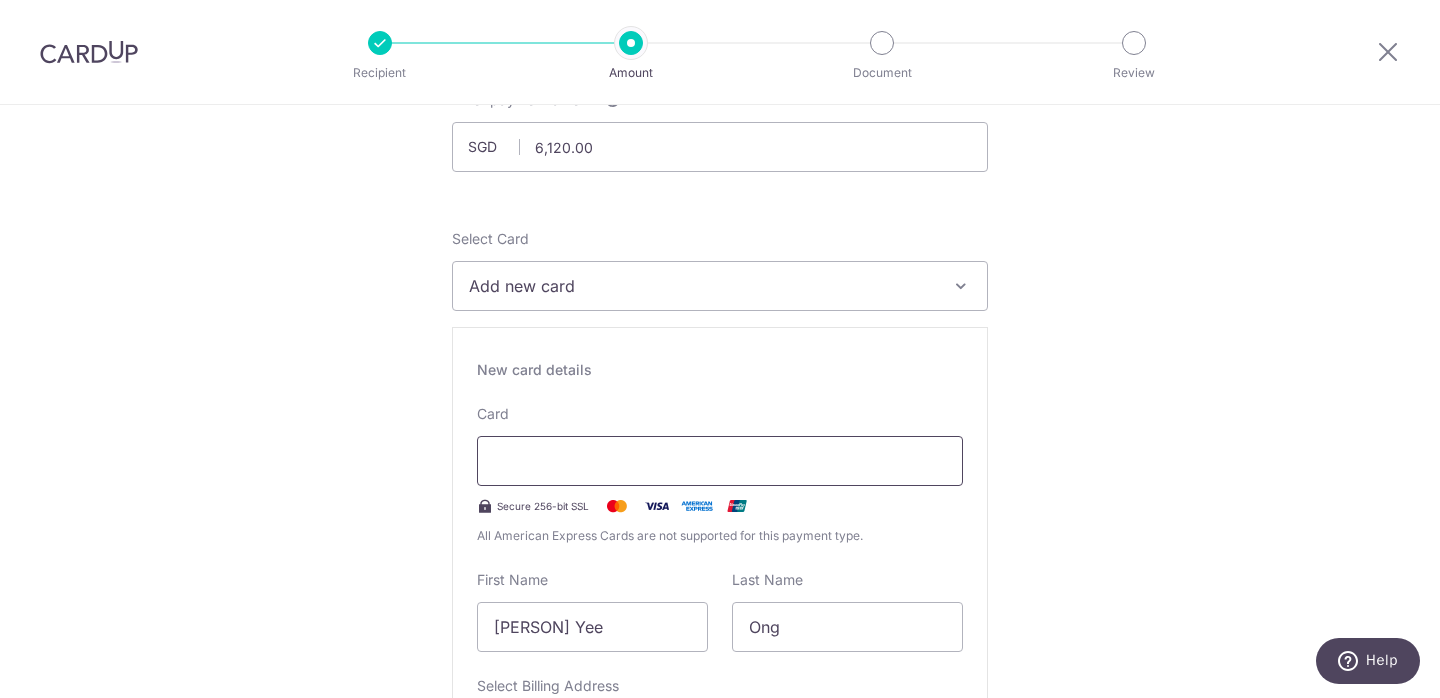 scroll, scrollTop: 137, scrollLeft: 0, axis: vertical 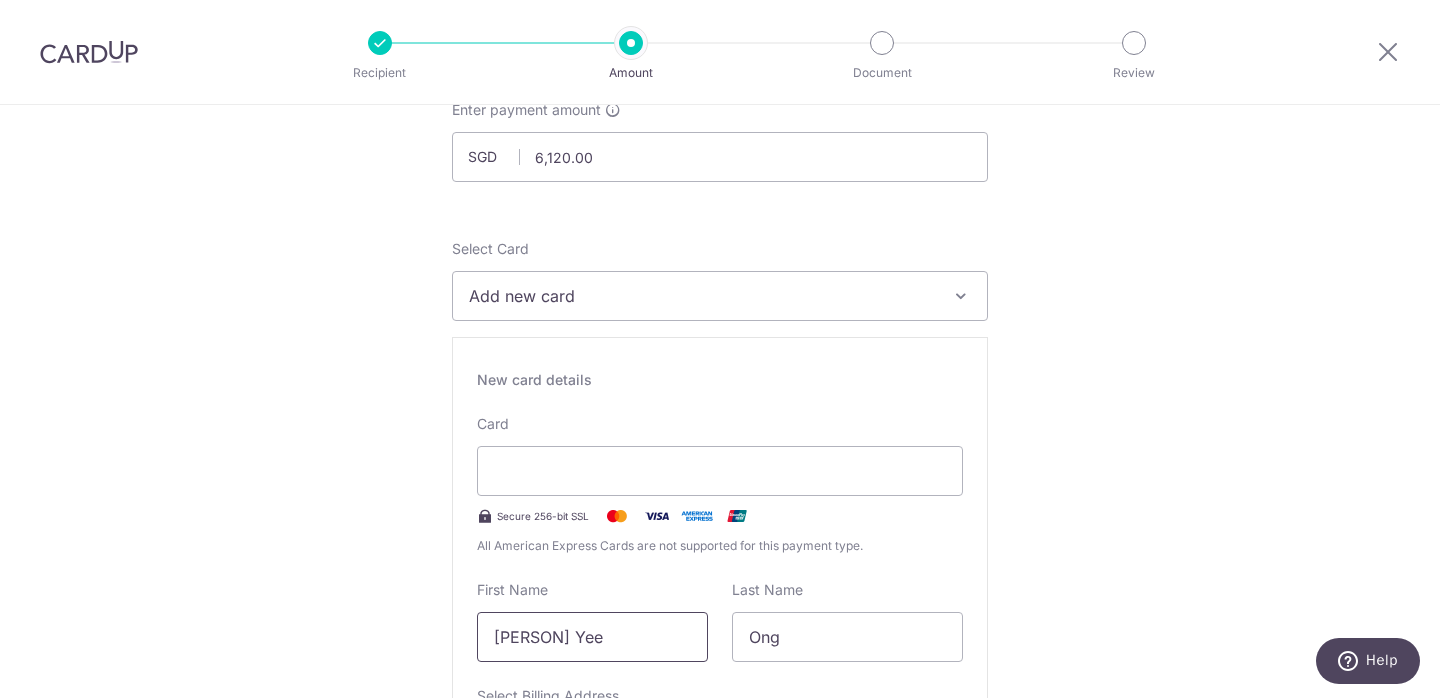 click on "[PERSON] Yee" at bounding box center (592, 637) 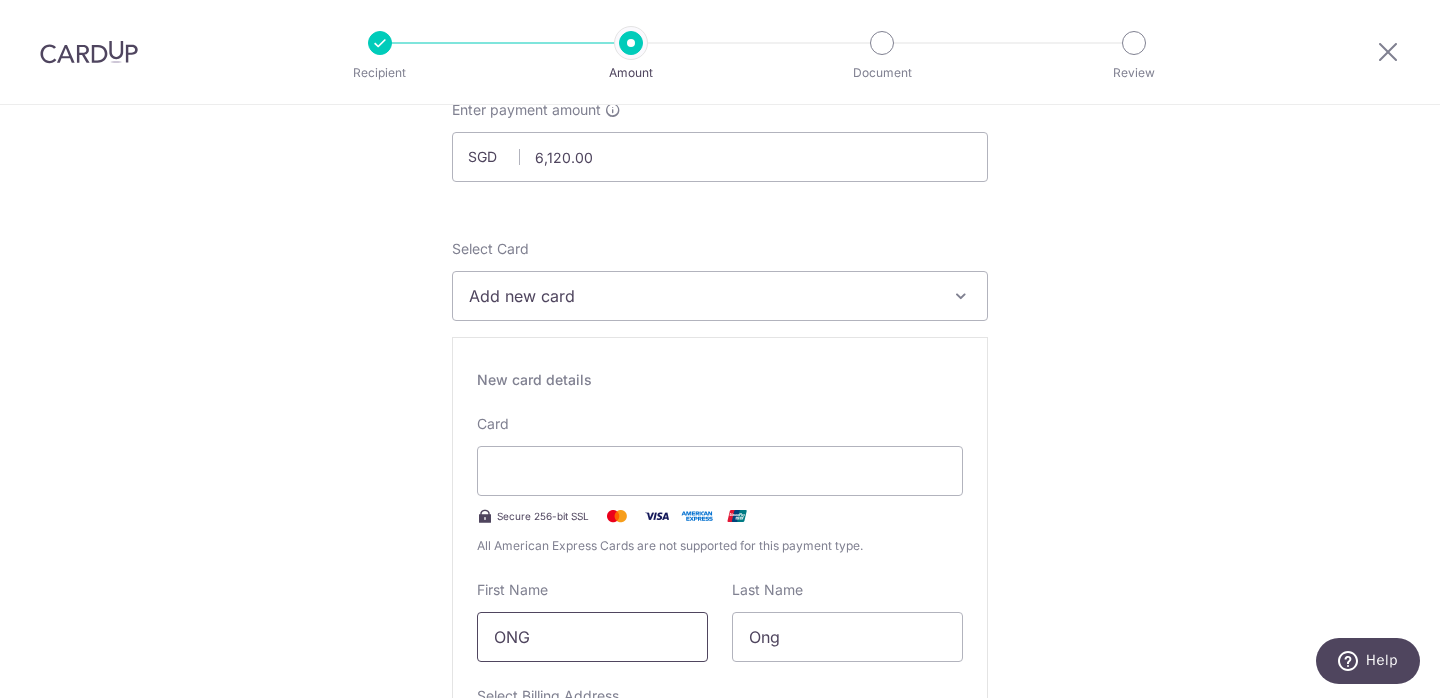 type on "ONG" 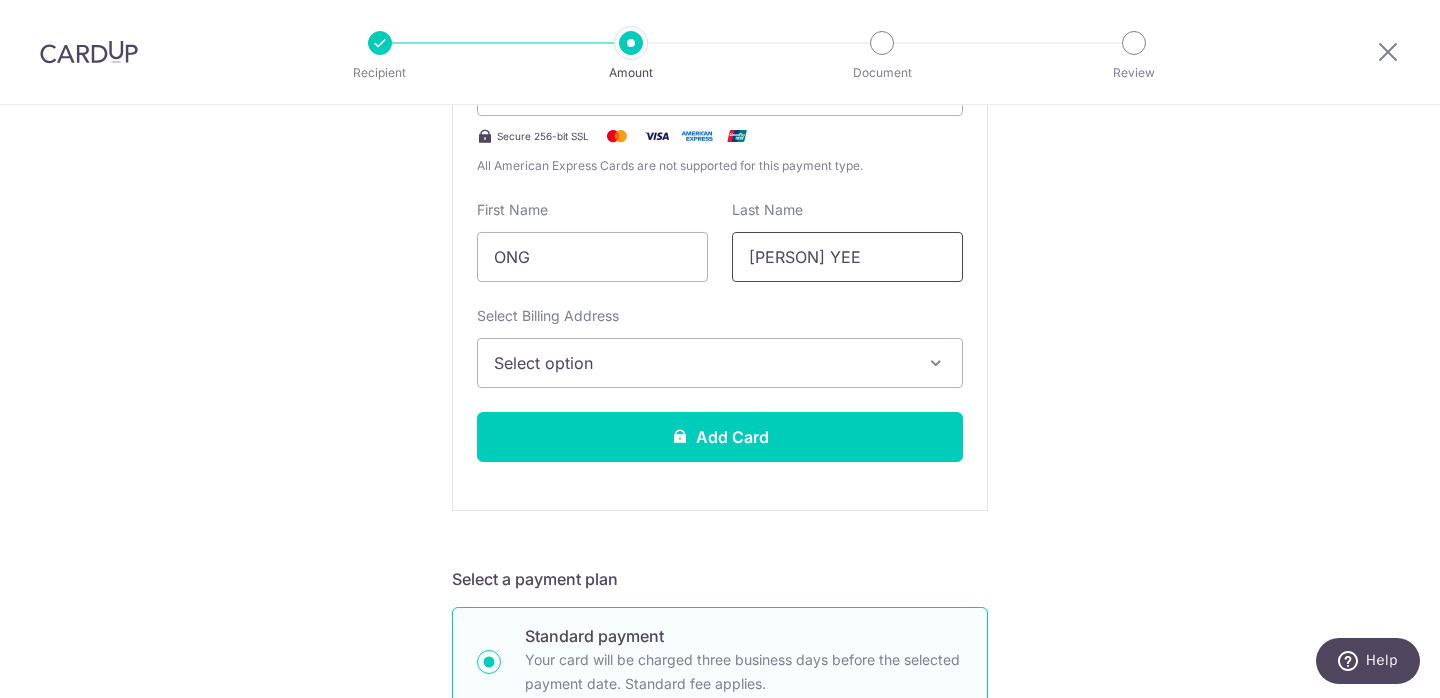 scroll, scrollTop: 530, scrollLeft: 0, axis: vertical 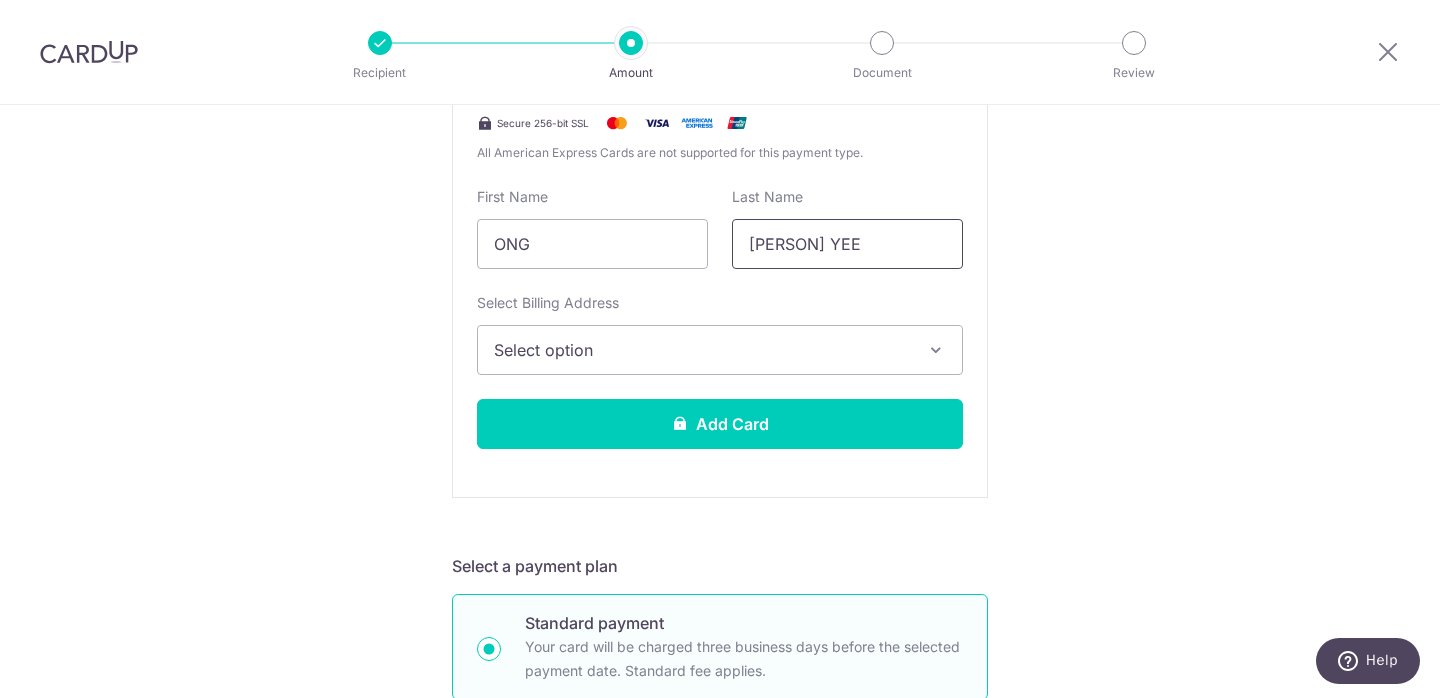 type on "POH YEE" 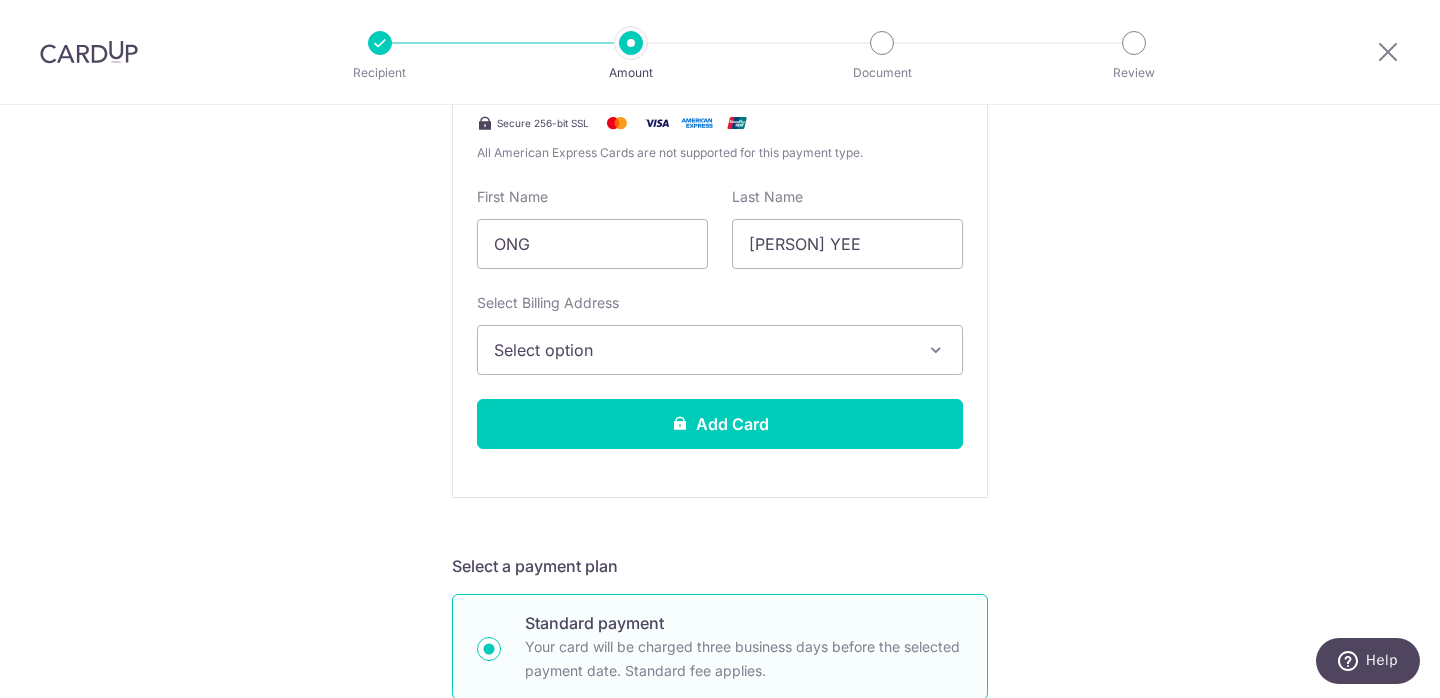 click on "Select option" at bounding box center [702, 350] 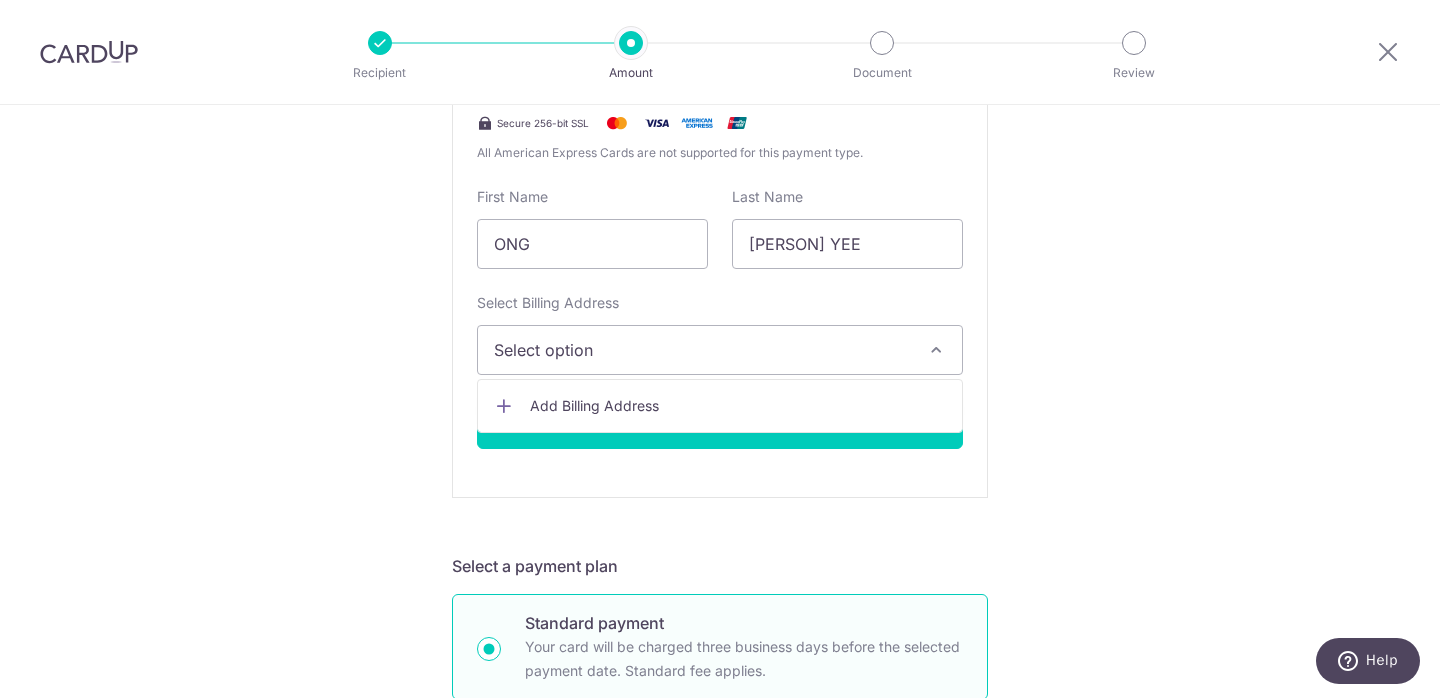 click on "Add Billing Address" at bounding box center [738, 406] 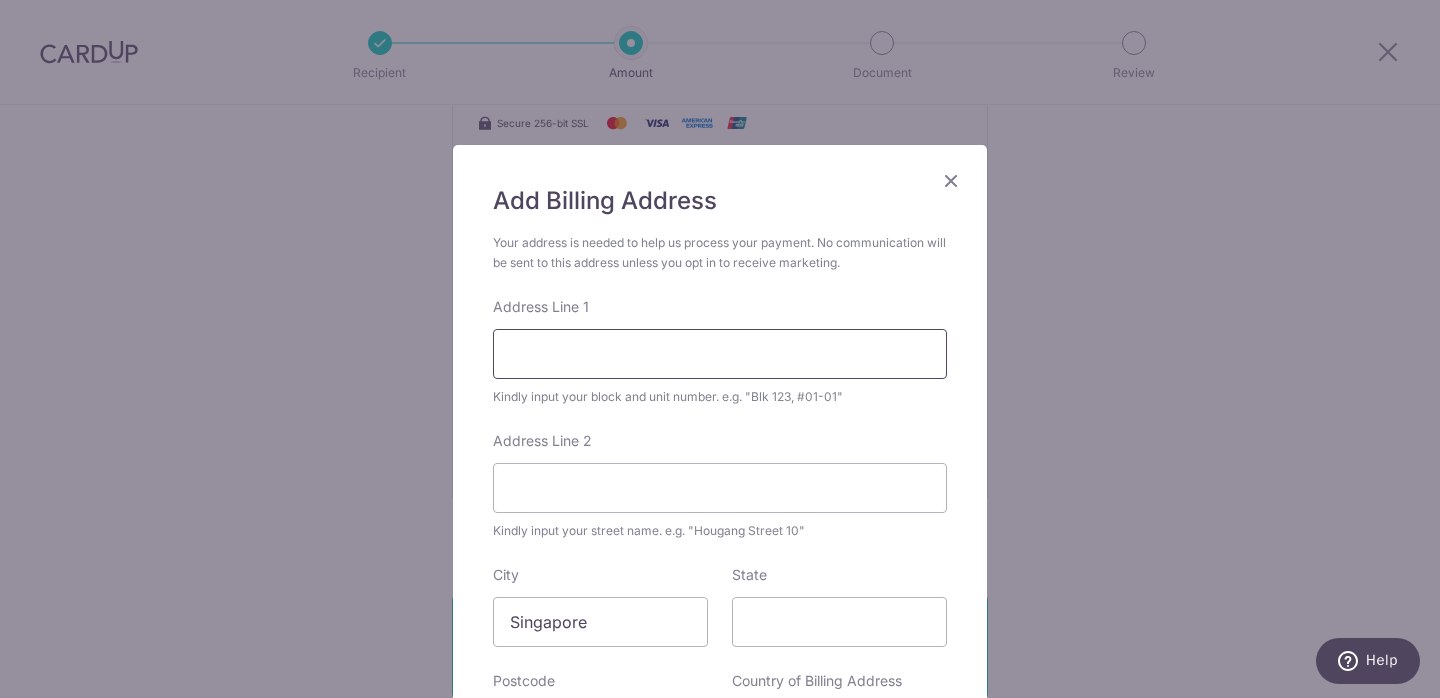 click on "Address Line 1" at bounding box center (720, 354) 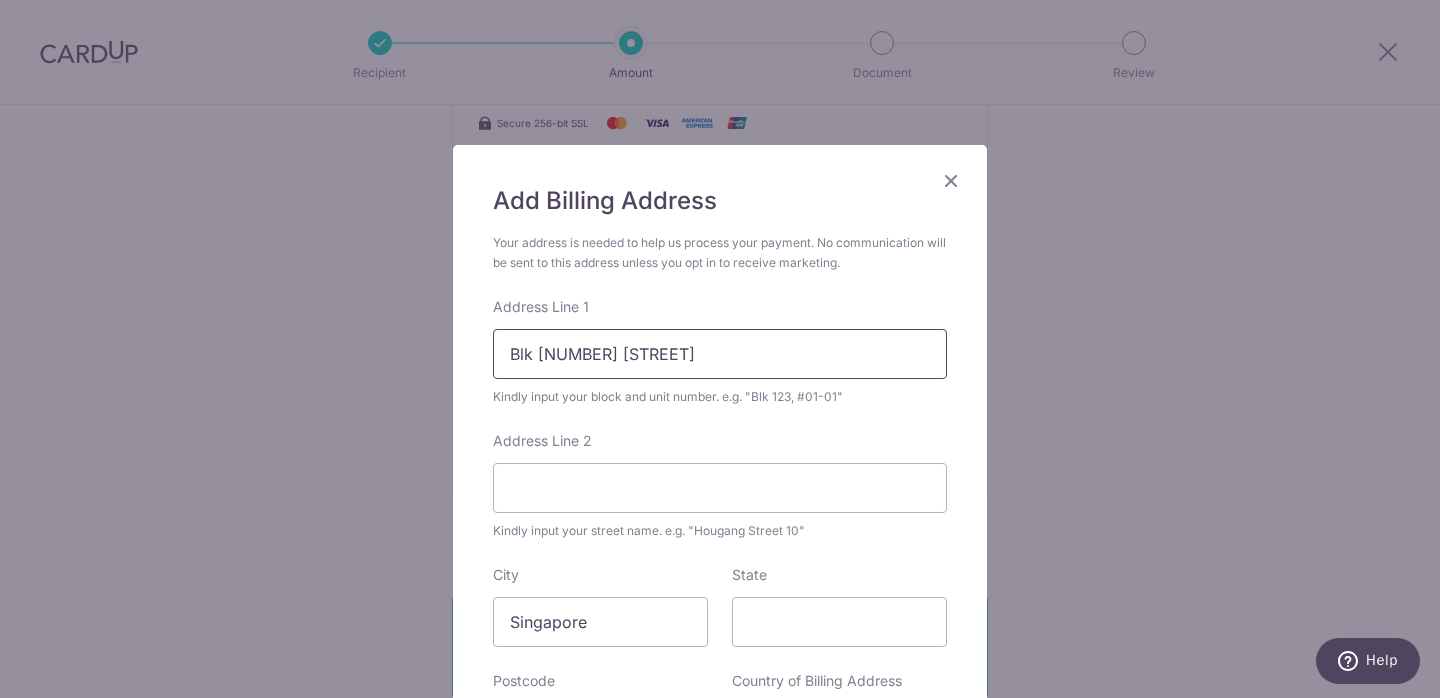 type on "540237" 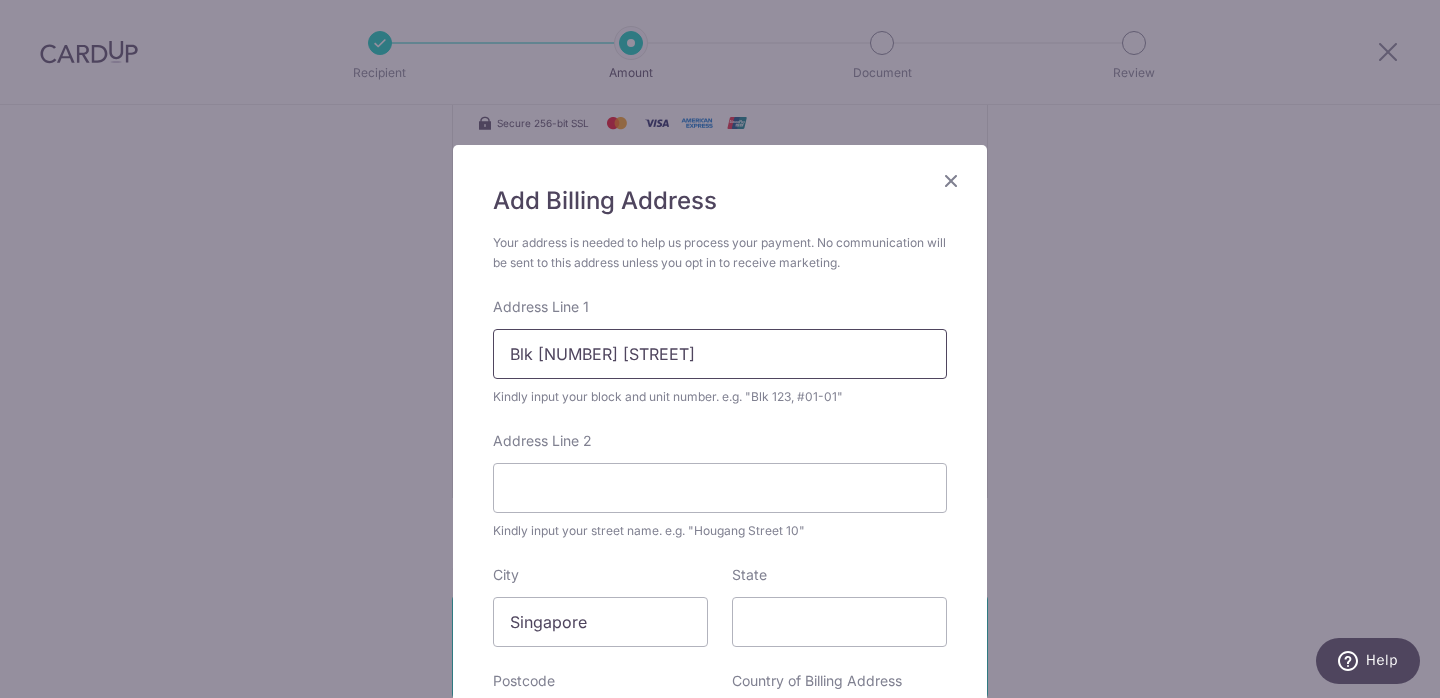 scroll, scrollTop: 314, scrollLeft: 0, axis: vertical 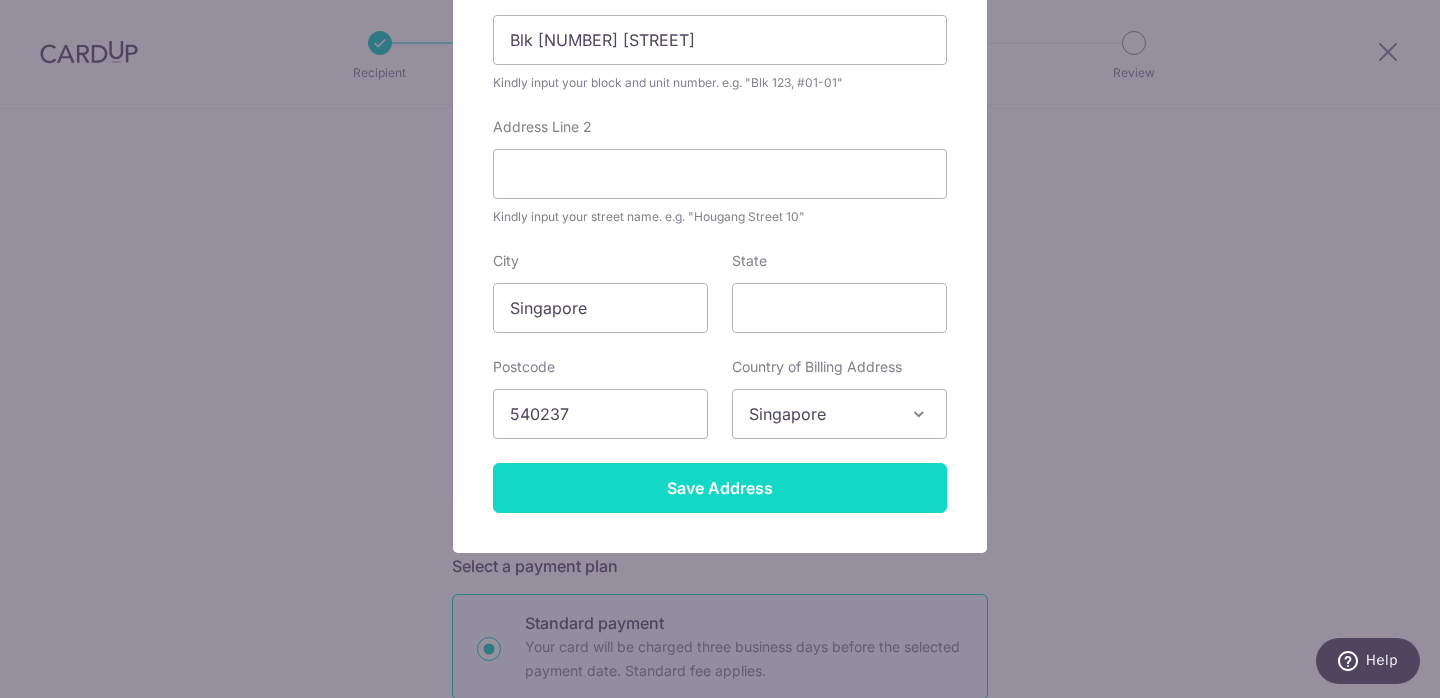 click on "Save Address" at bounding box center [720, 488] 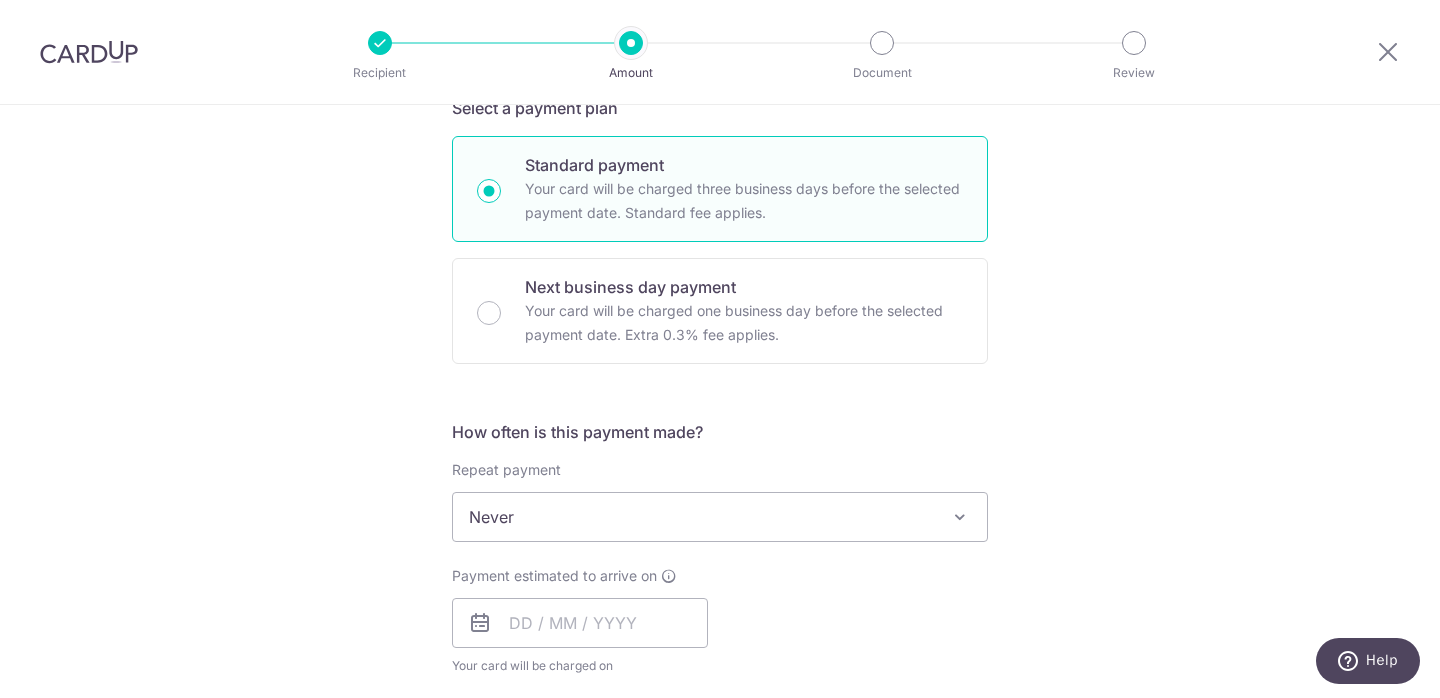 scroll, scrollTop: 1175, scrollLeft: 0, axis: vertical 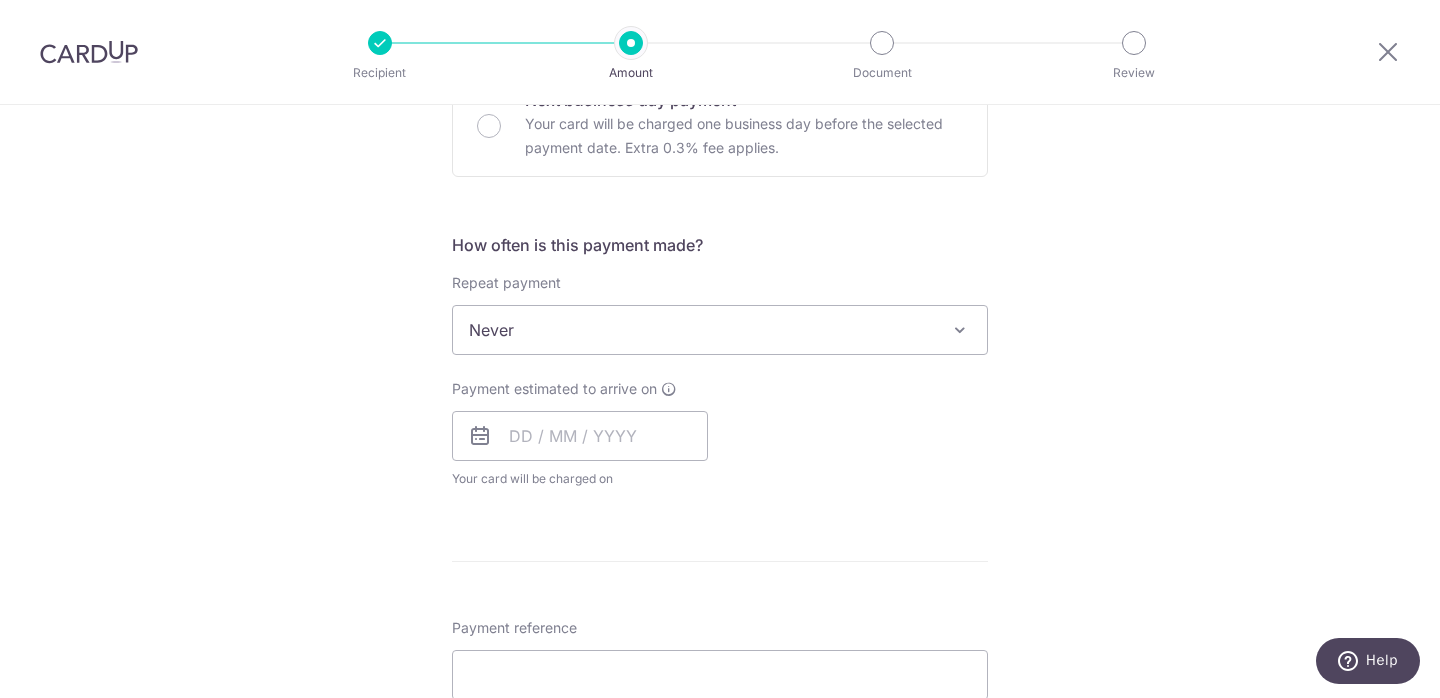 click on "Never" at bounding box center [720, 330] 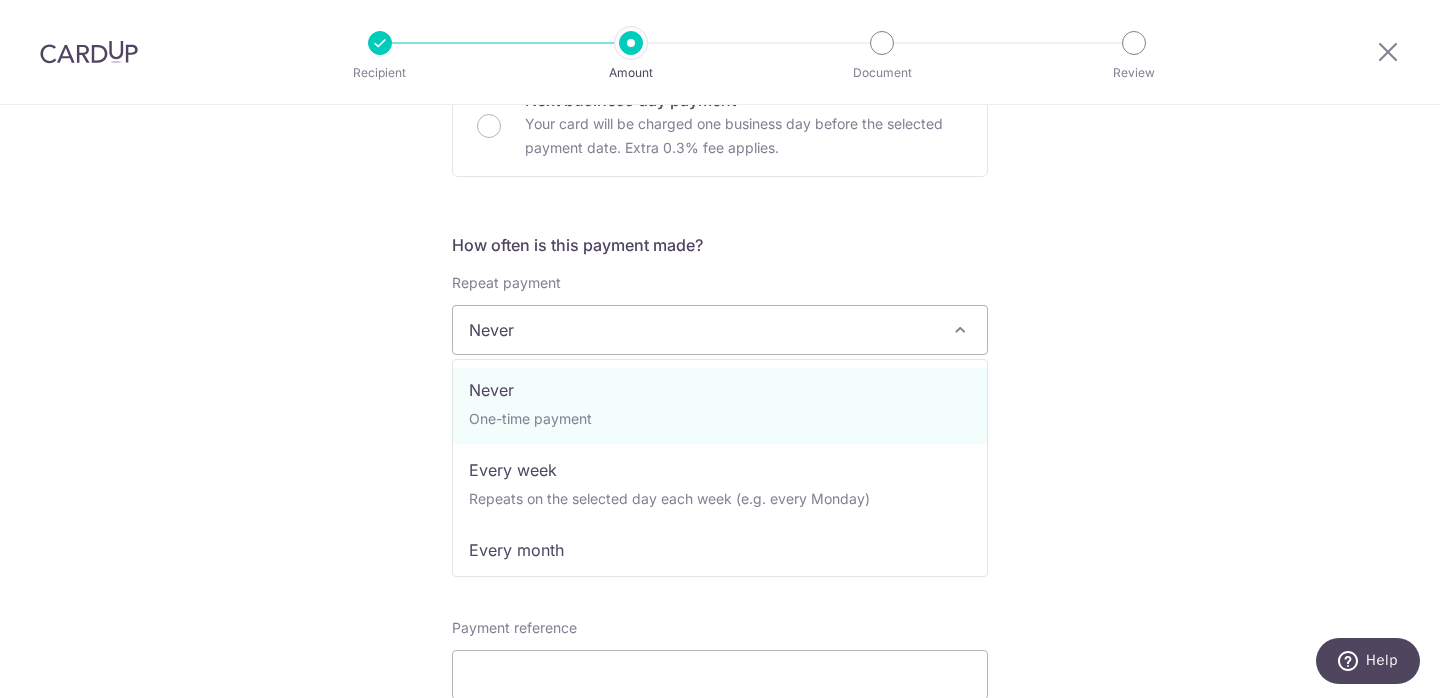 scroll, scrollTop: 0, scrollLeft: 0, axis: both 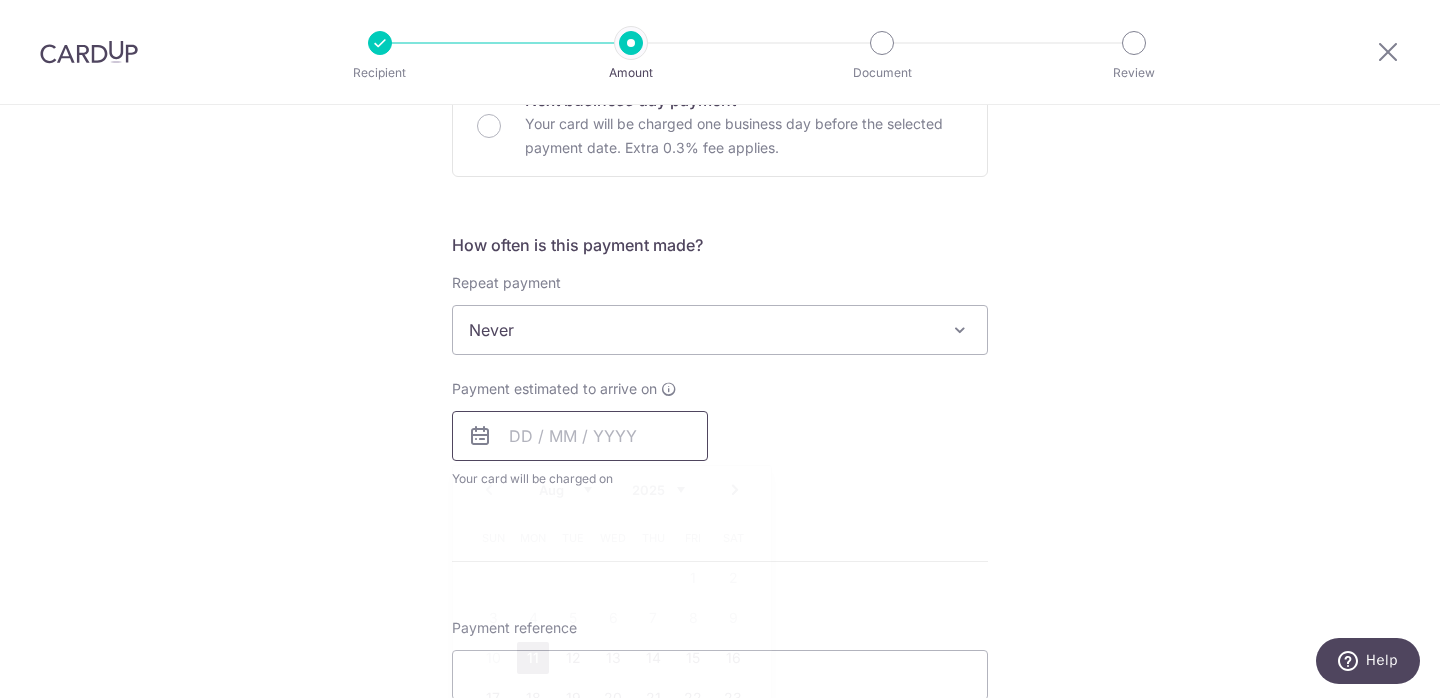 click at bounding box center [580, 436] 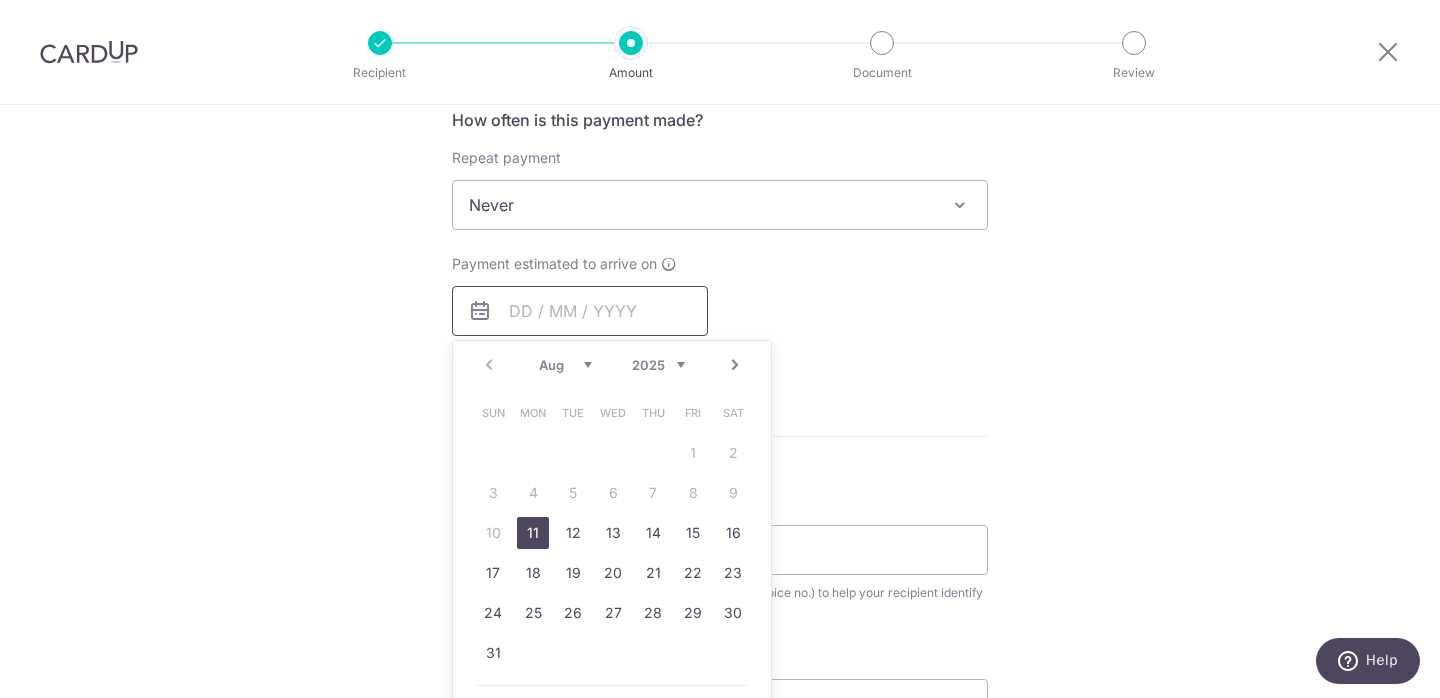 scroll, scrollTop: 1308, scrollLeft: 0, axis: vertical 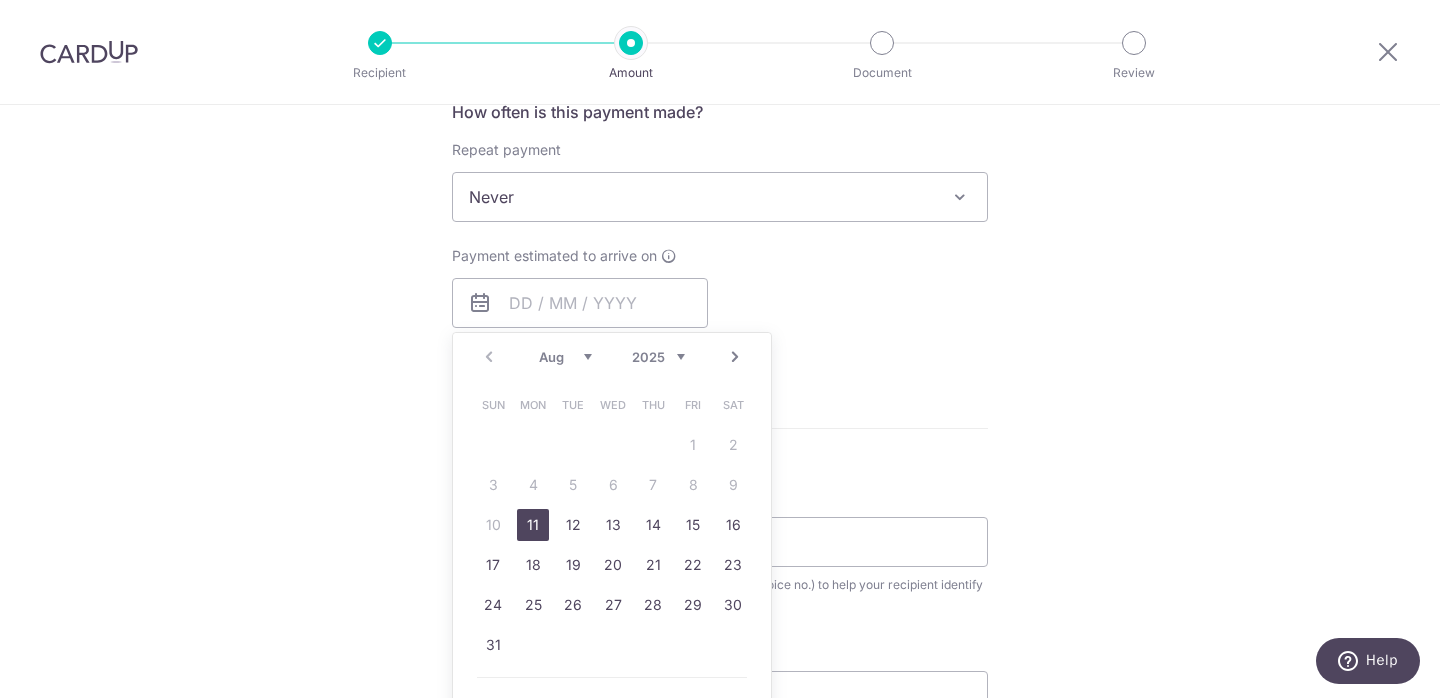 click on "11" at bounding box center [533, 525] 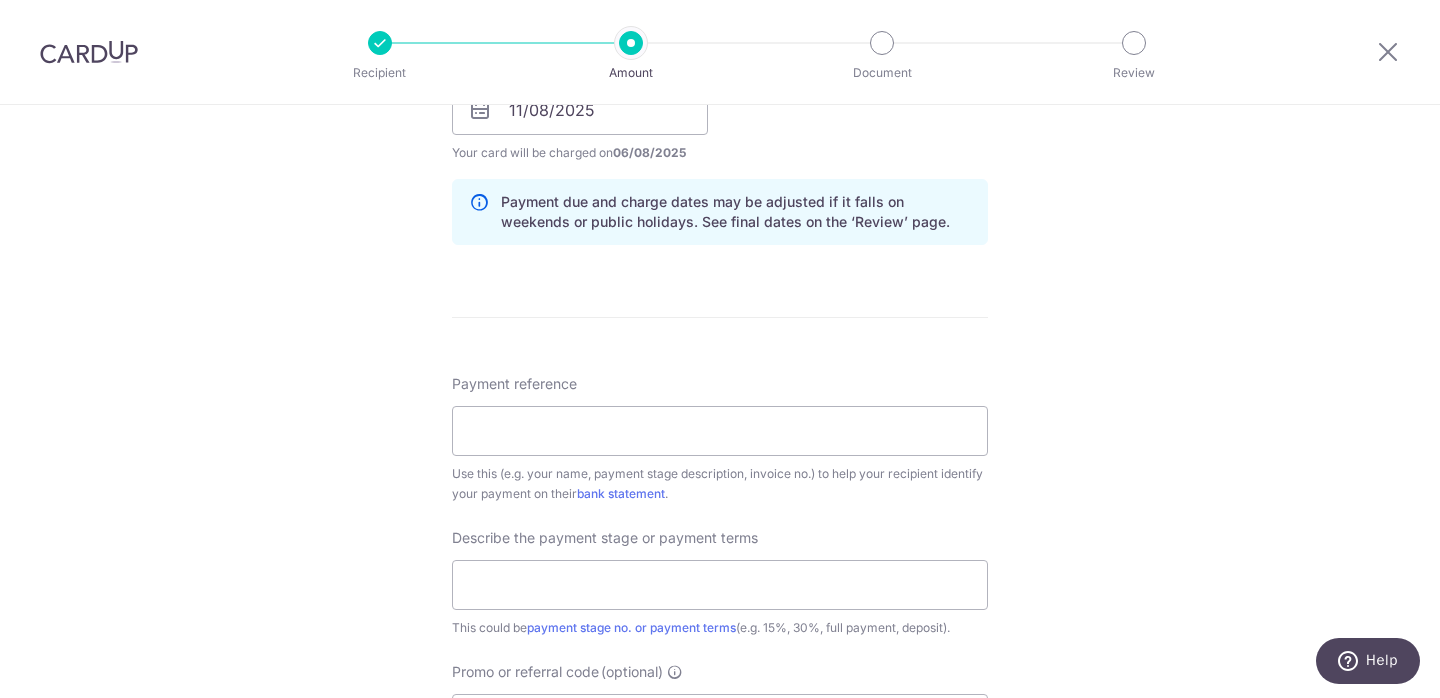 scroll, scrollTop: 1502, scrollLeft: 0, axis: vertical 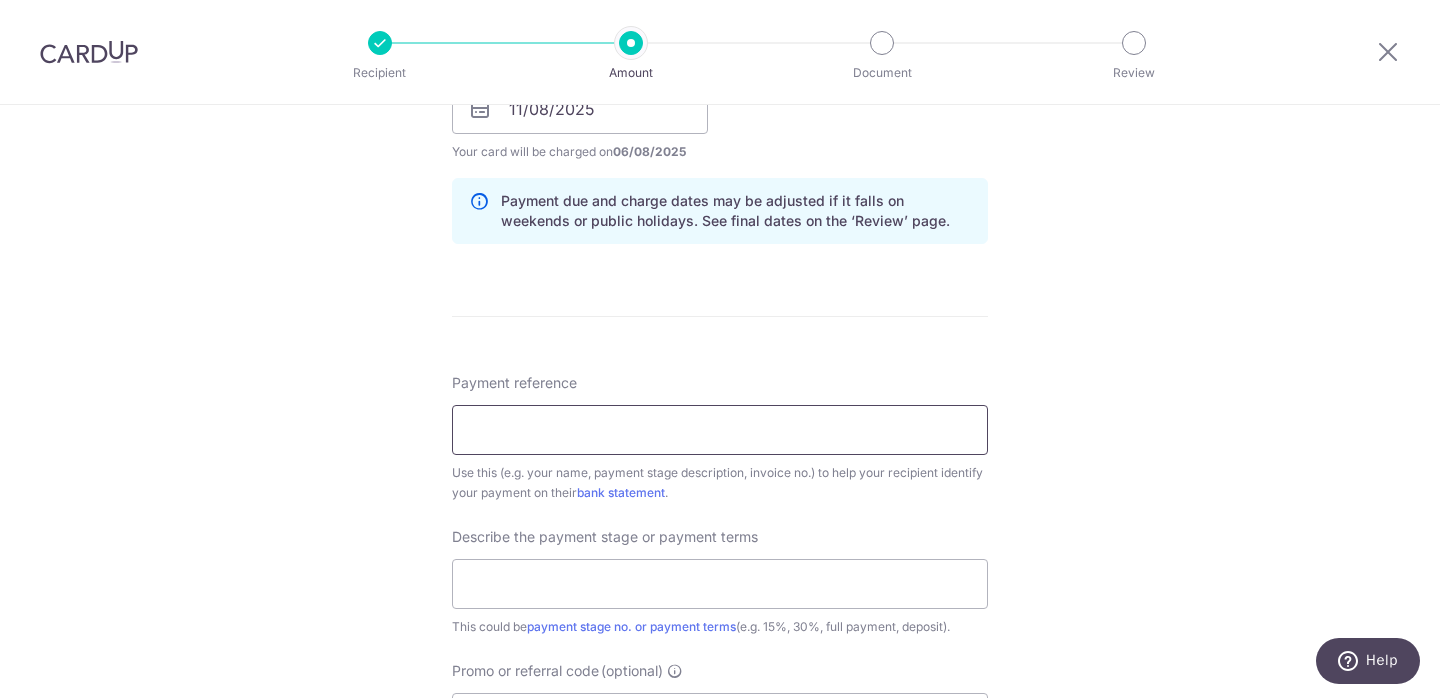 click on "Payment reference" at bounding box center [720, 430] 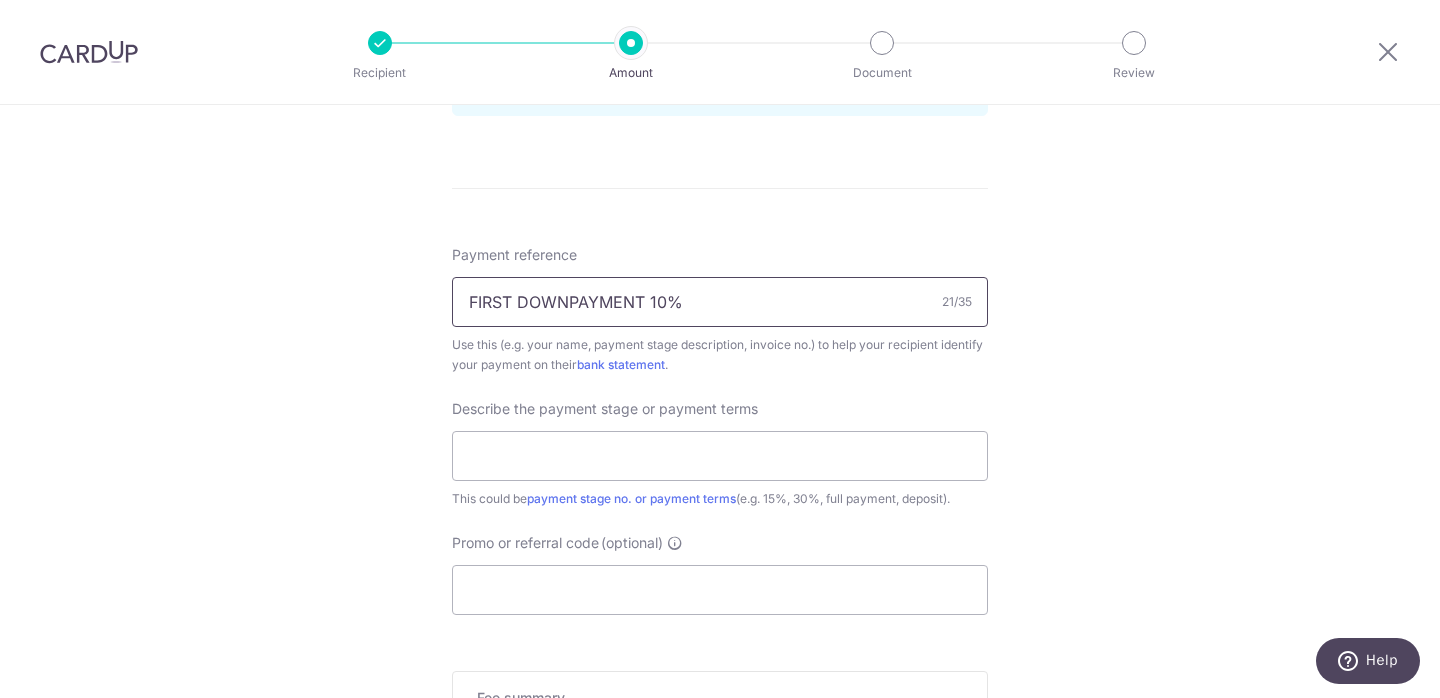 scroll, scrollTop: 1684, scrollLeft: 0, axis: vertical 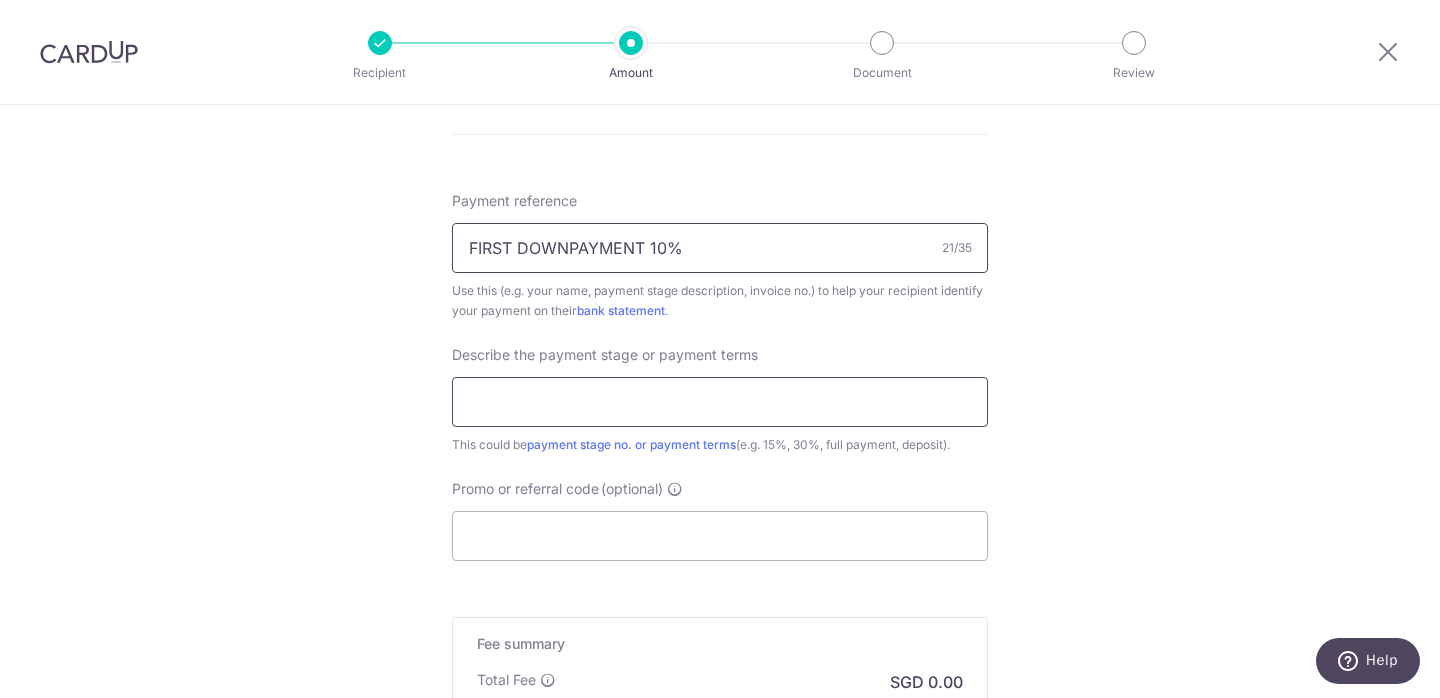 type on "FIRST DOWNPAYMENT 10%" 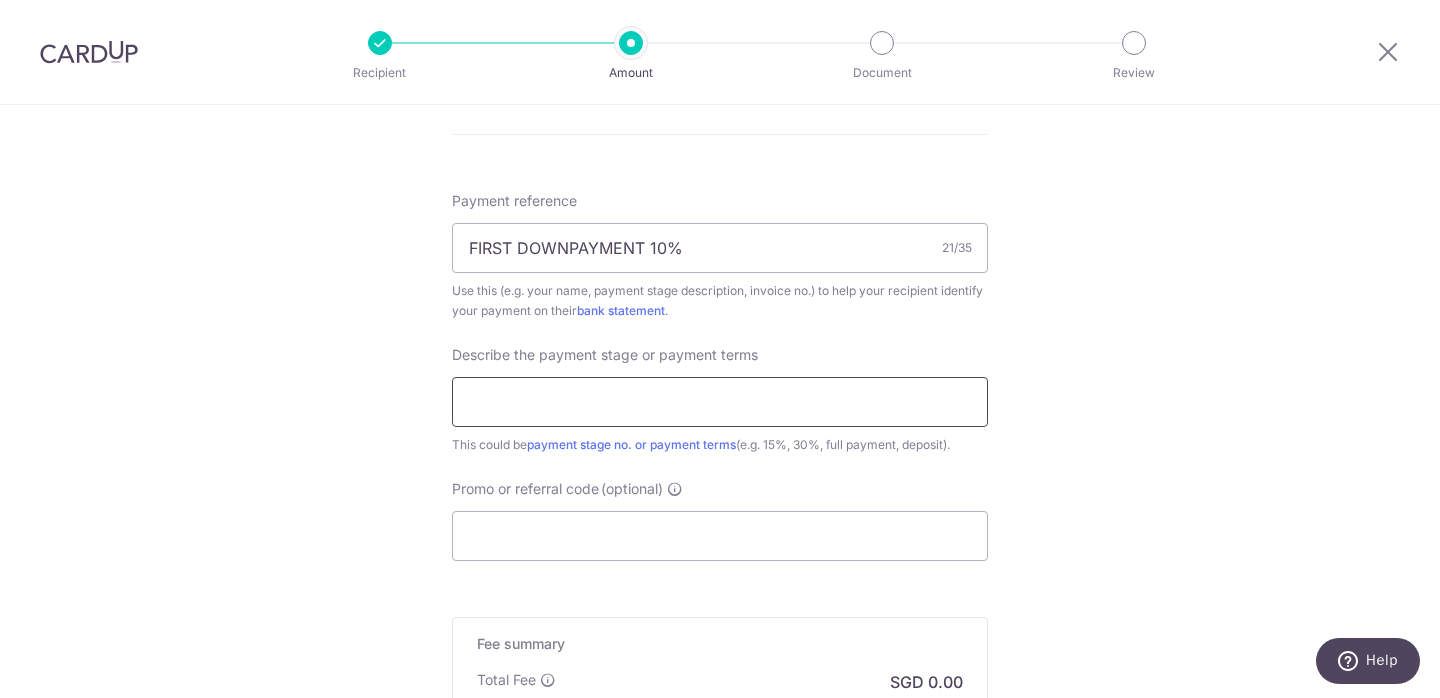 click at bounding box center (720, 402) 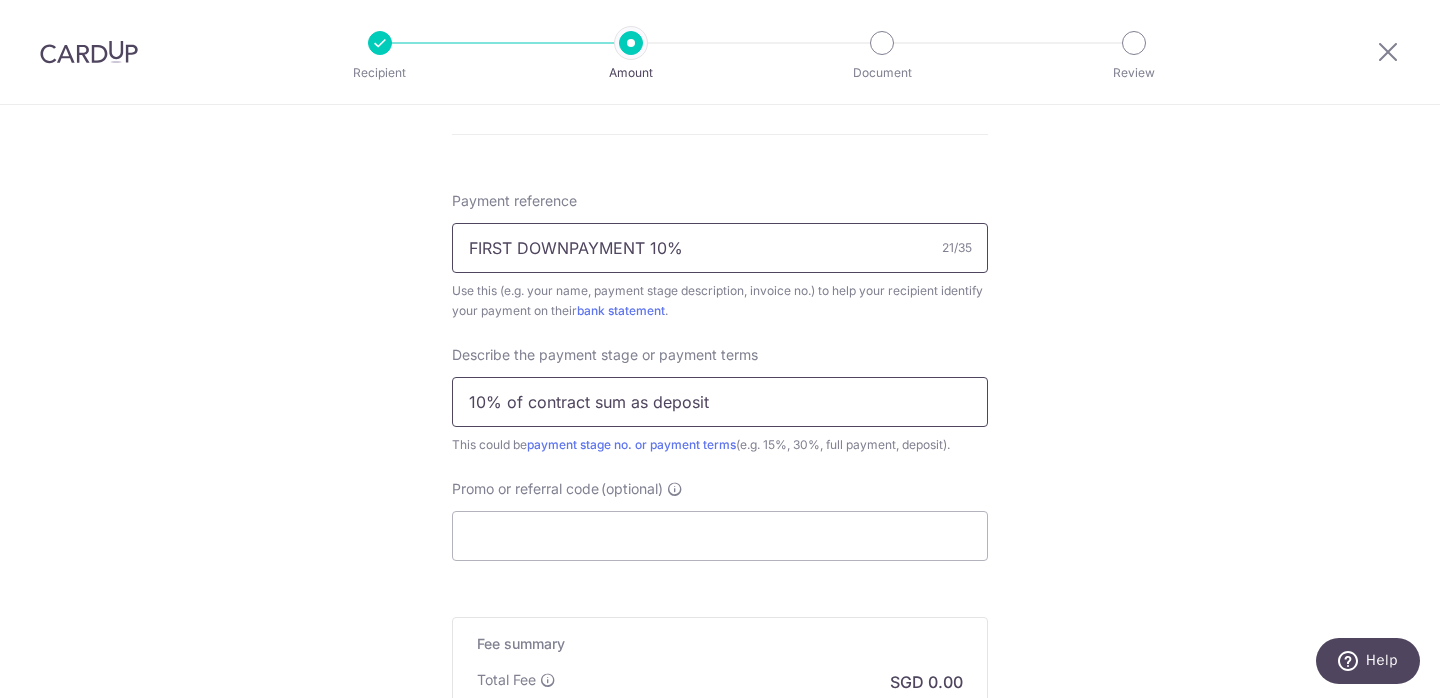 type on "10% of contract sum as deposit" 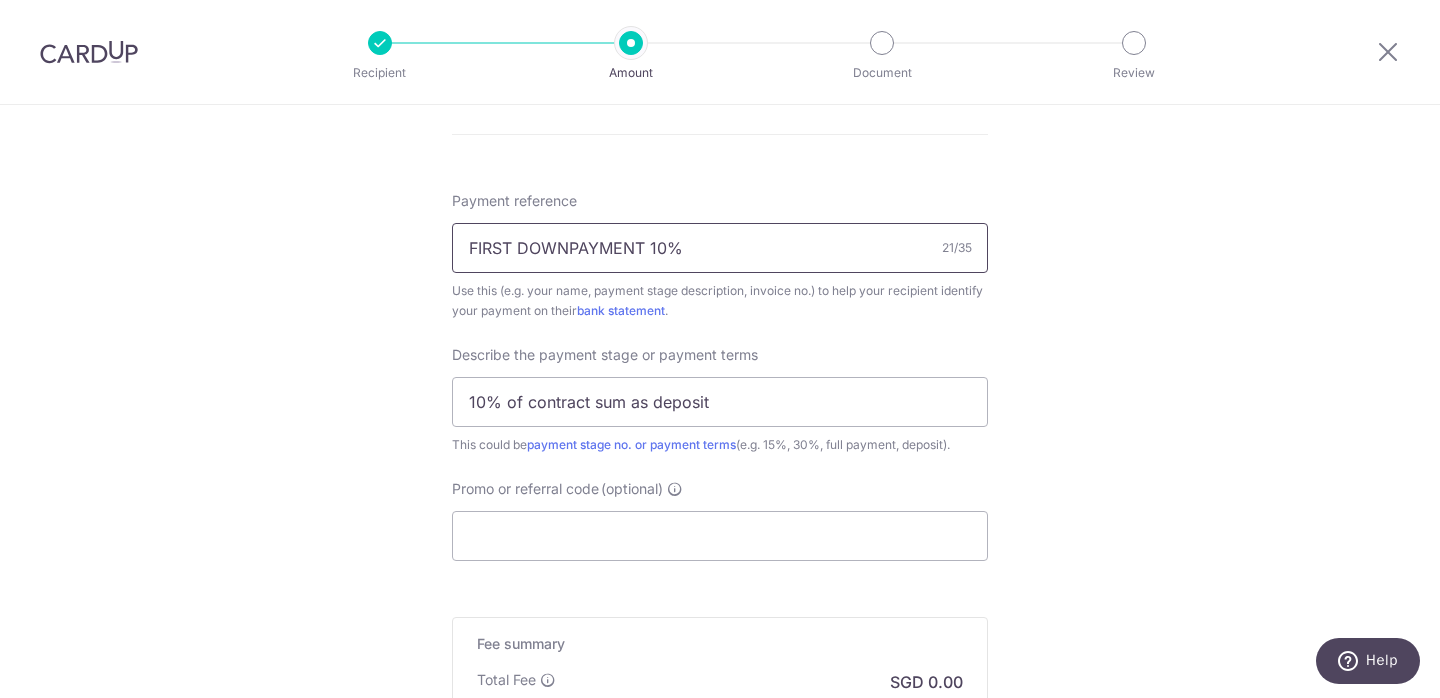 drag, startPoint x: 765, startPoint y: 234, endPoint x: 404, endPoint y: 196, distance: 362.99448 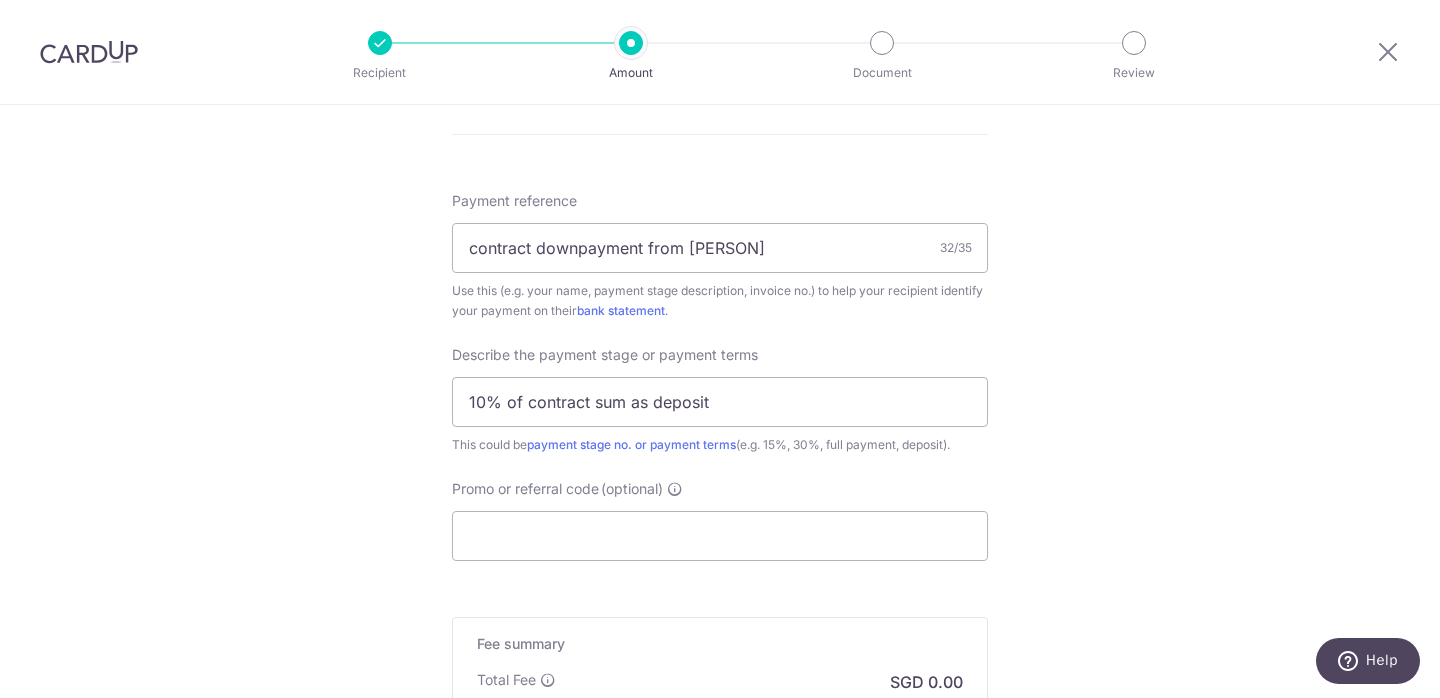 click on "Tell us more about your payment
Enter payment amount
SGD
6,120.00
6120.00
Recipient added successfully!
Select Card
Add new card
Add credit card
Secure 256-bit SSL
Text
New card details
Your card number is invalid.
Card
Secure 256-bit SSL" at bounding box center (720, -302) 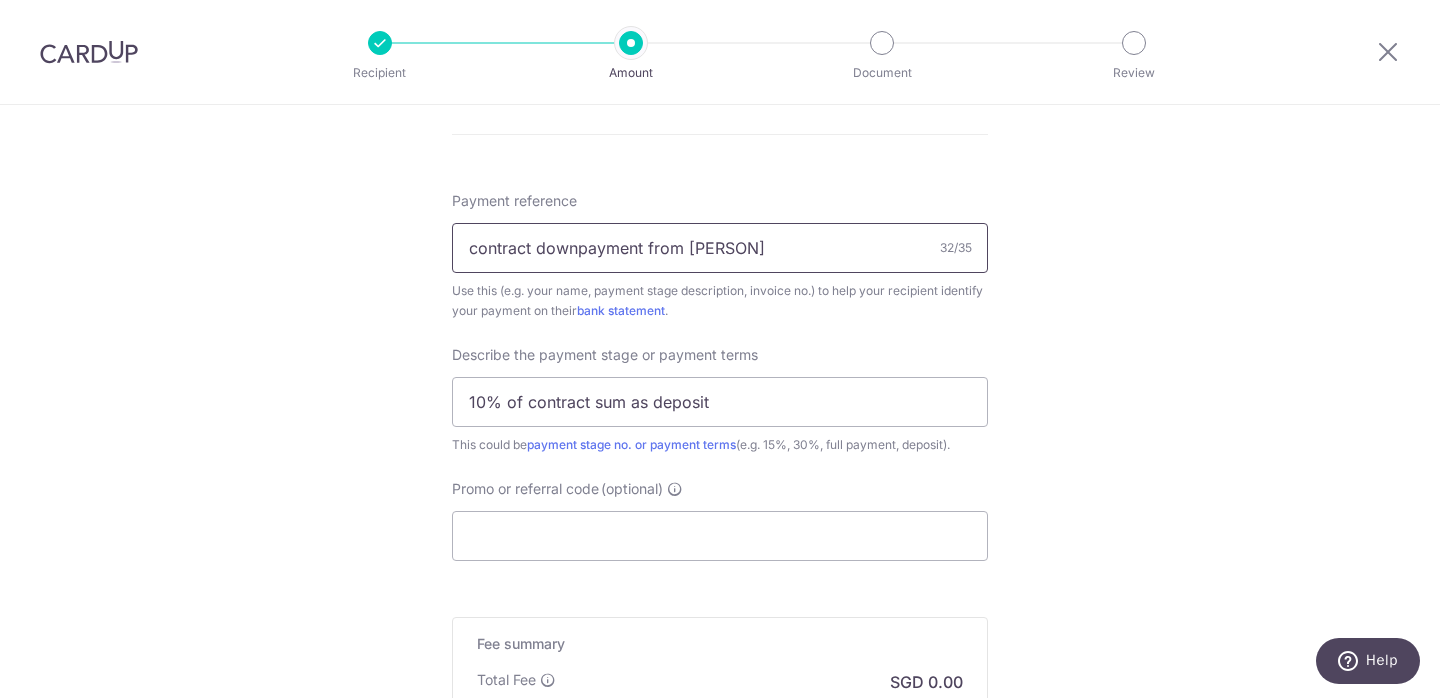 click on "contract downpayment from pohyee" at bounding box center (720, 248) 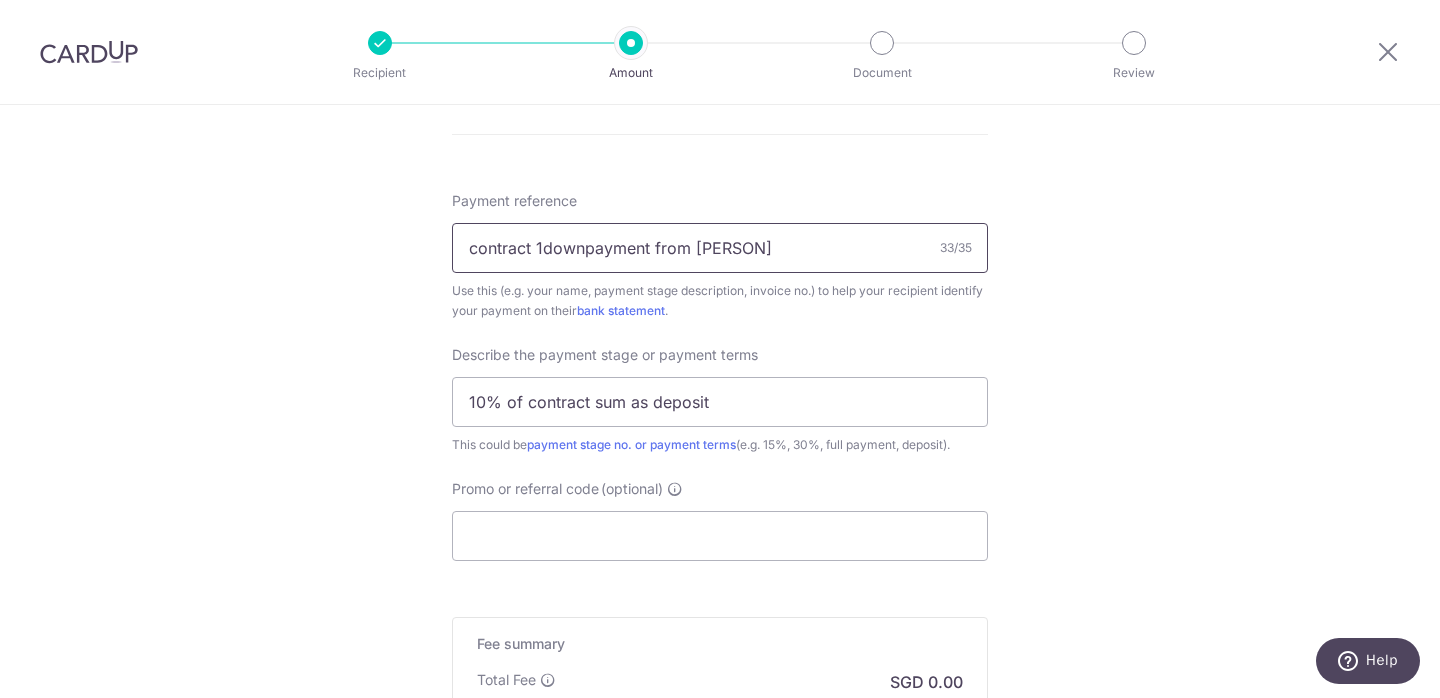 type on "contract downpayment from pohyee" 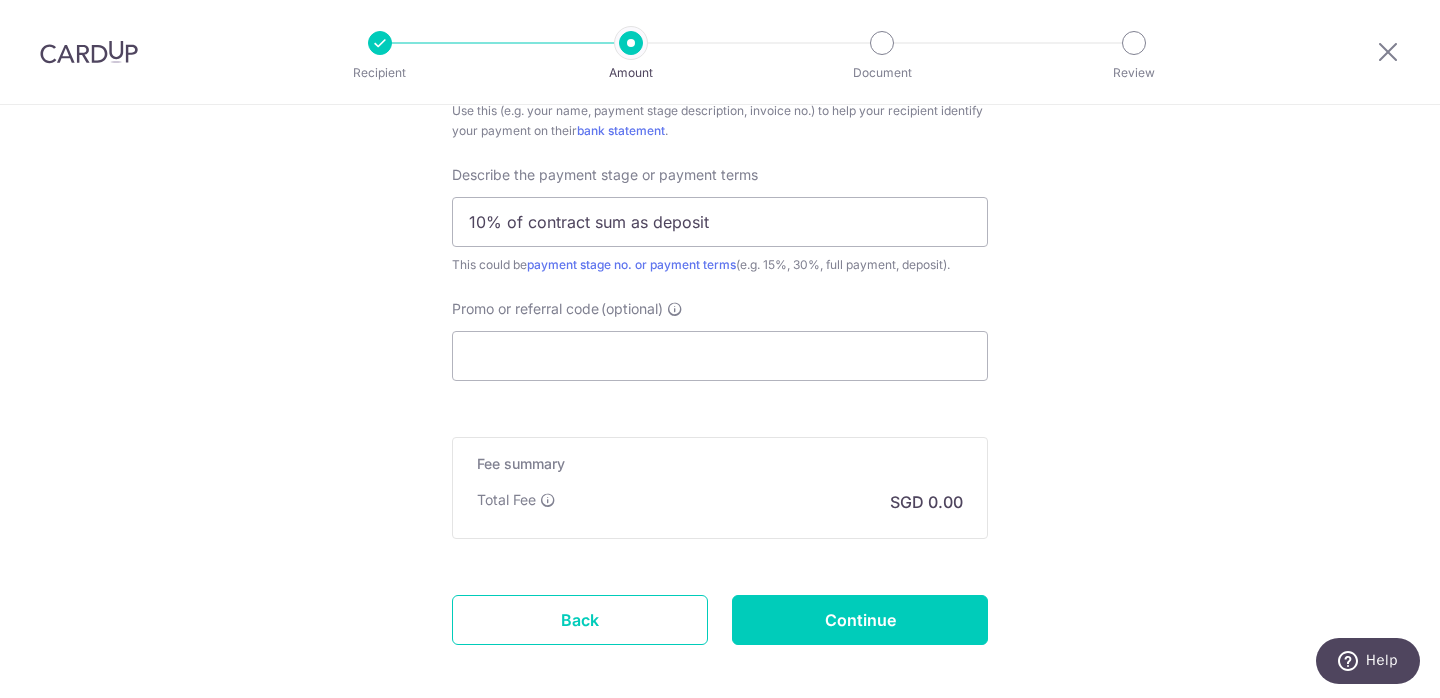 scroll, scrollTop: 1929, scrollLeft: 0, axis: vertical 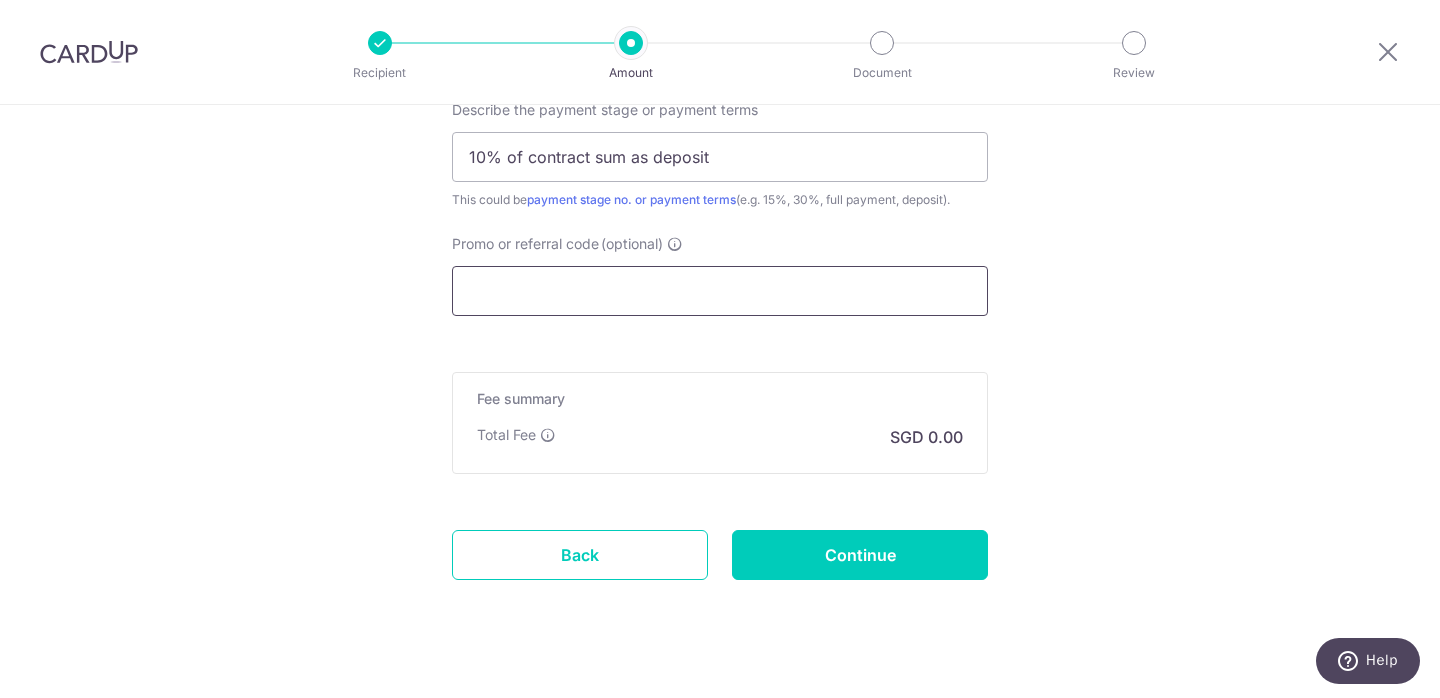 click on "Promo or referral code
(optional)" at bounding box center [720, 291] 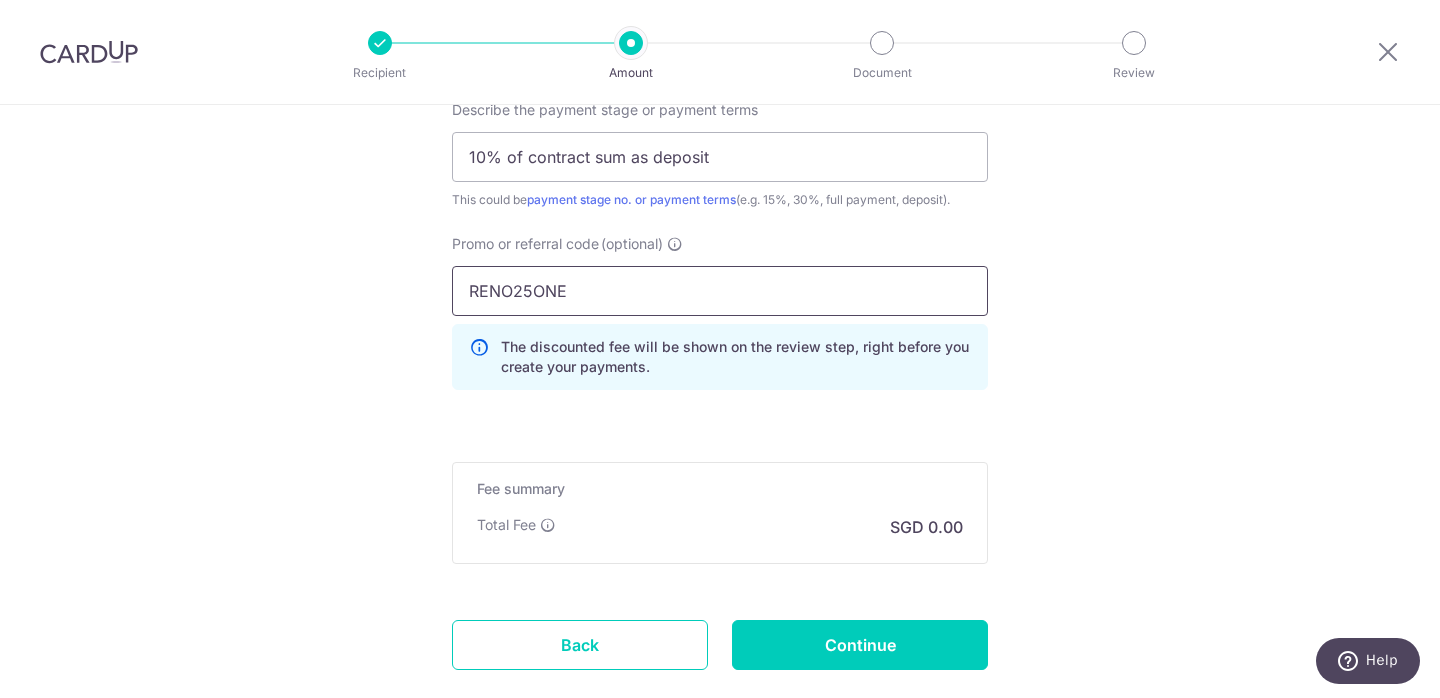 type on "RENO25ONE" 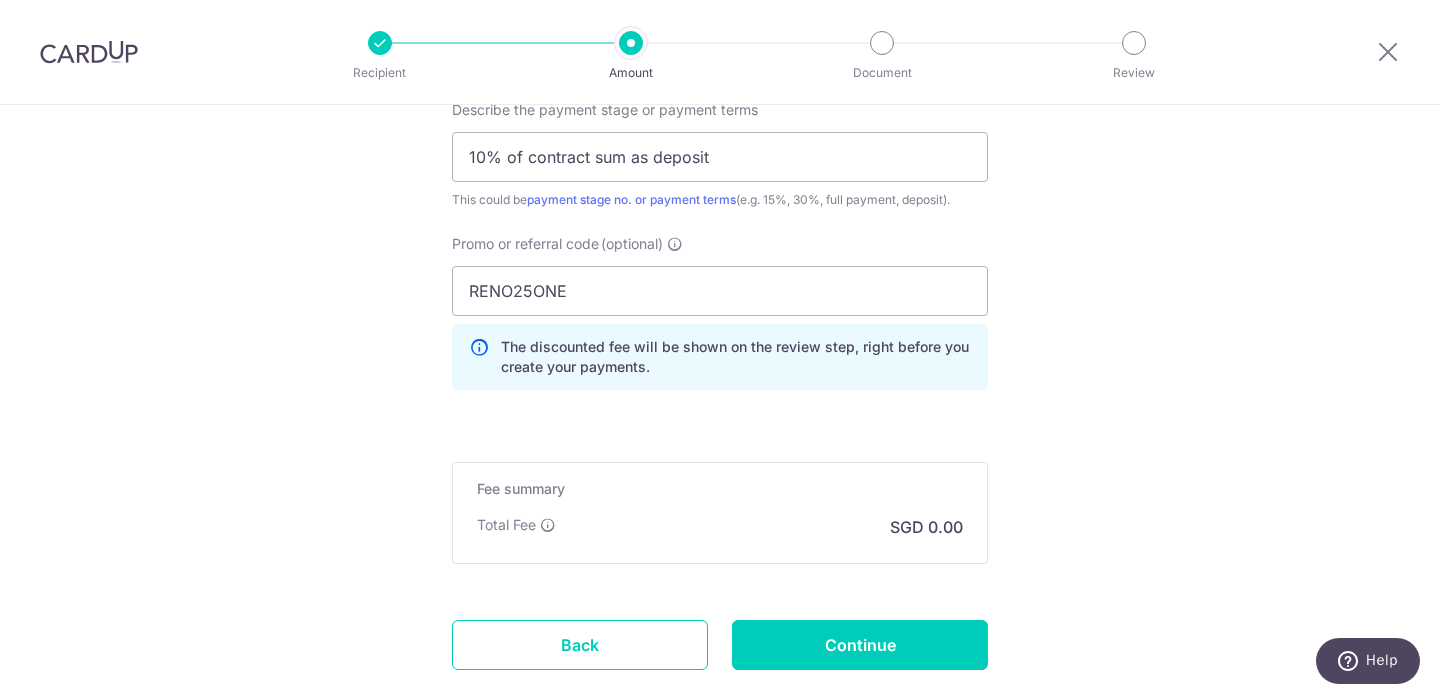 click on "Enter payment amount
SGD
6,120.00
6120.00
Recipient added successfully!
Select Card
Add new card
Add credit card
Secure 256-bit SSL
Text
New card details
Your card number is invalid.
Card
Secure 256-bit SSL" at bounding box center [720, -483] 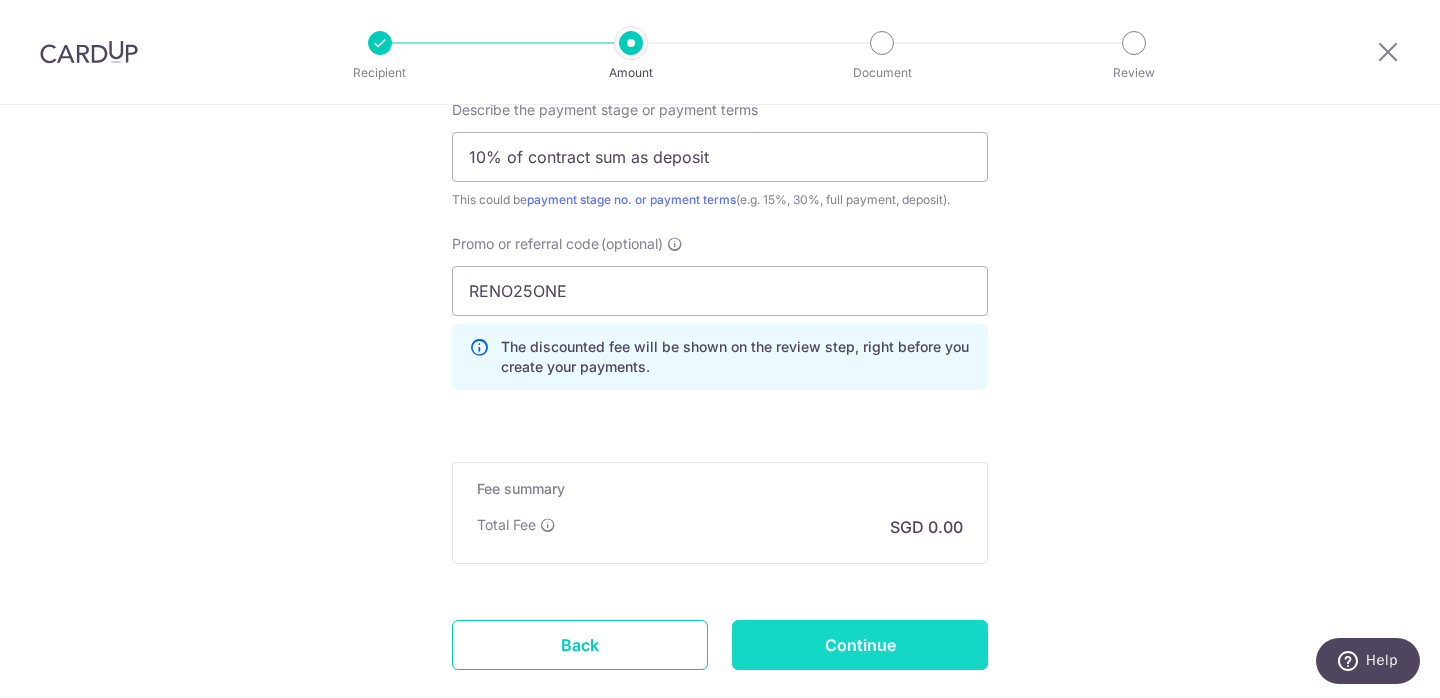 click on "Continue" at bounding box center [860, 645] 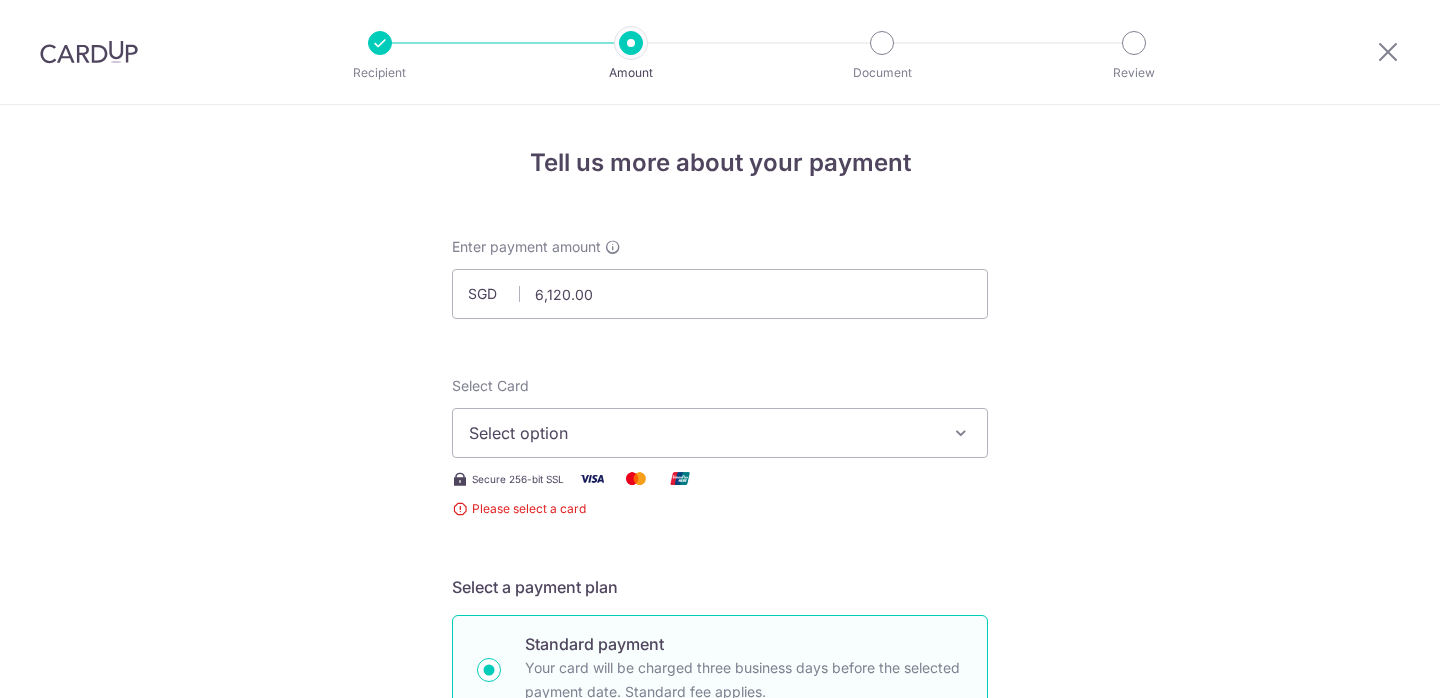 scroll, scrollTop: 0, scrollLeft: 0, axis: both 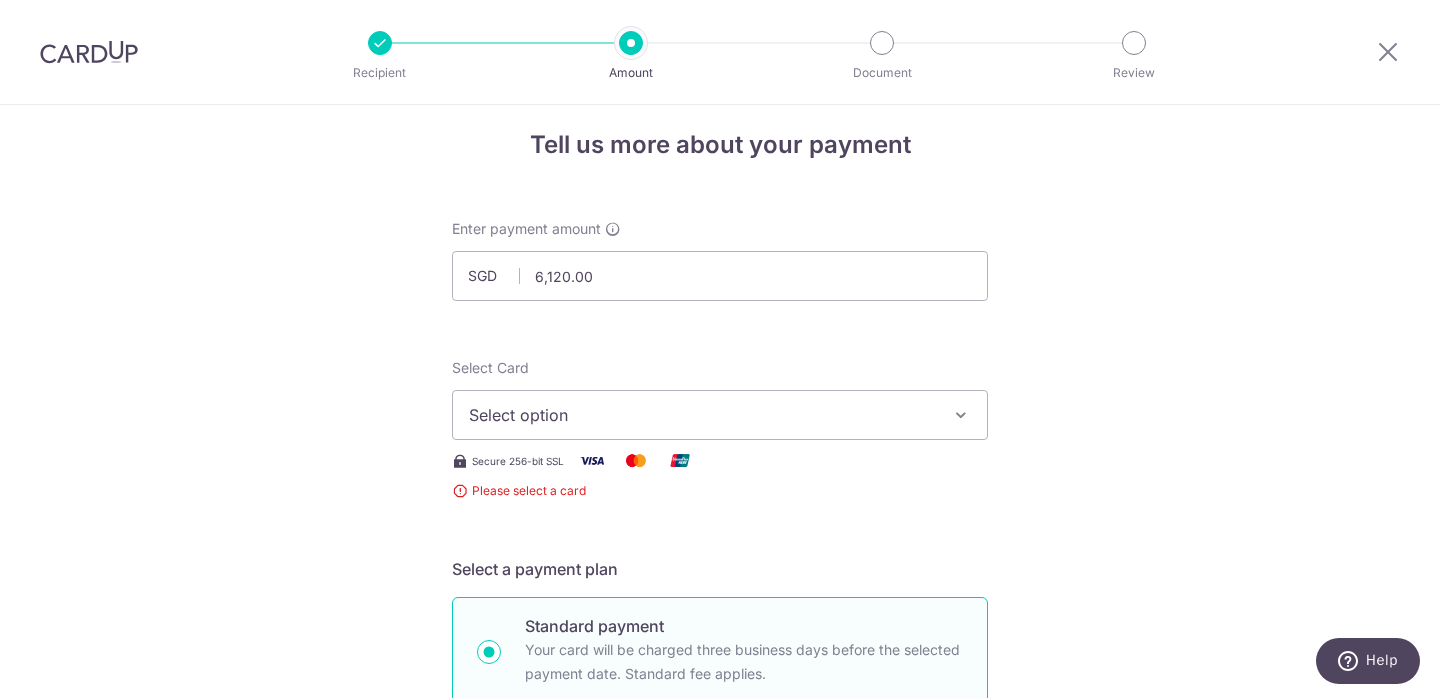 click on "Select option" at bounding box center (702, 415) 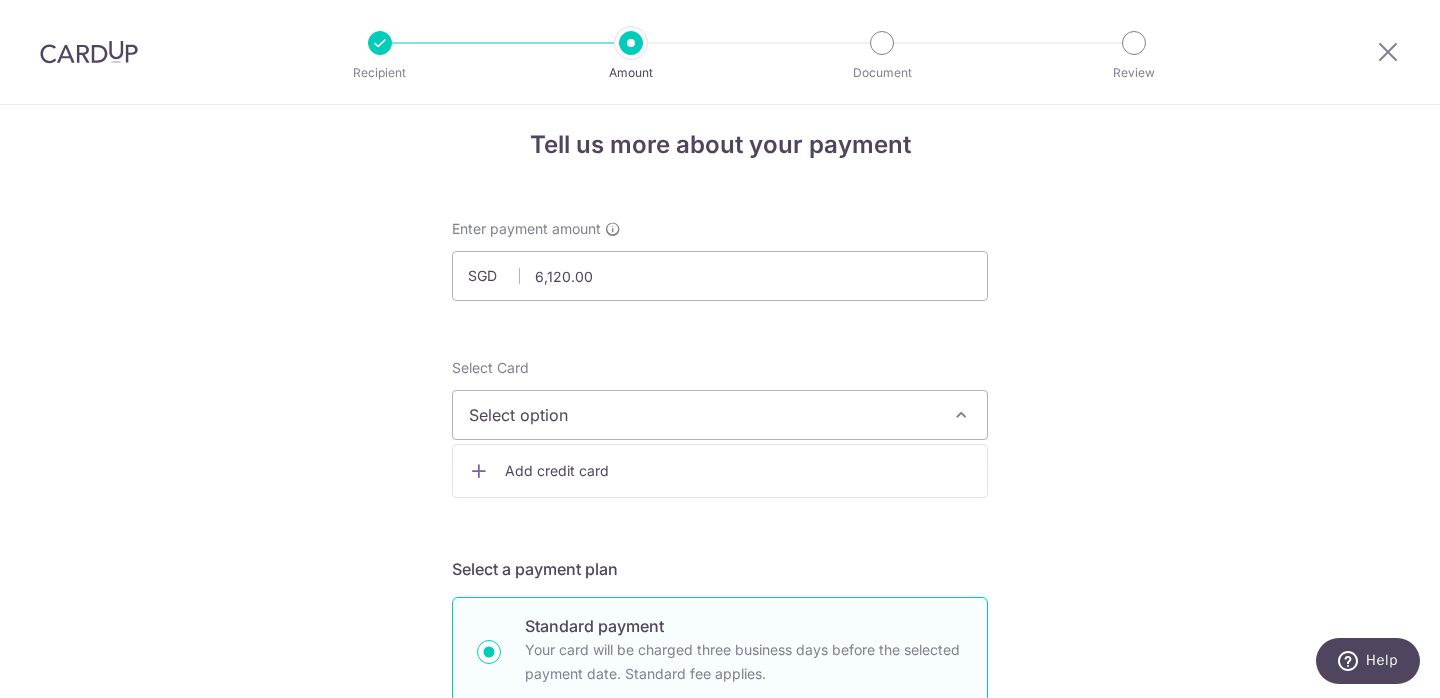 click on "Add credit card" at bounding box center (720, 471) 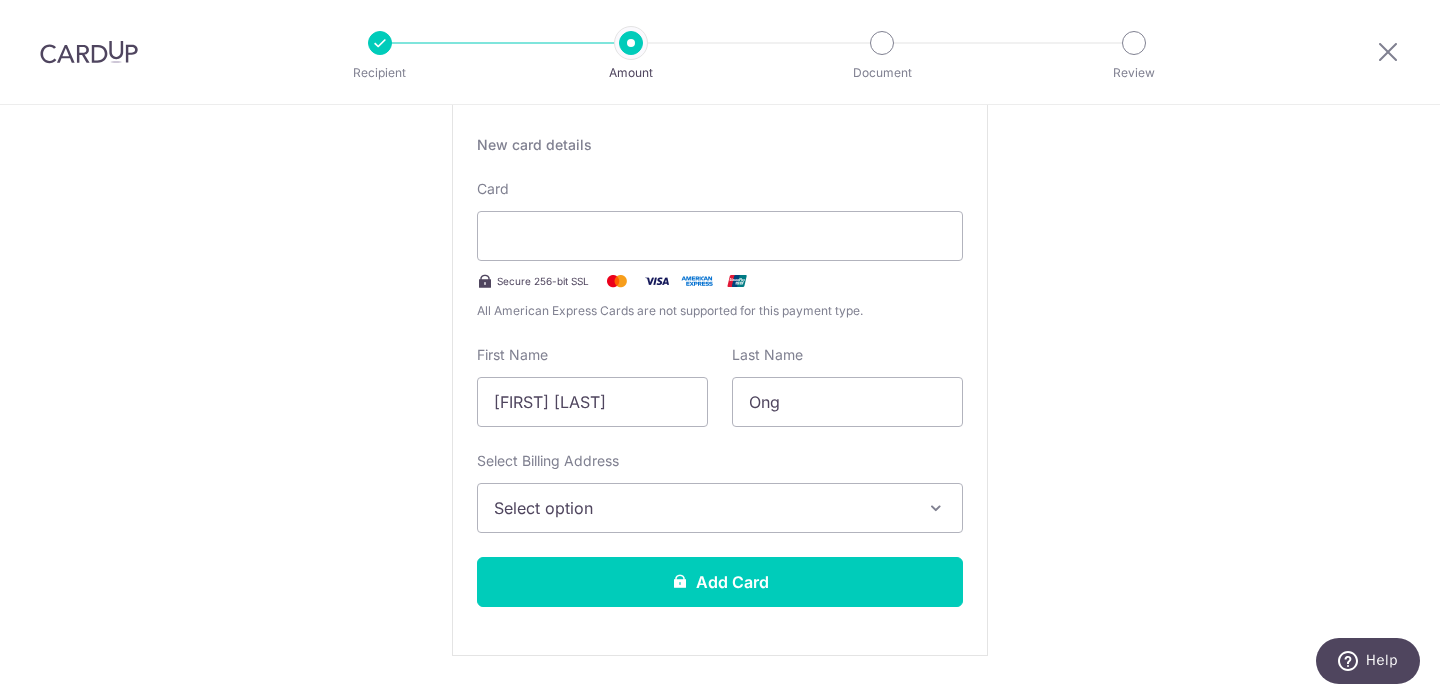 scroll, scrollTop: 352, scrollLeft: 0, axis: vertical 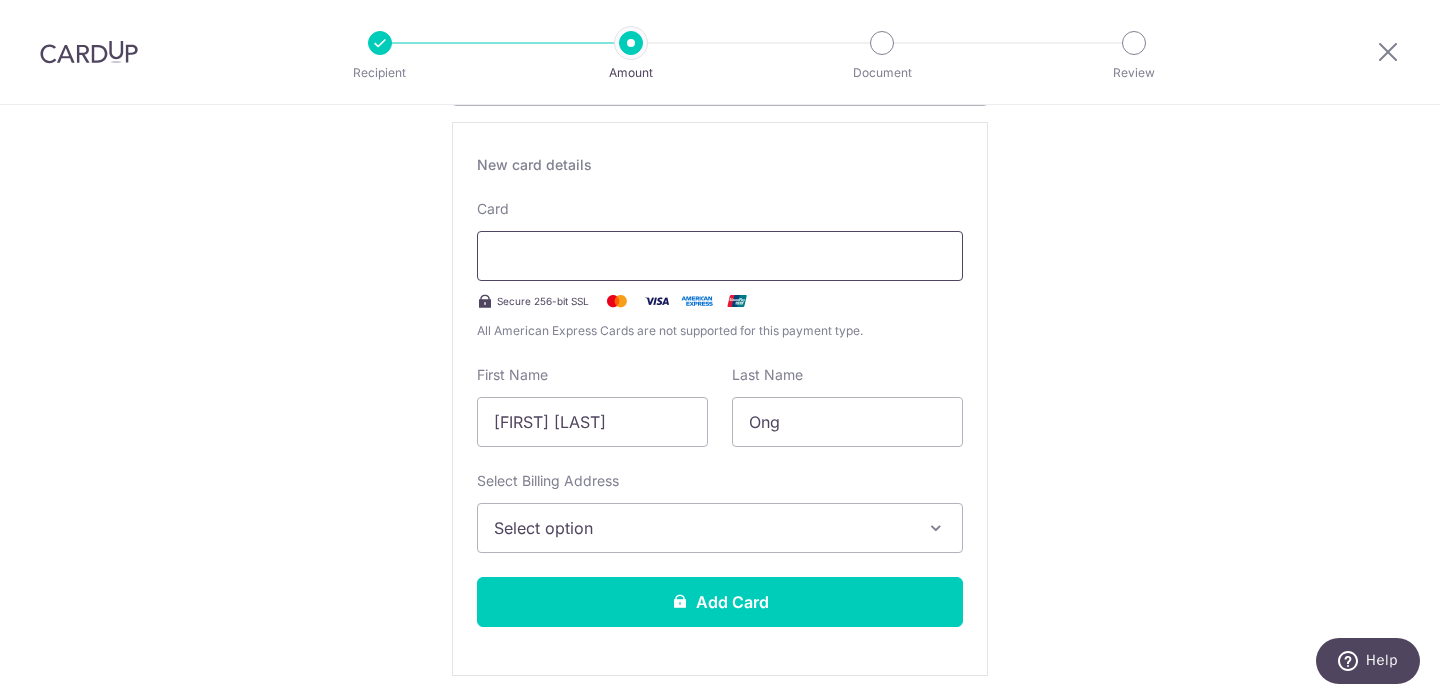 click at bounding box center [720, 256] 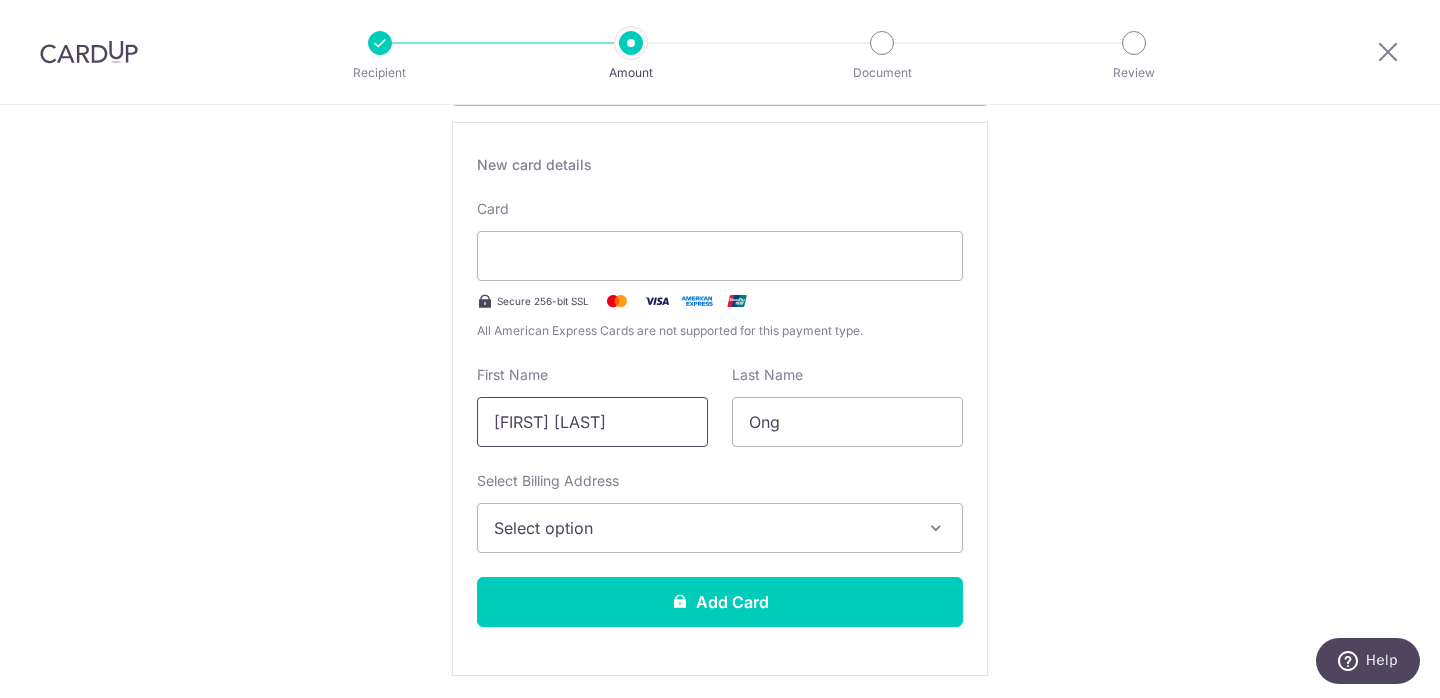 click on "[PERSON] Yee" at bounding box center (592, 422) 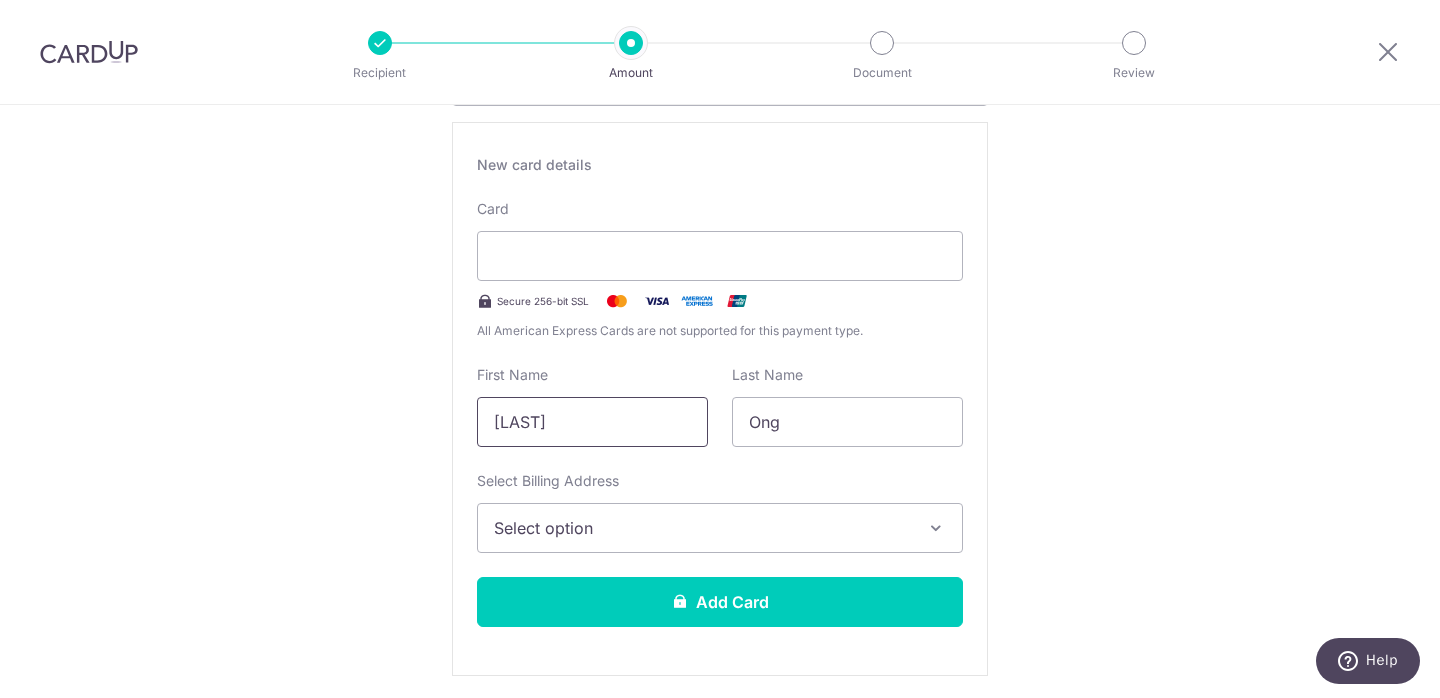 type on "ONG" 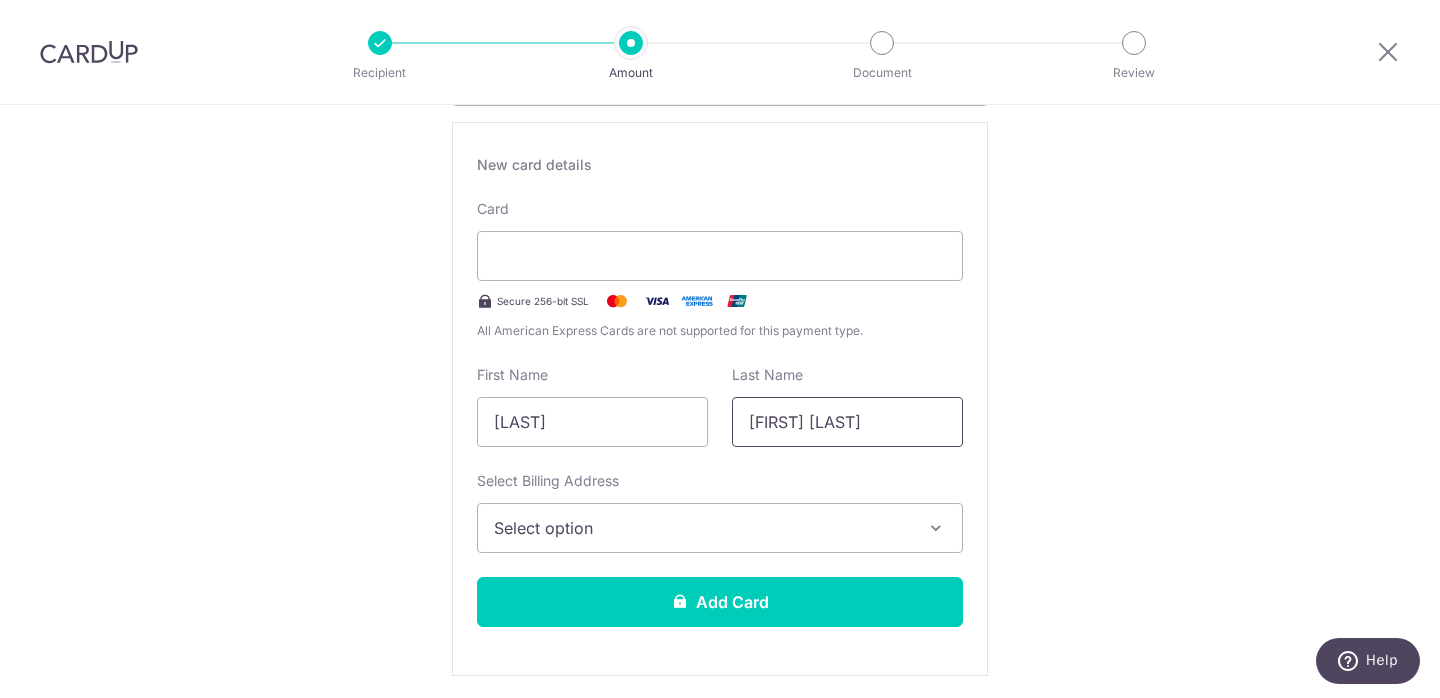 type on "[PERSON] YEE" 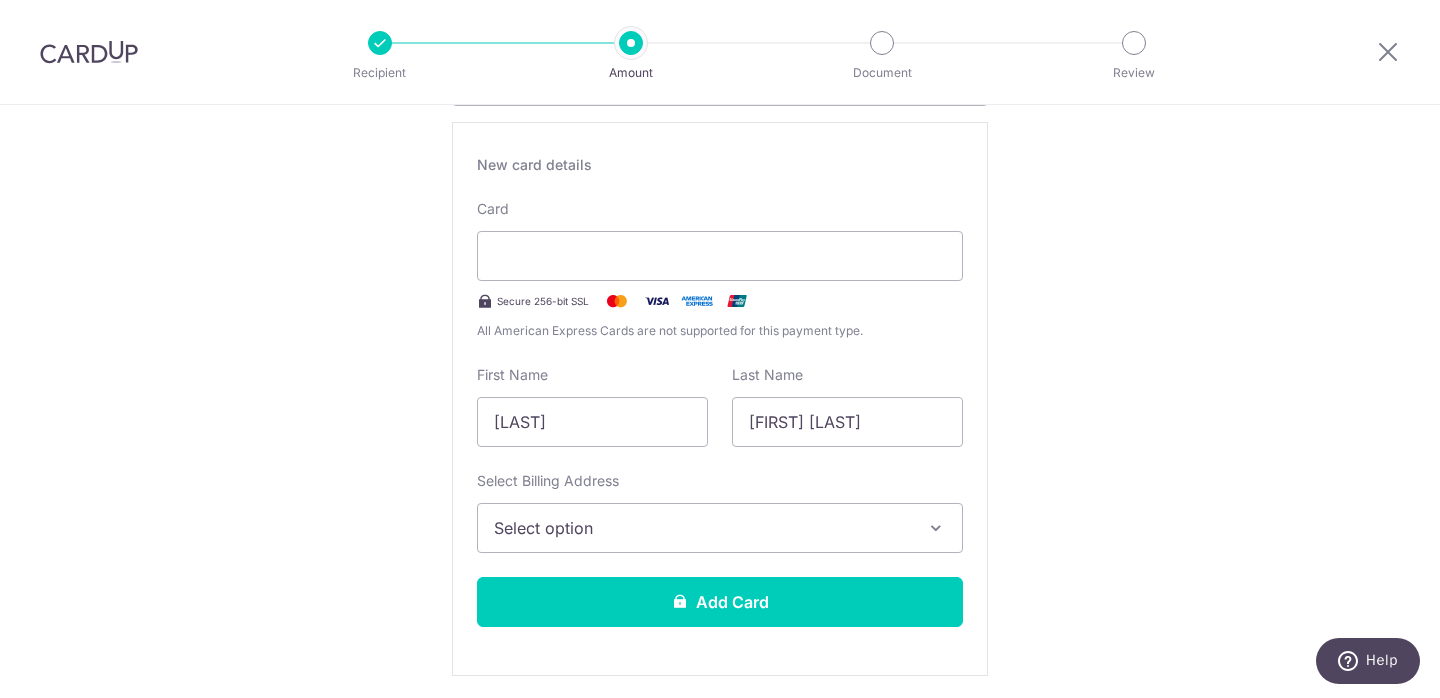 click on "Select option" at bounding box center [702, 528] 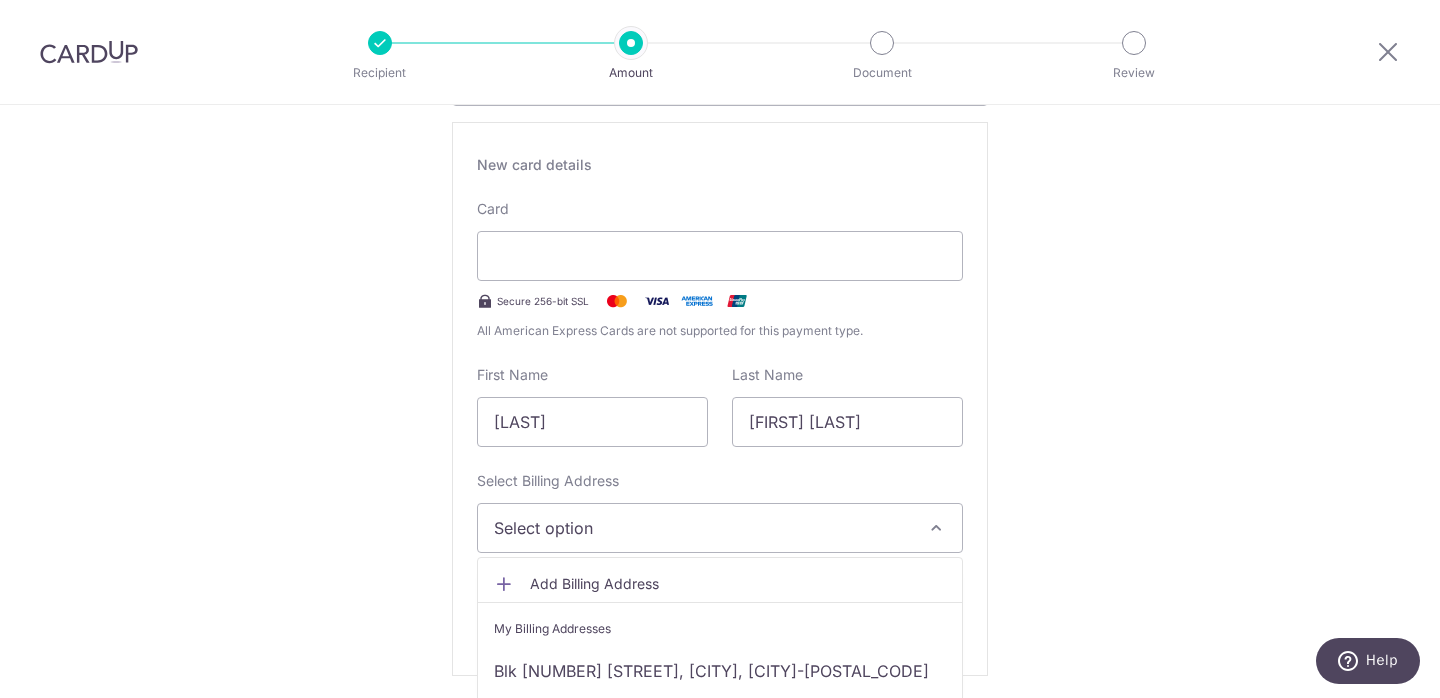 scroll, scrollTop: 470, scrollLeft: 0, axis: vertical 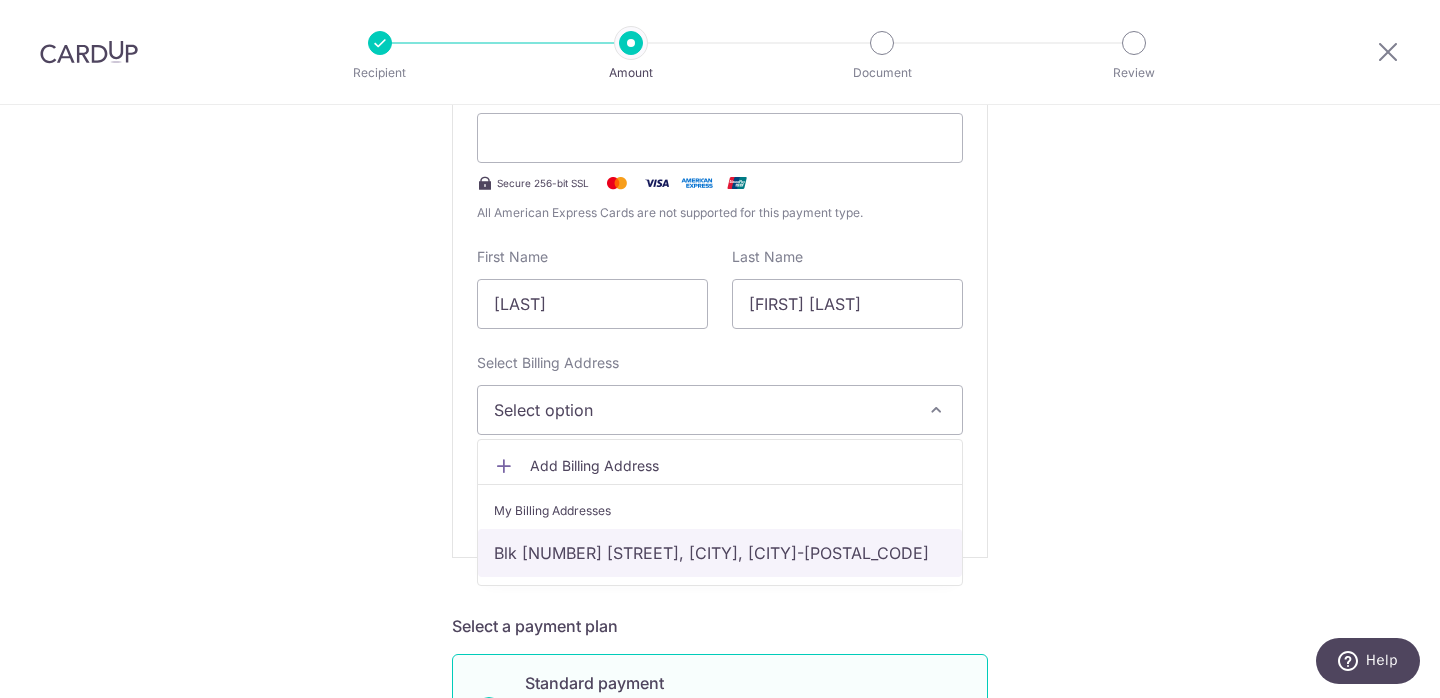 click on "Blk [NUMBER] [STREET], [CITY], [STATE]-[POSTAL_CODE]" at bounding box center (720, 553) 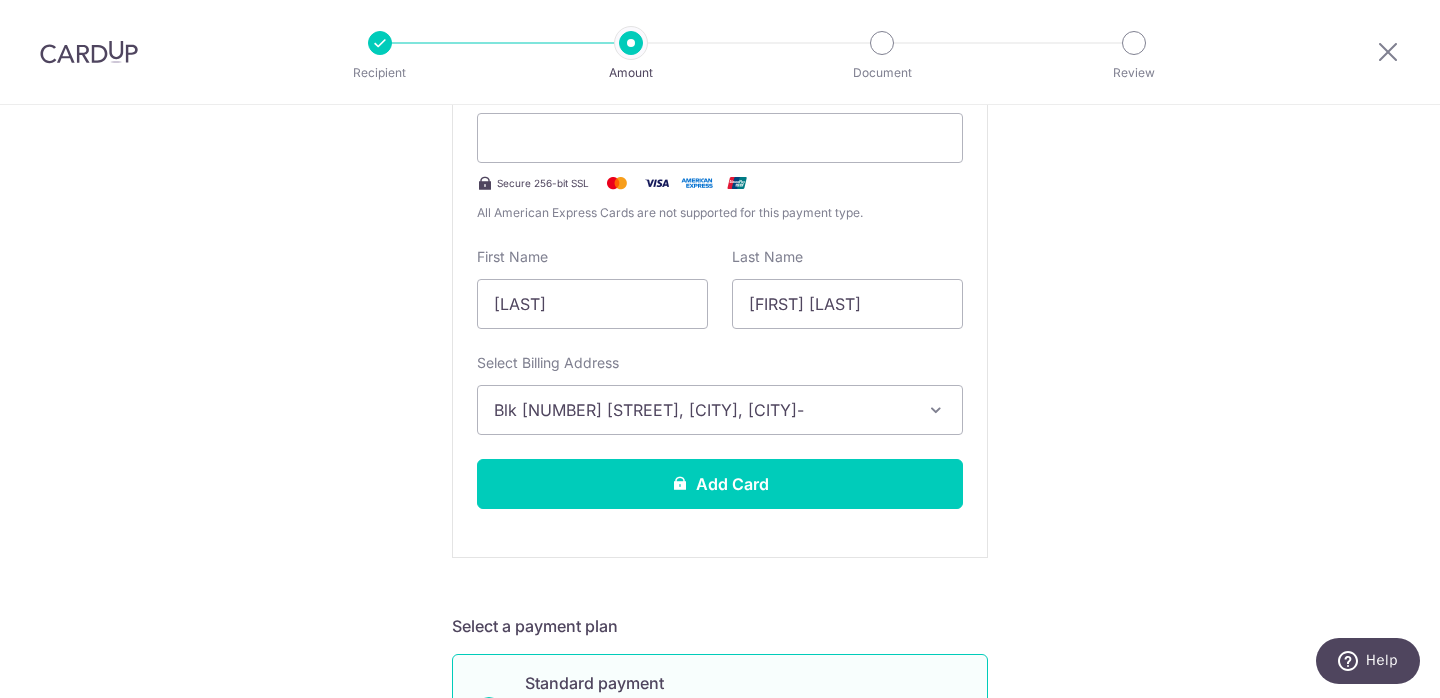 click on "Tell us more about your payment
Enter payment amount
SGD
6,120.00
6120.00
Select Card
Add new card
Add credit card
Secure 256-bit SSL
Text
New card details
Card
Secure 256-bit SSL
First Name" at bounding box center [720, 957] 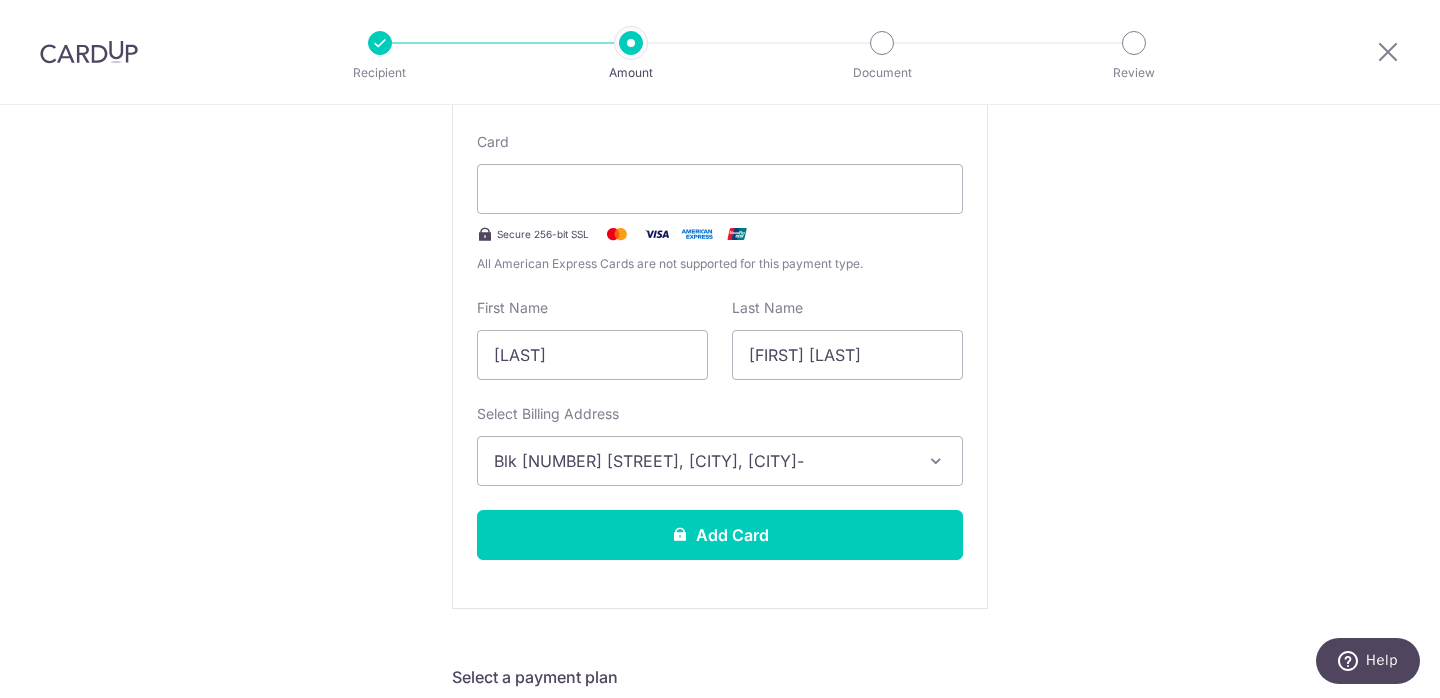 scroll, scrollTop: 421, scrollLeft: 0, axis: vertical 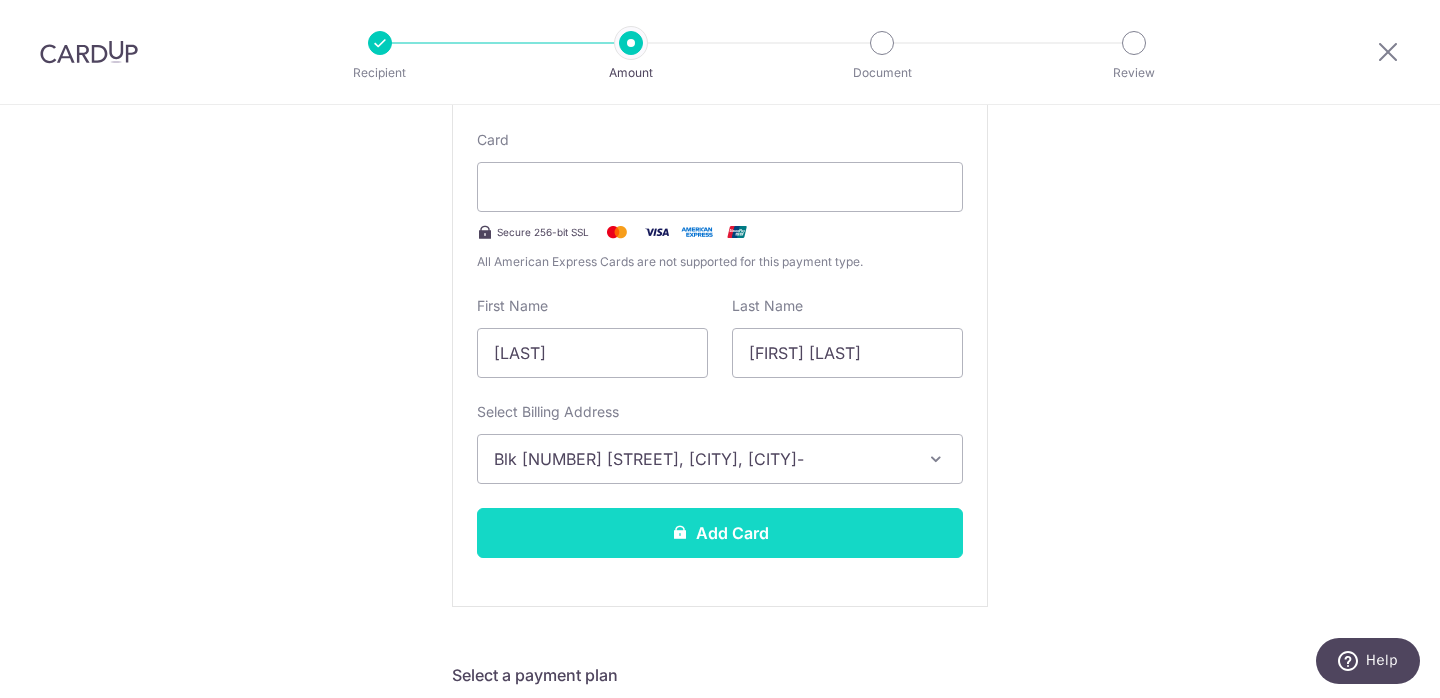 click on "Add Card" at bounding box center [720, 533] 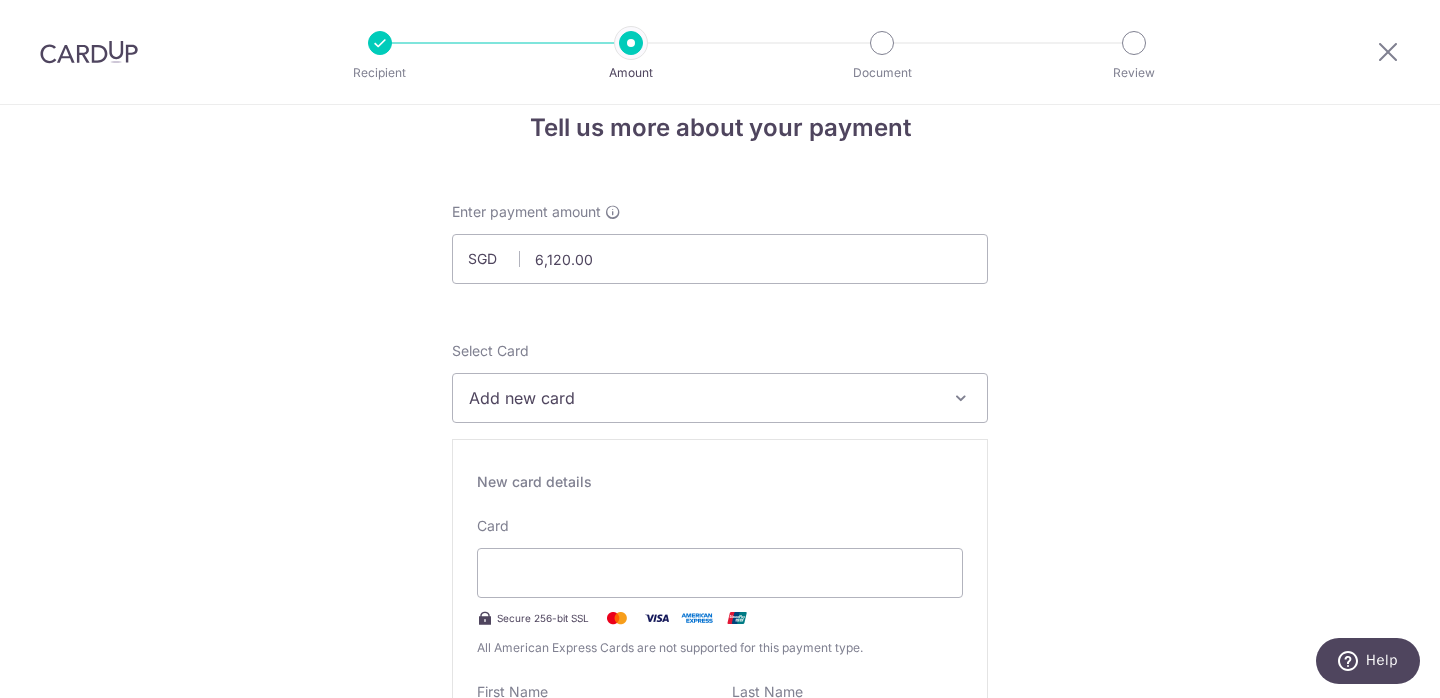 scroll, scrollTop: 31, scrollLeft: 0, axis: vertical 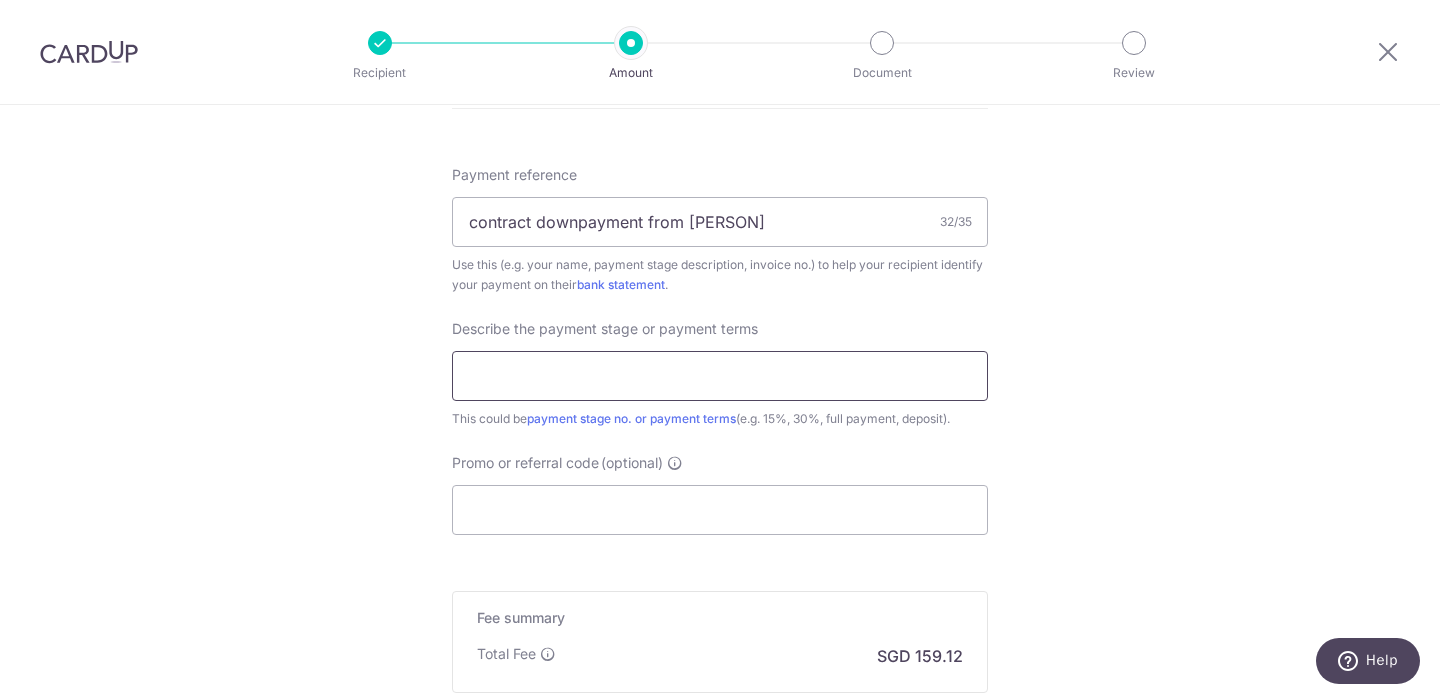 click at bounding box center (720, 376) 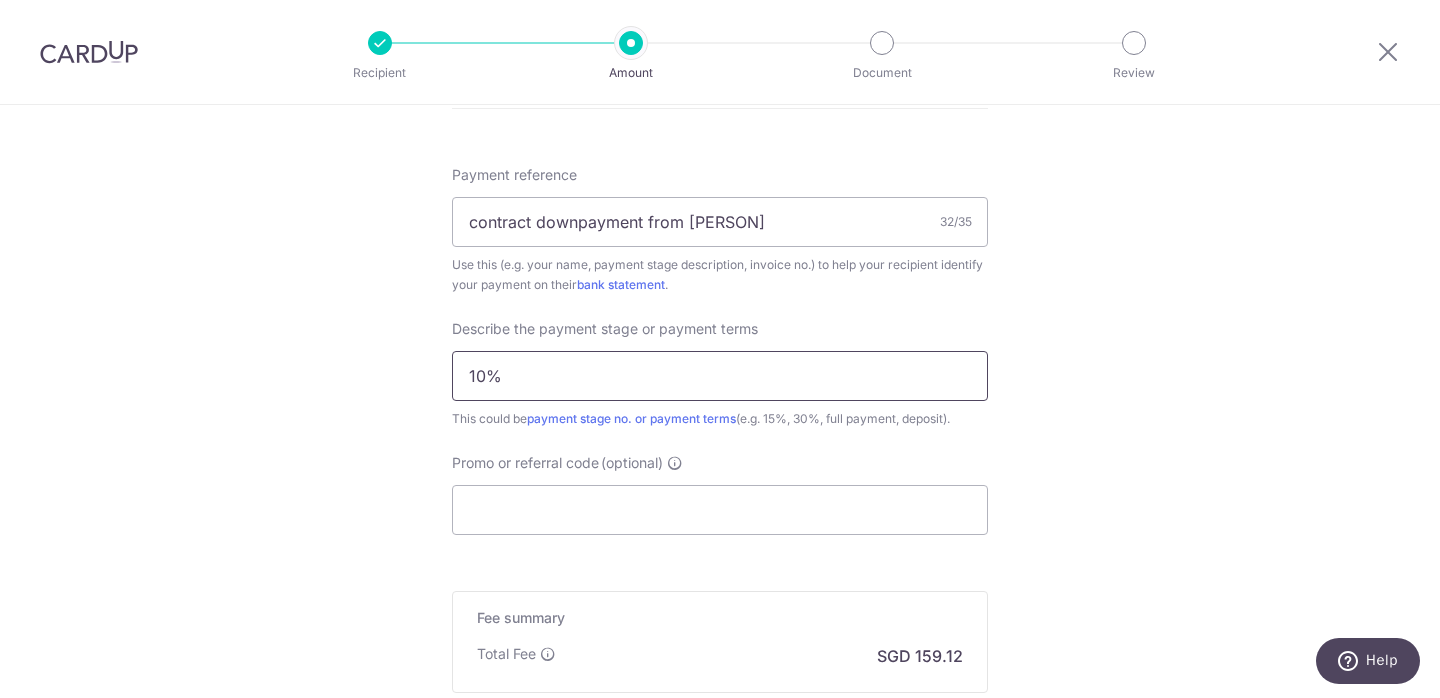 type on "10% of contract sum as deposit" 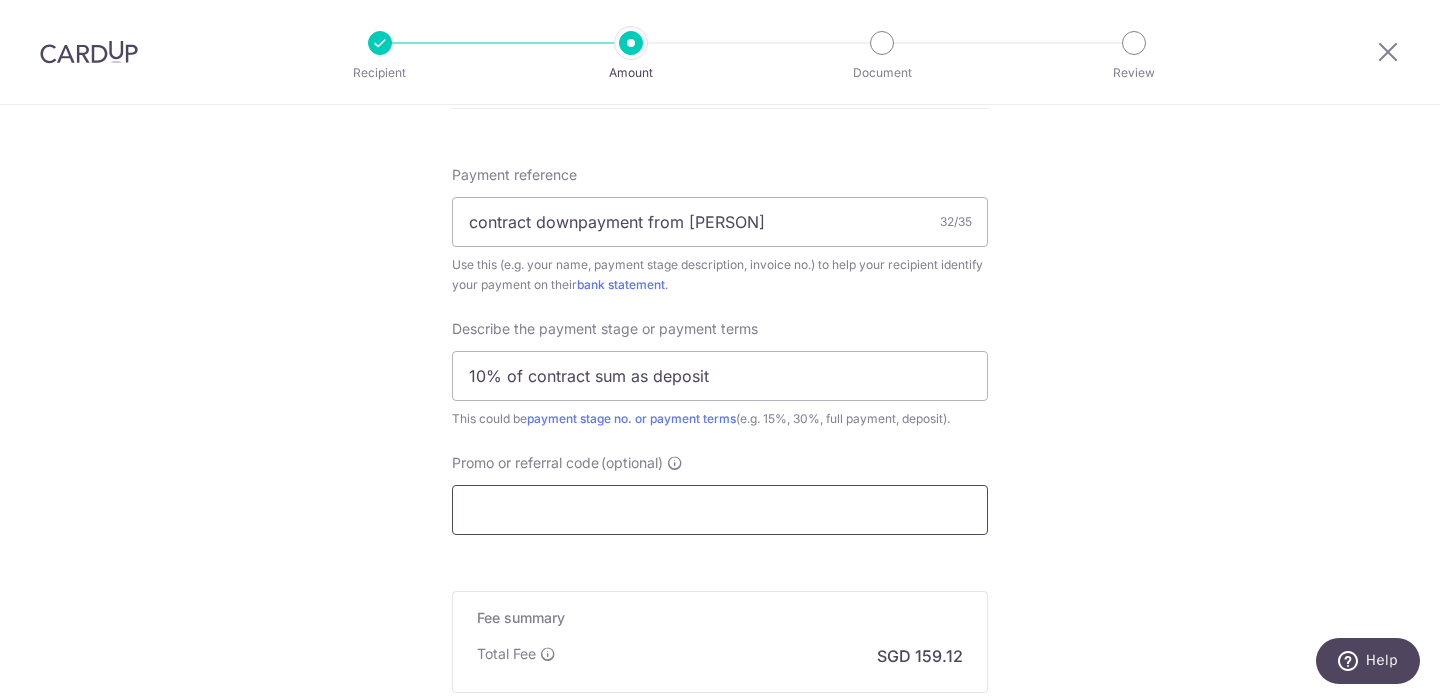 click on "Promo or referral code
(optional)" at bounding box center [720, 510] 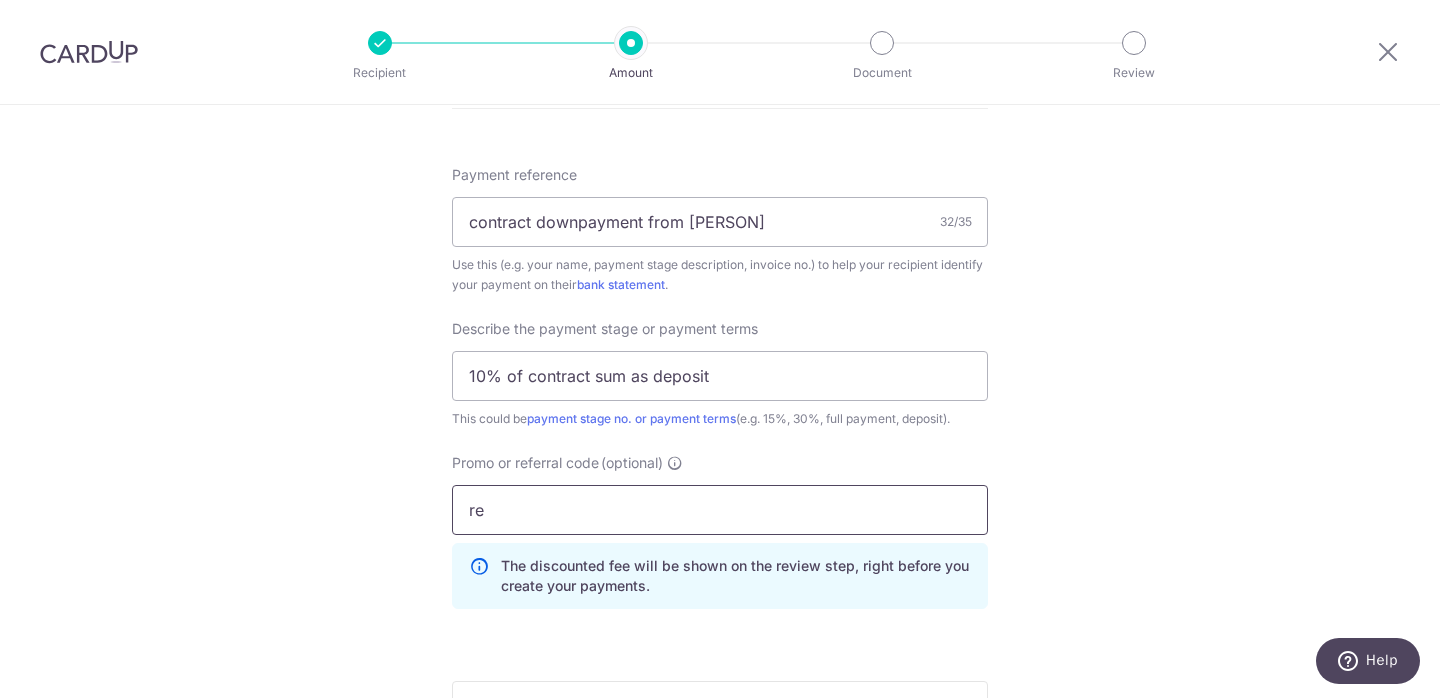 type on "r" 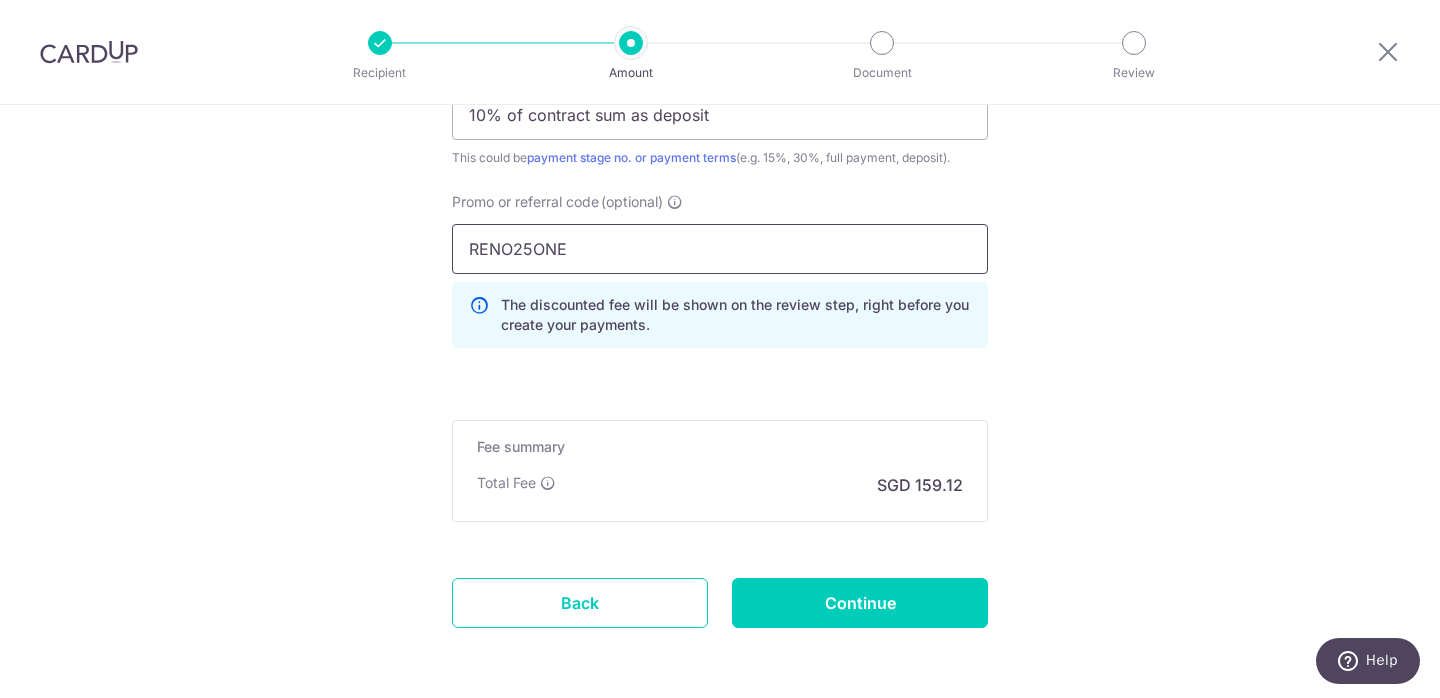scroll, scrollTop: 1522, scrollLeft: 0, axis: vertical 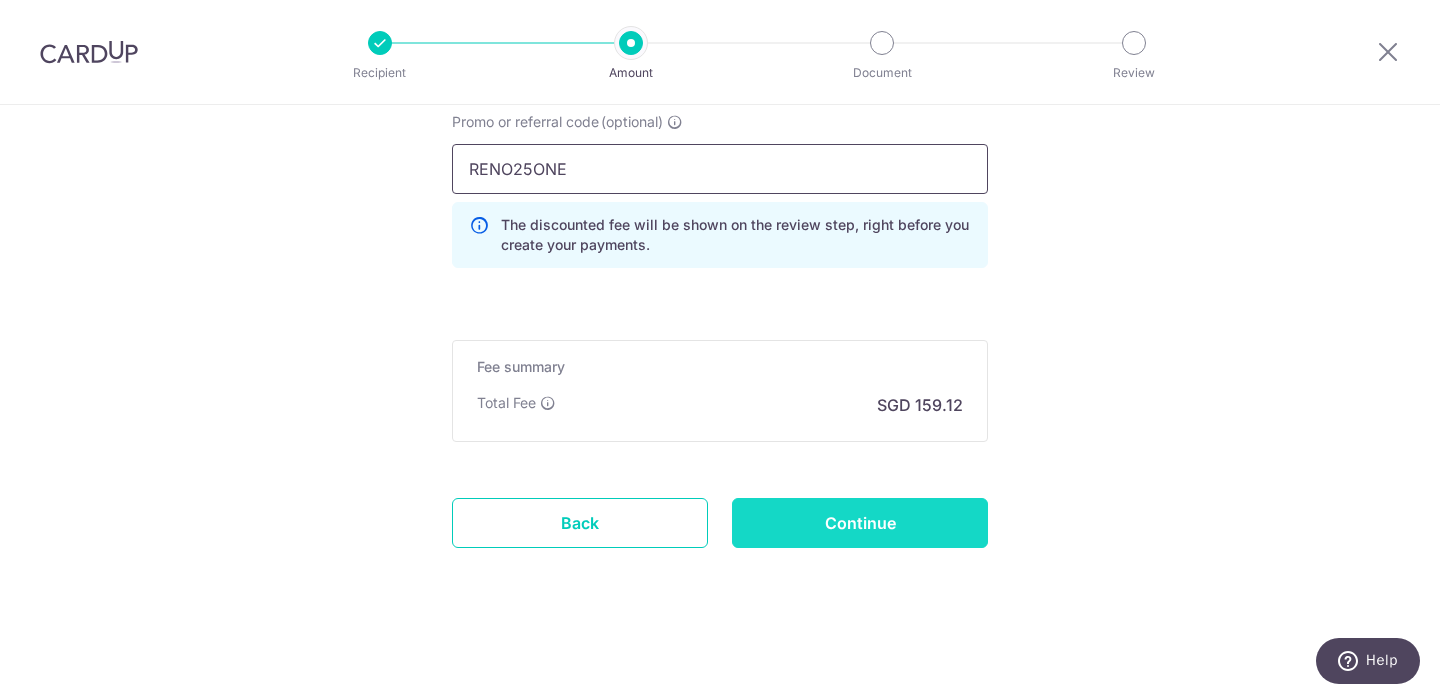 type on "RENO25ONE" 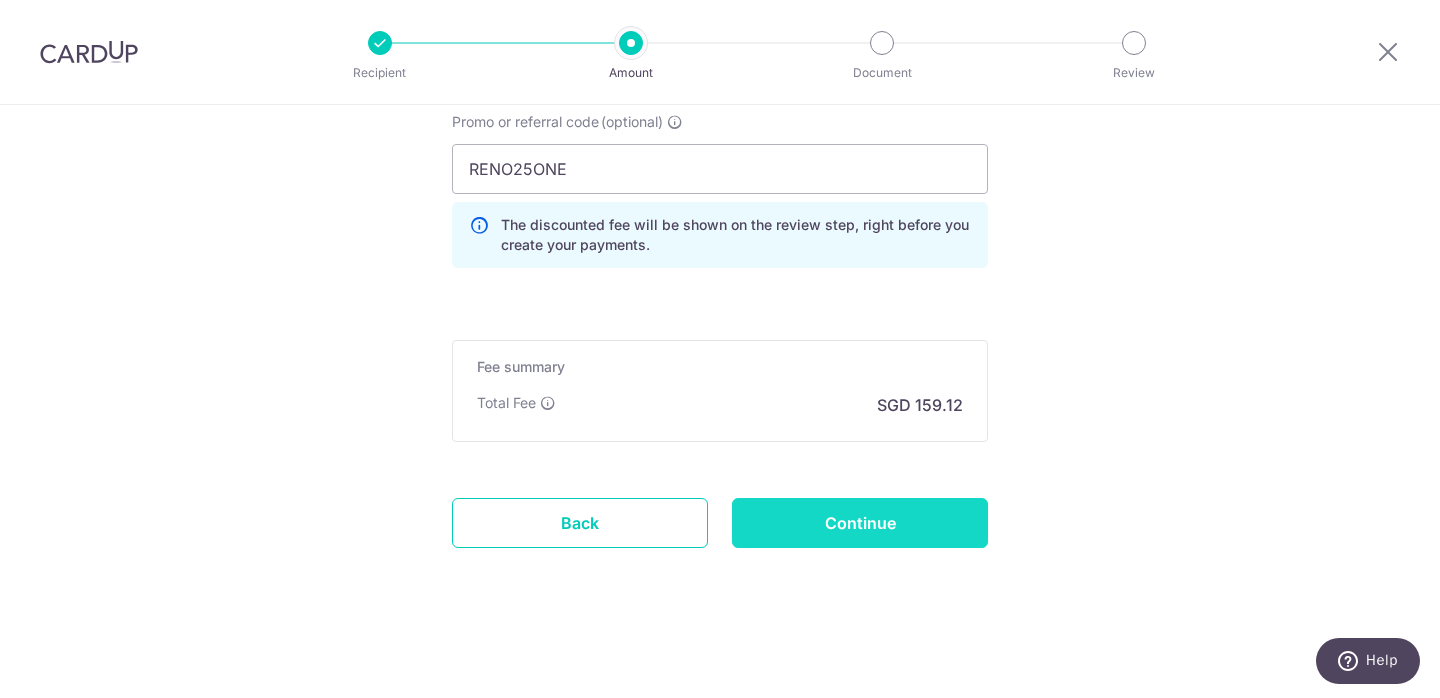 click on "Continue" at bounding box center (860, 523) 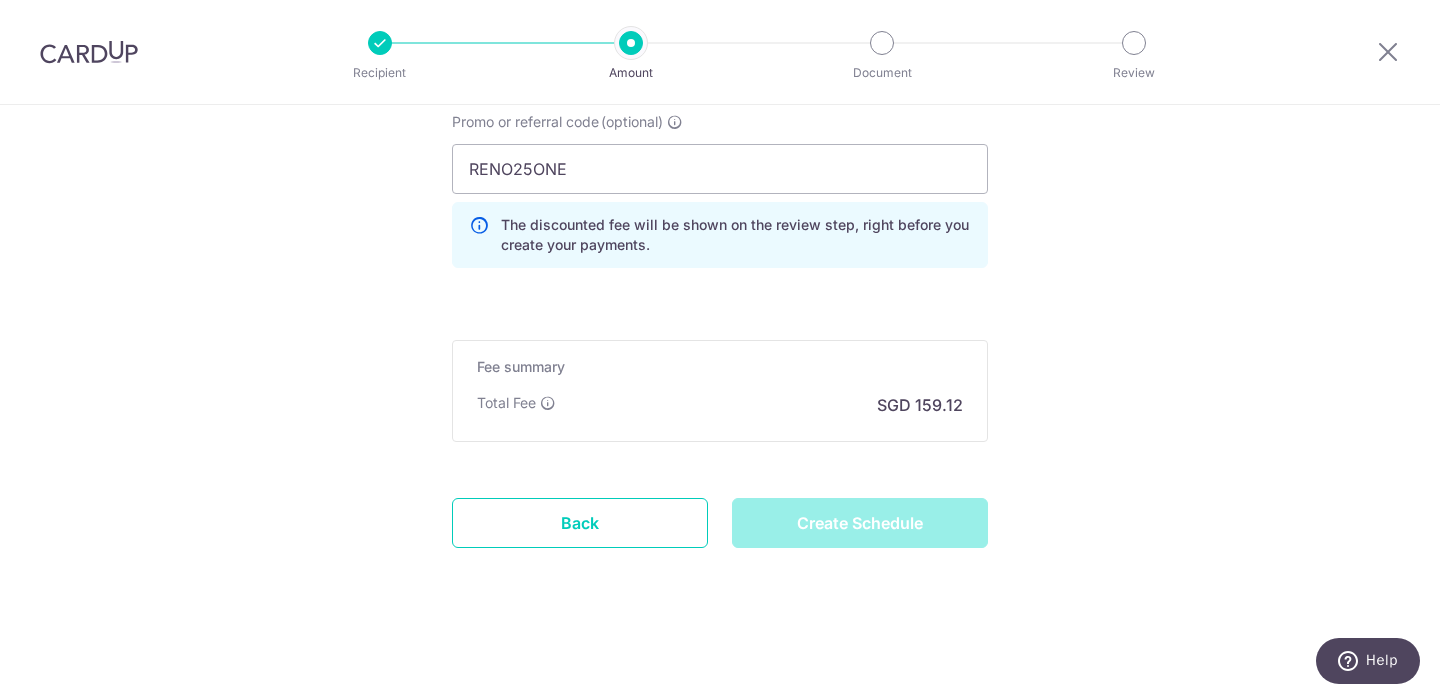 type on "Create Schedule" 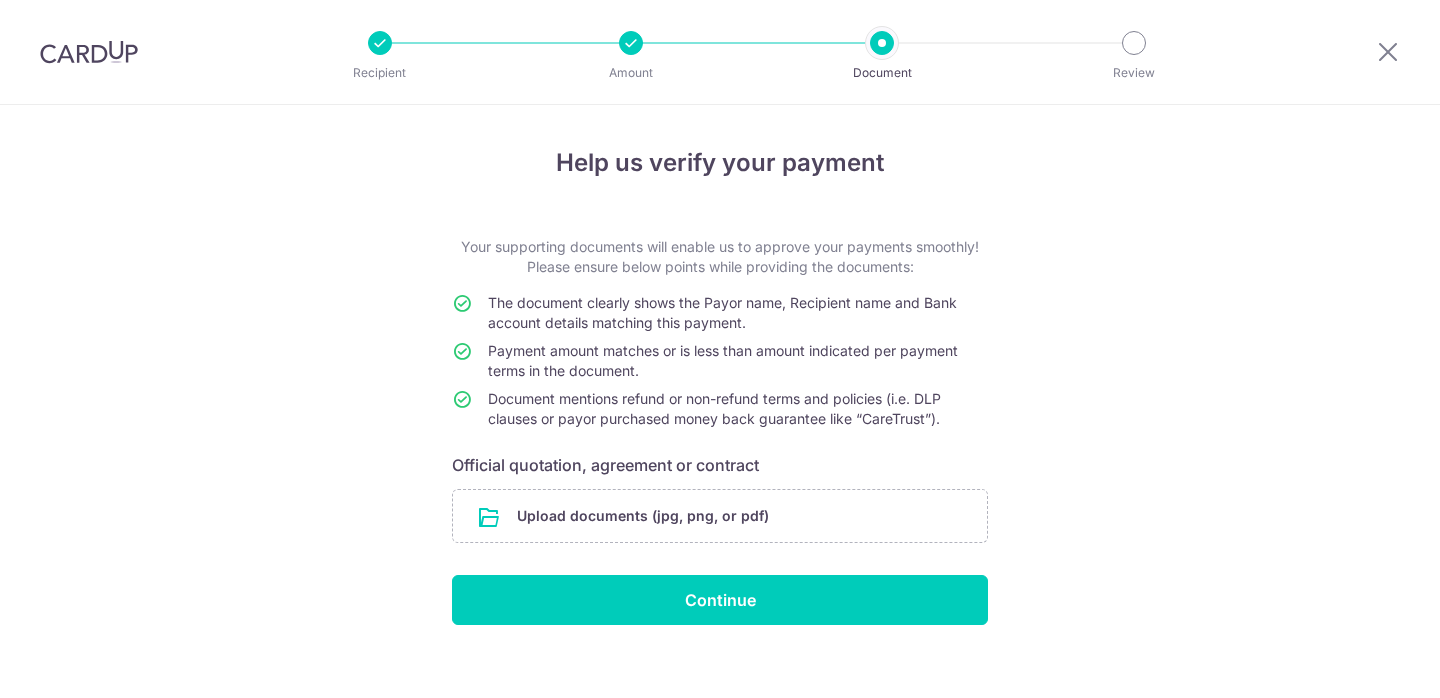 scroll, scrollTop: 0, scrollLeft: 0, axis: both 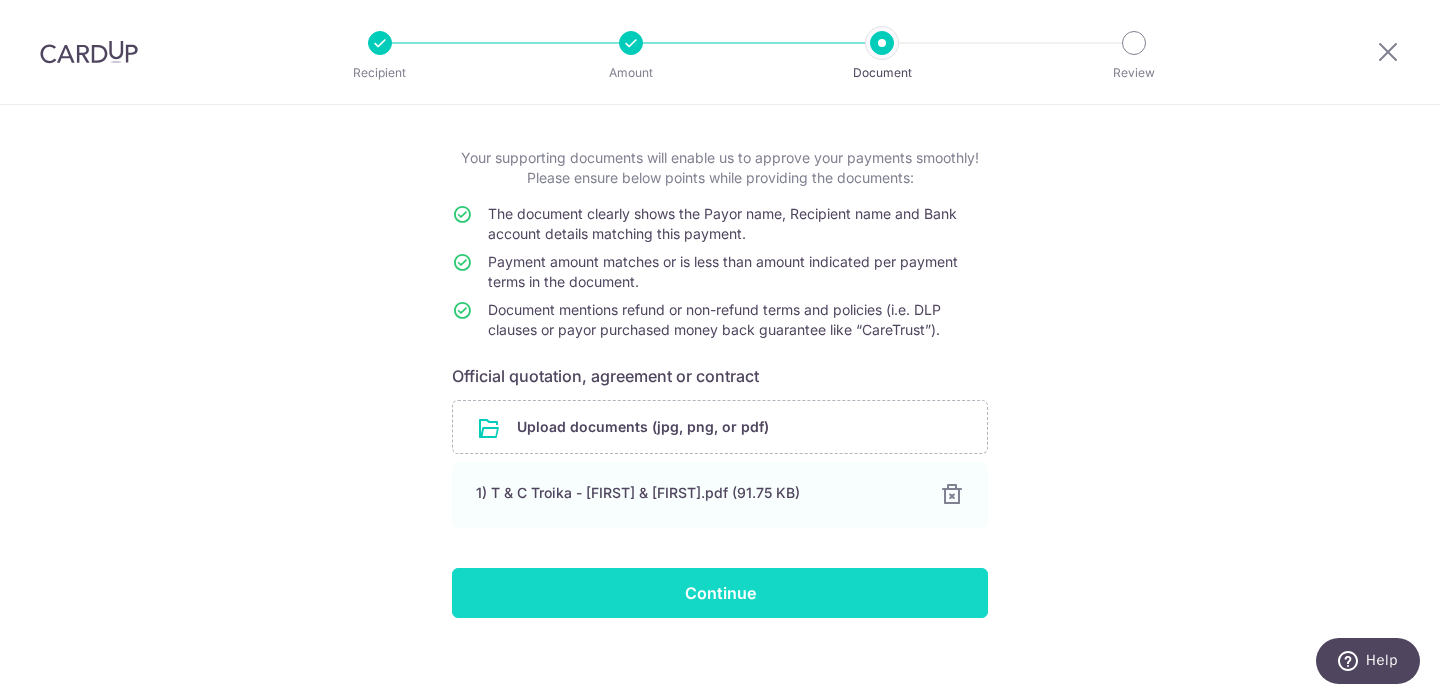 click on "Continue" at bounding box center (720, 593) 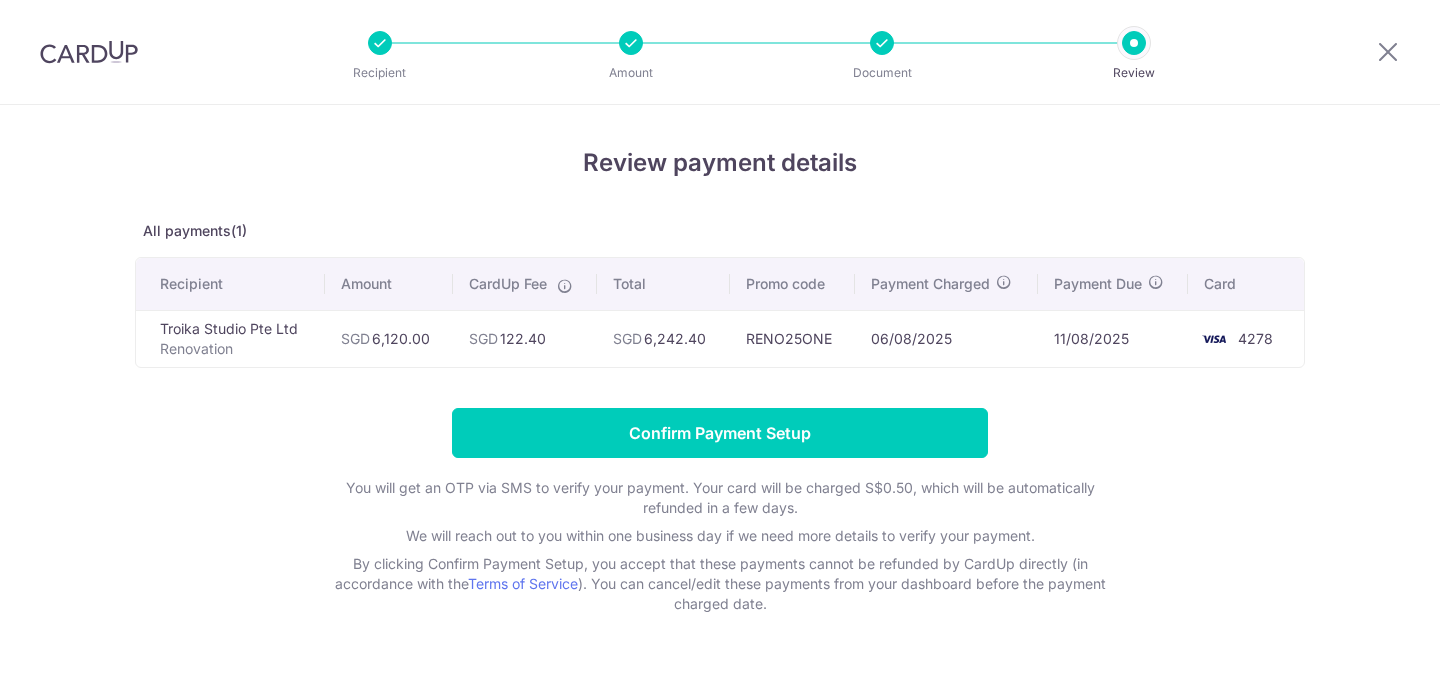 scroll, scrollTop: 0, scrollLeft: 0, axis: both 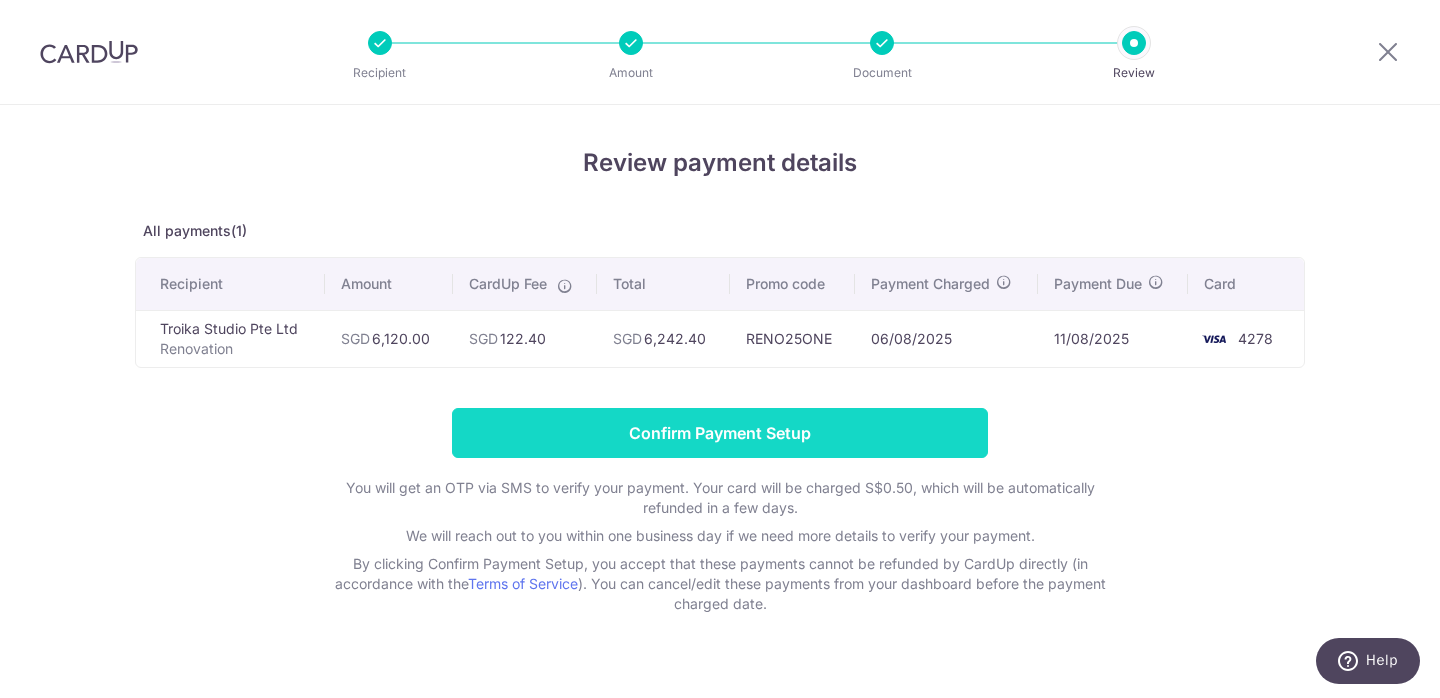 click on "Confirm Payment Setup" at bounding box center (720, 433) 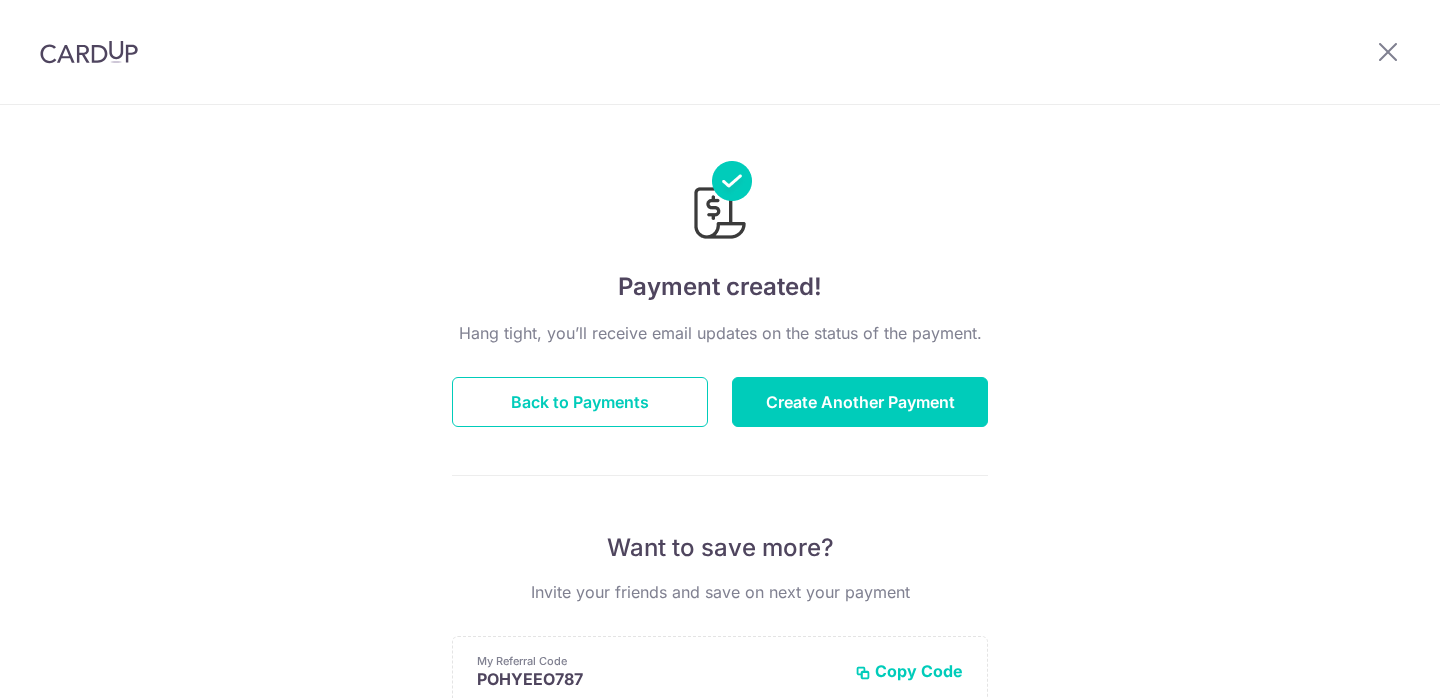 scroll, scrollTop: 0, scrollLeft: 0, axis: both 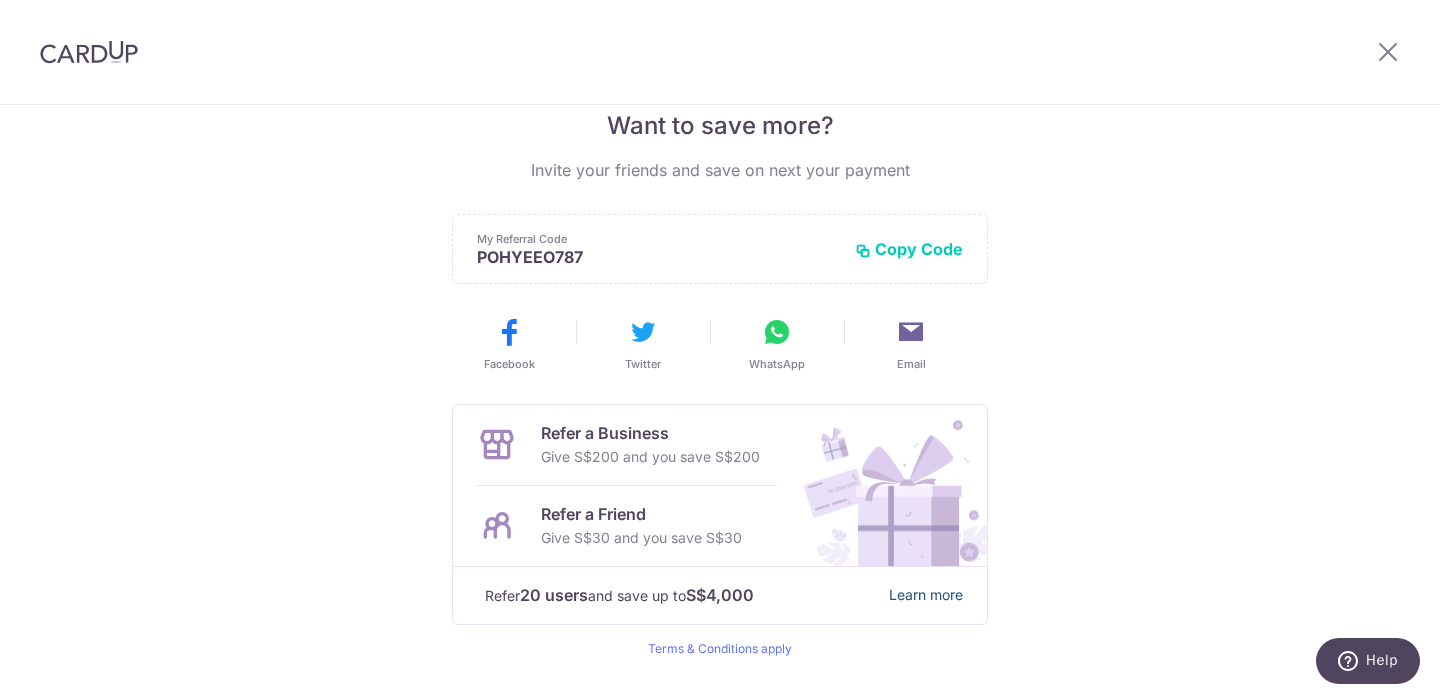 click on "Learn more" at bounding box center [926, 595] 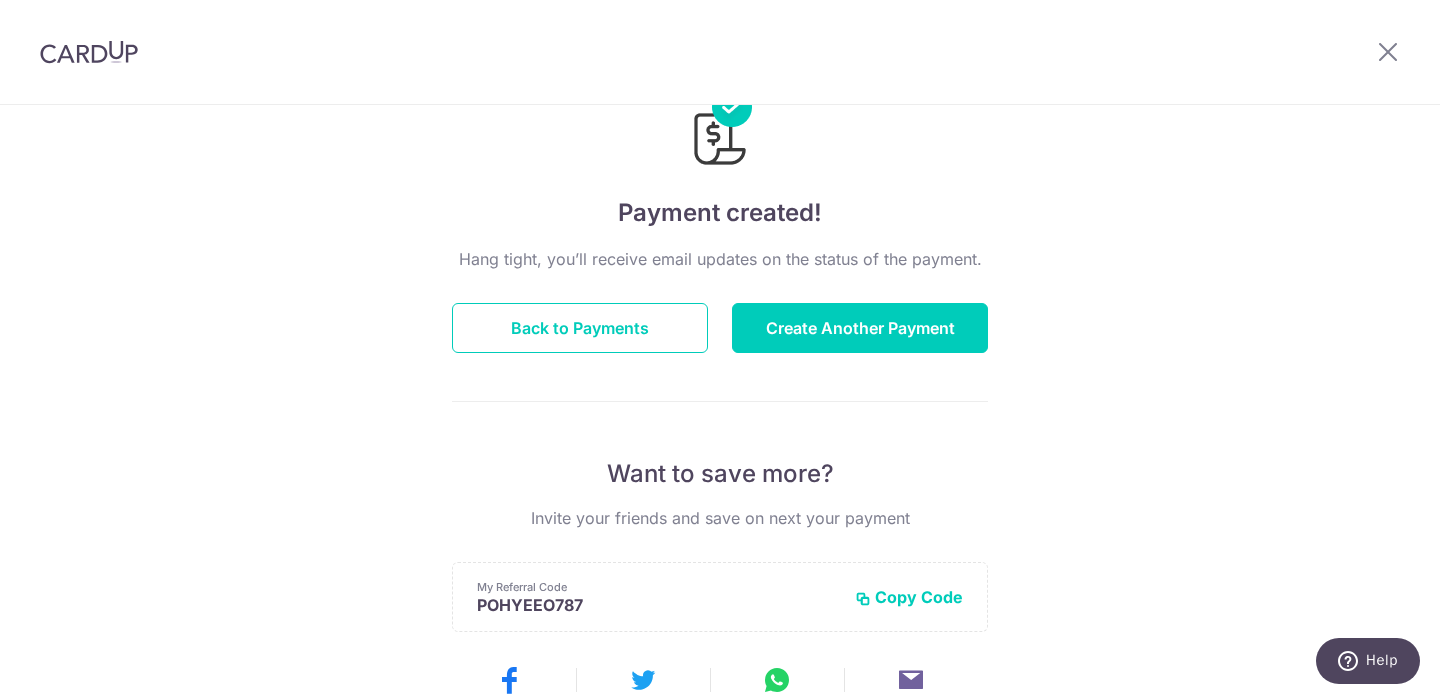 scroll, scrollTop: 0, scrollLeft: 0, axis: both 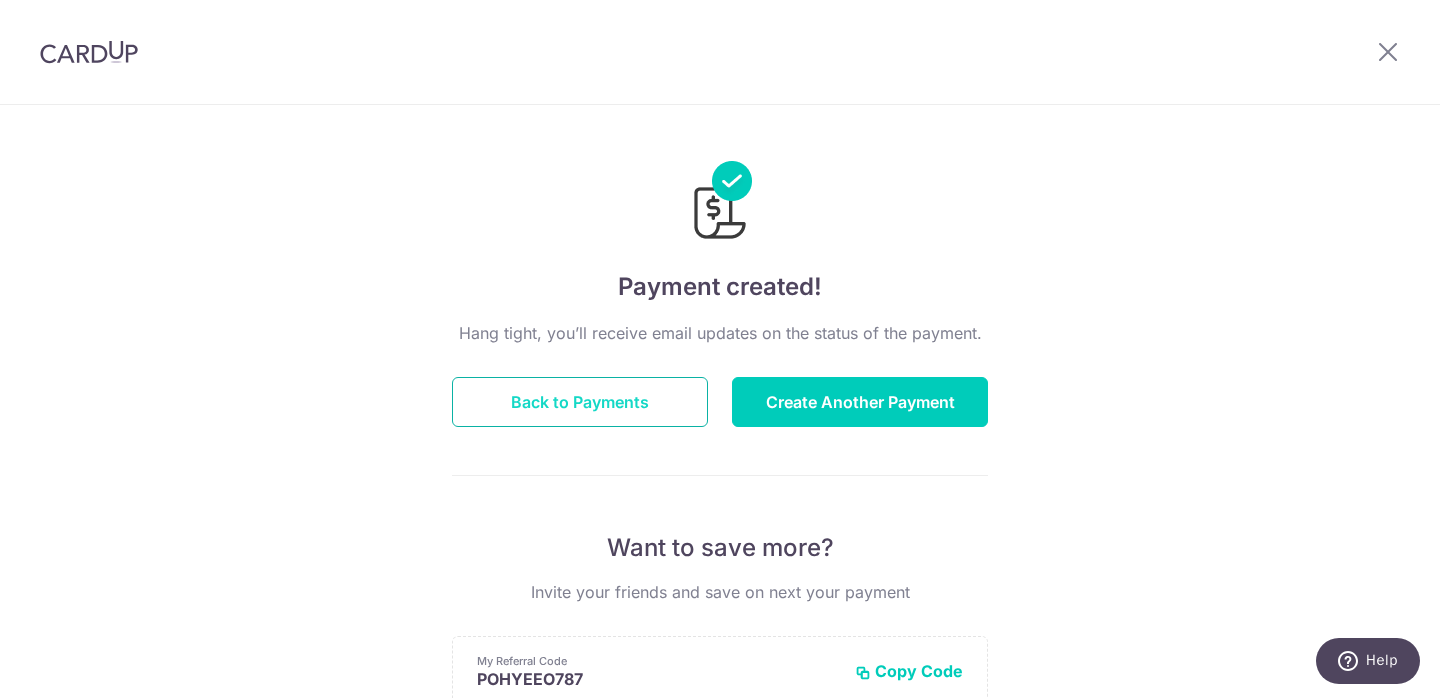 click on "Back to Payments" at bounding box center [580, 402] 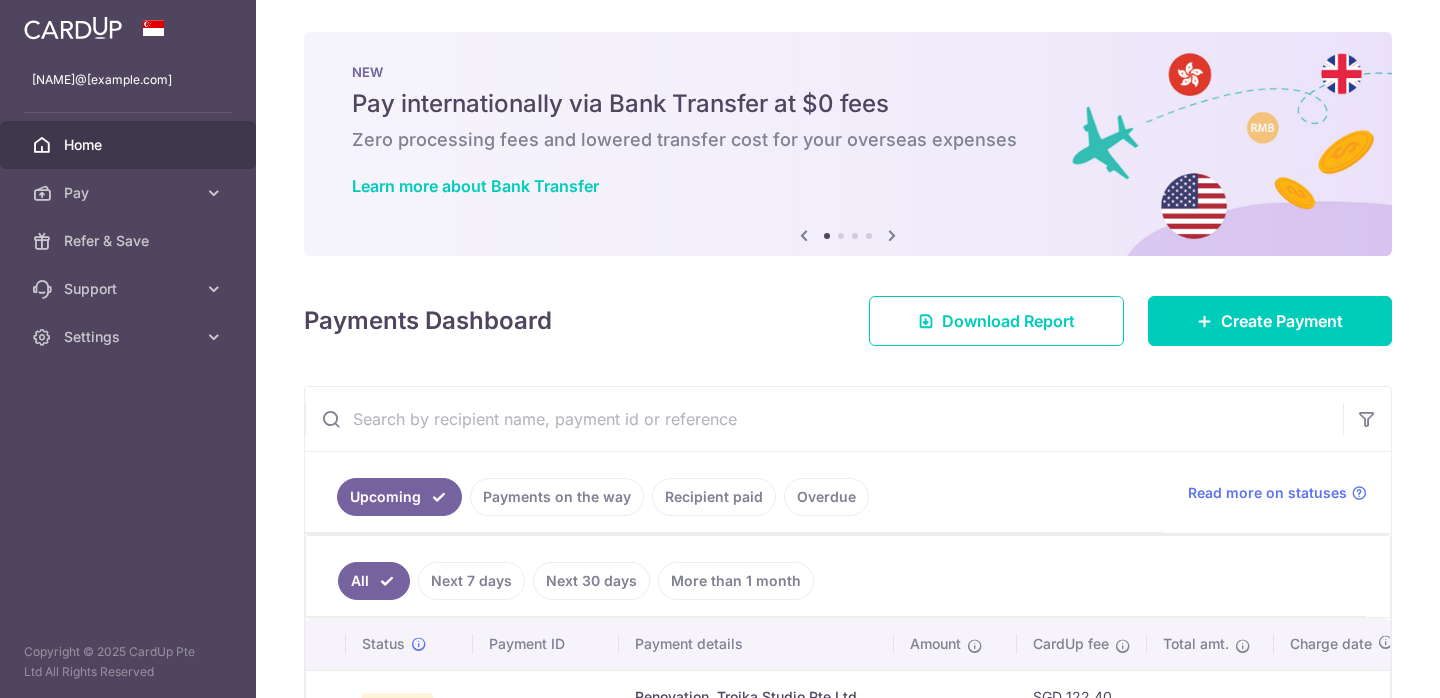 scroll, scrollTop: 0, scrollLeft: 0, axis: both 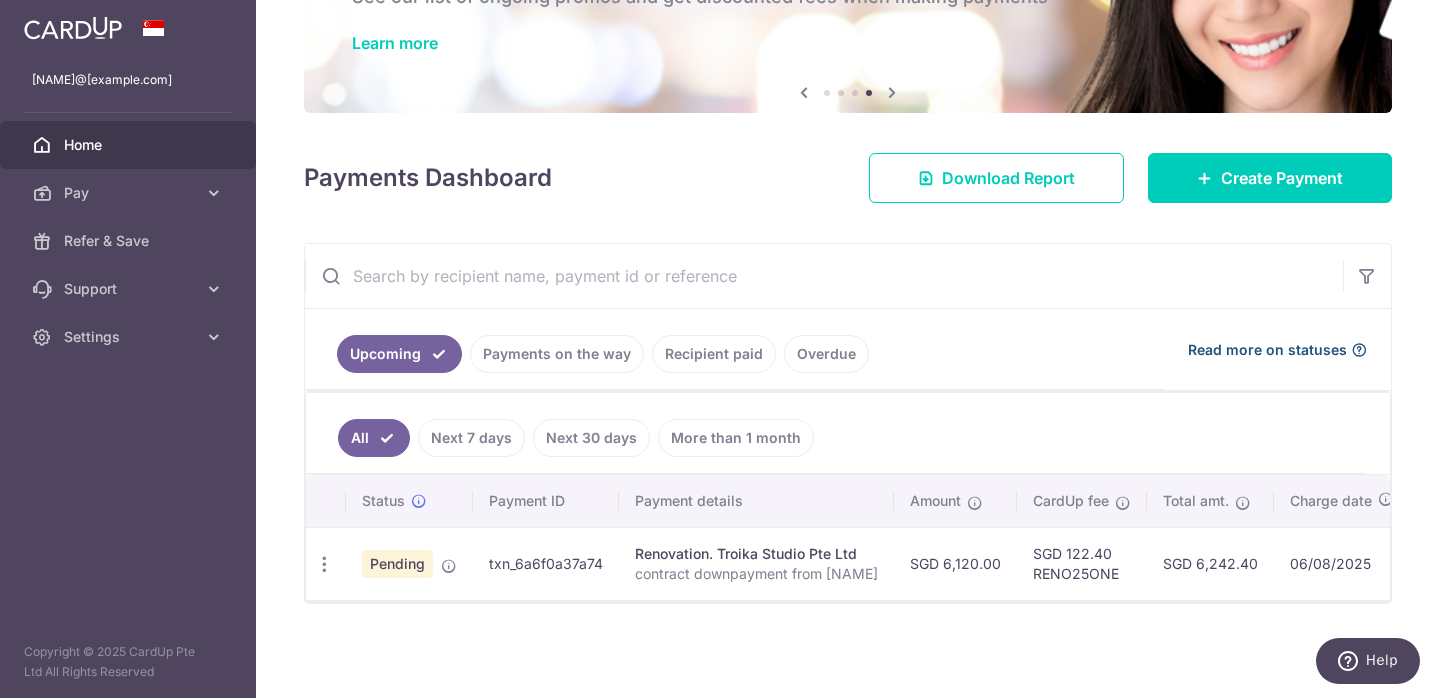 click at bounding box center (1359, 350) 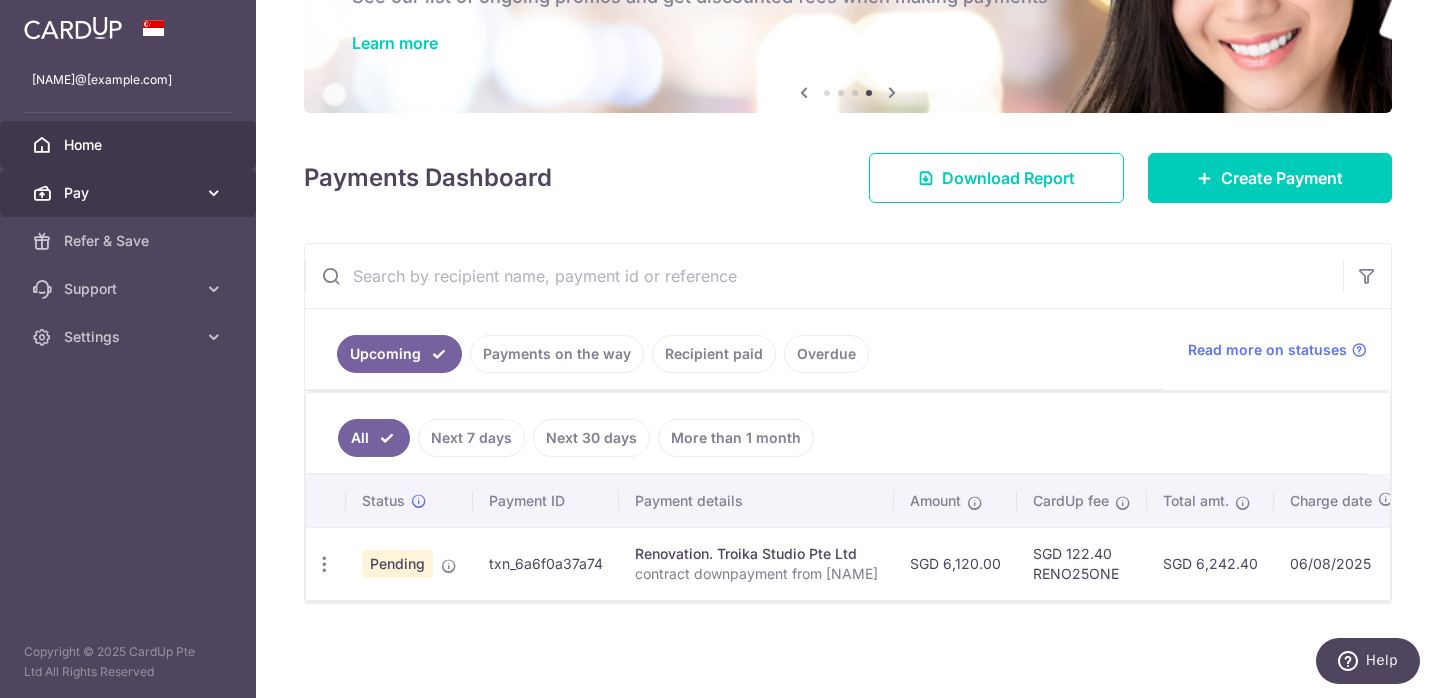 click at bounding box center (214, 193) 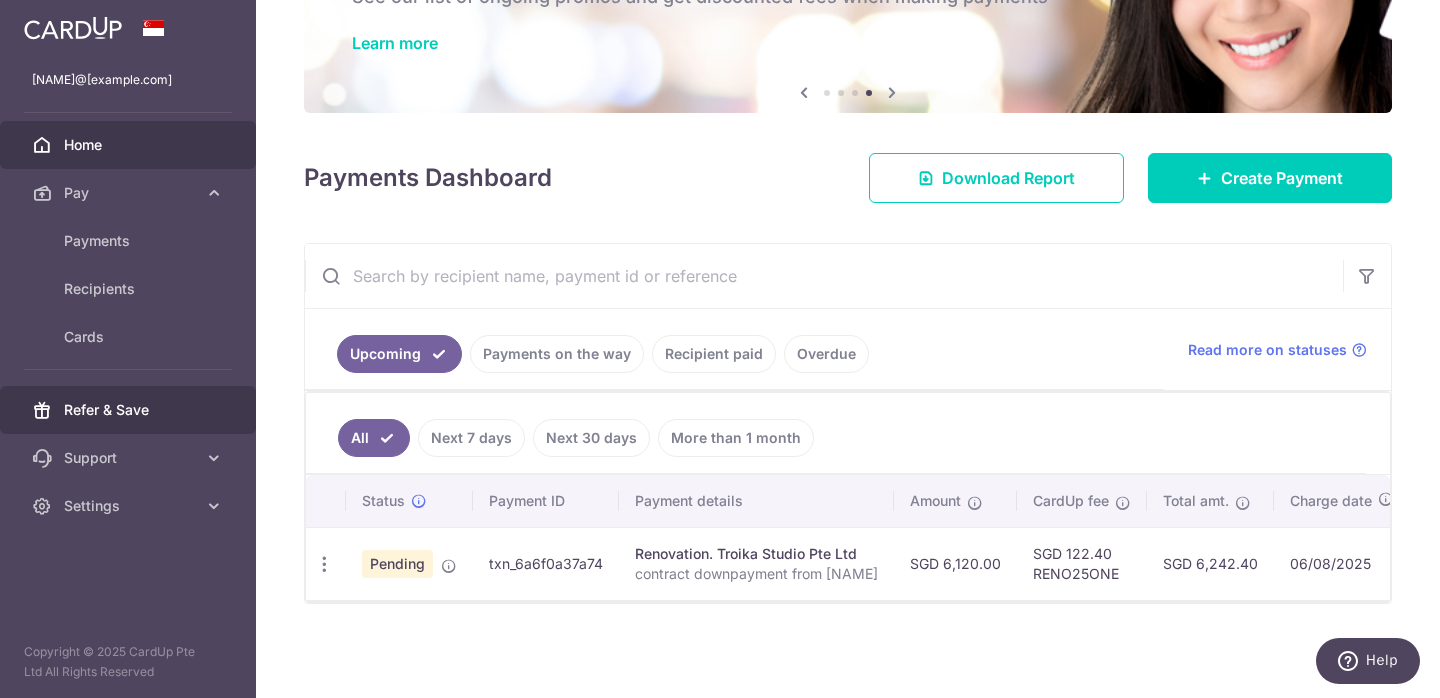 click on "Refer & Save" at bounding box center (130, 410) 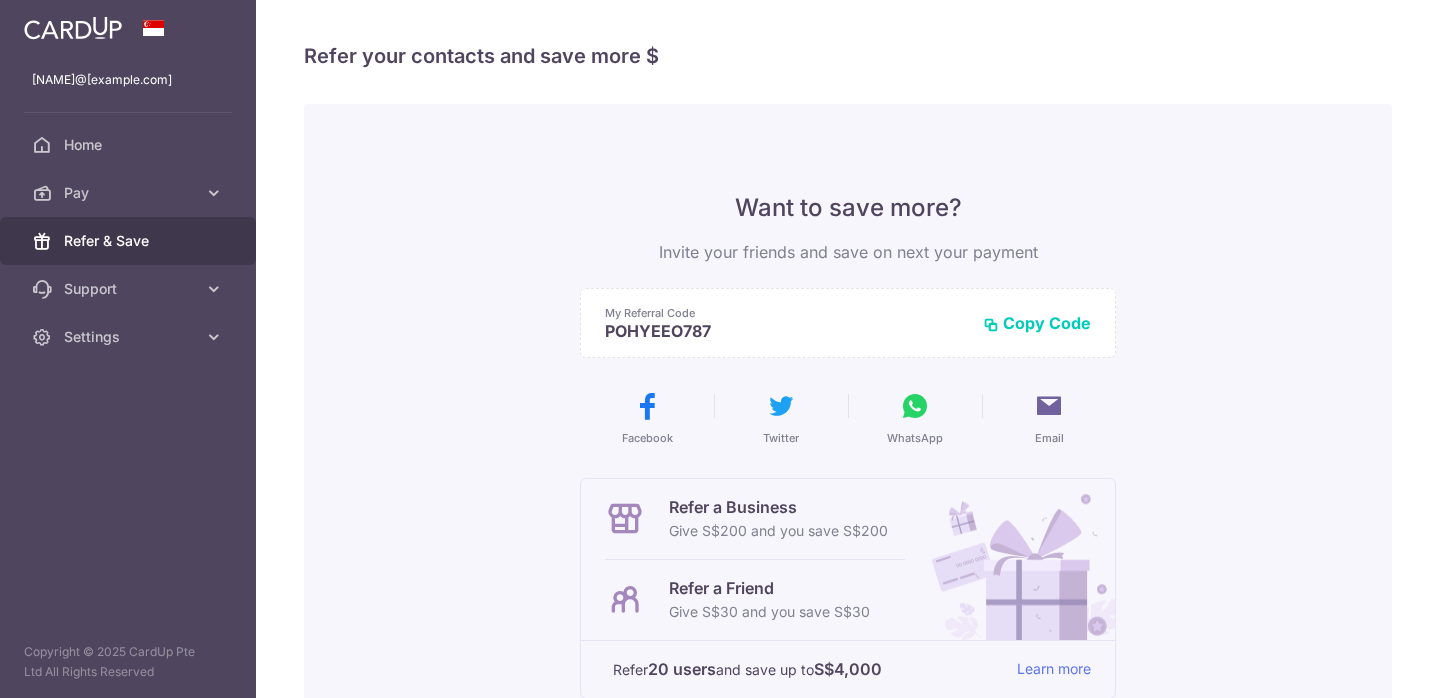scroll, scrollTop: 0, scrollLeft: 0, axis: both 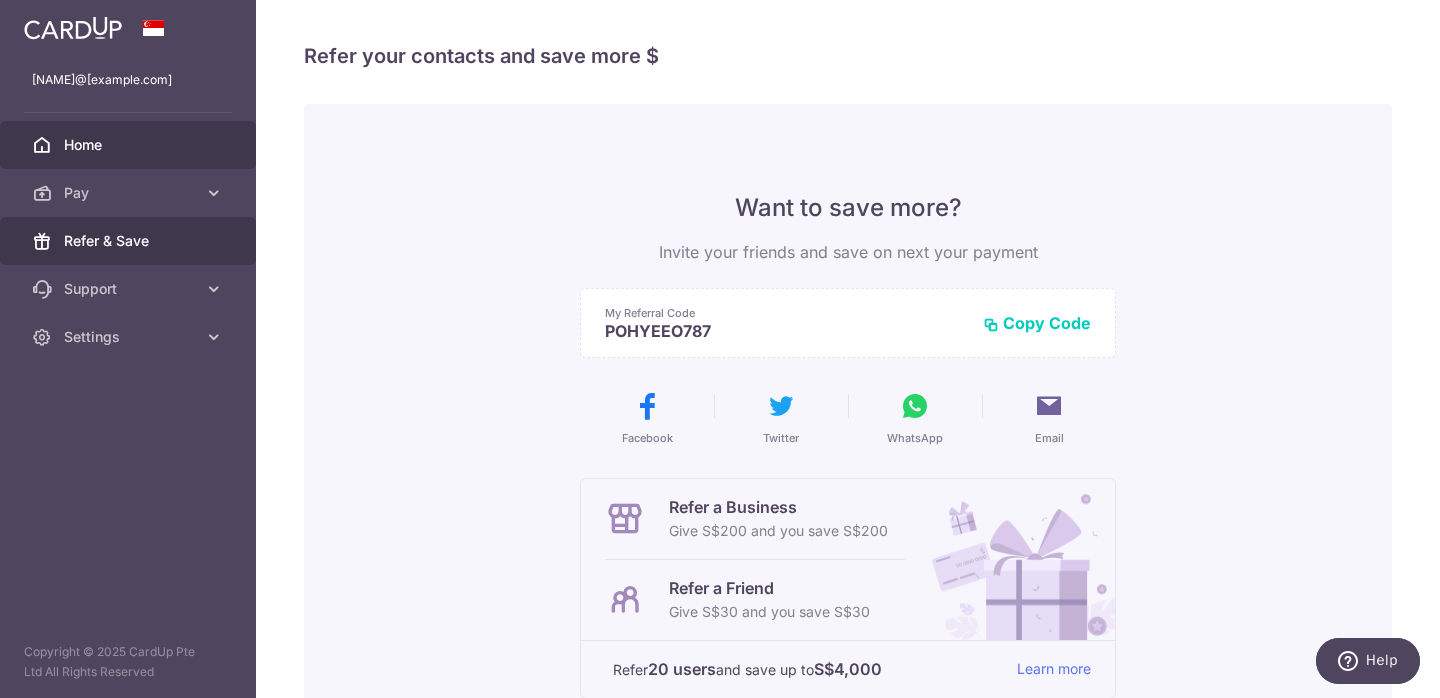 click on "Home" at bounding box center [130, 145] 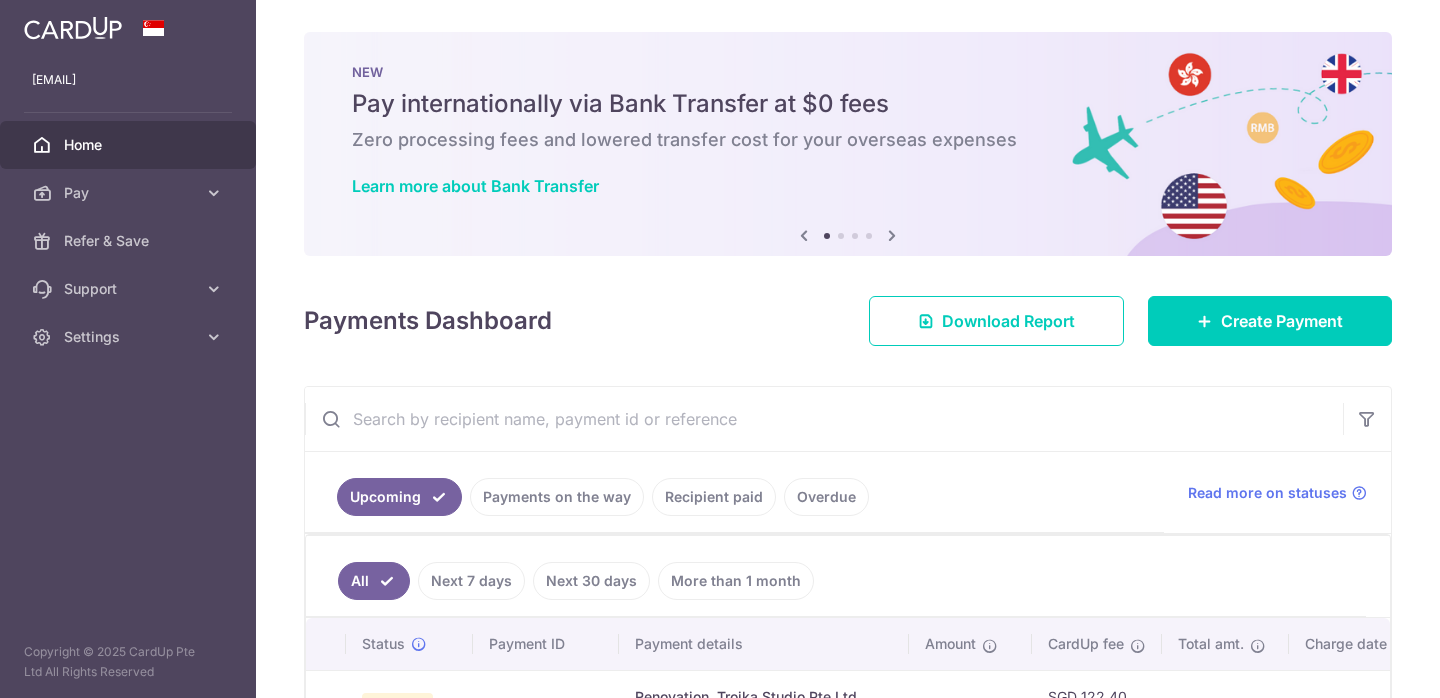scroll, scrollTop: 0, scrollLeft: 0, axis: both 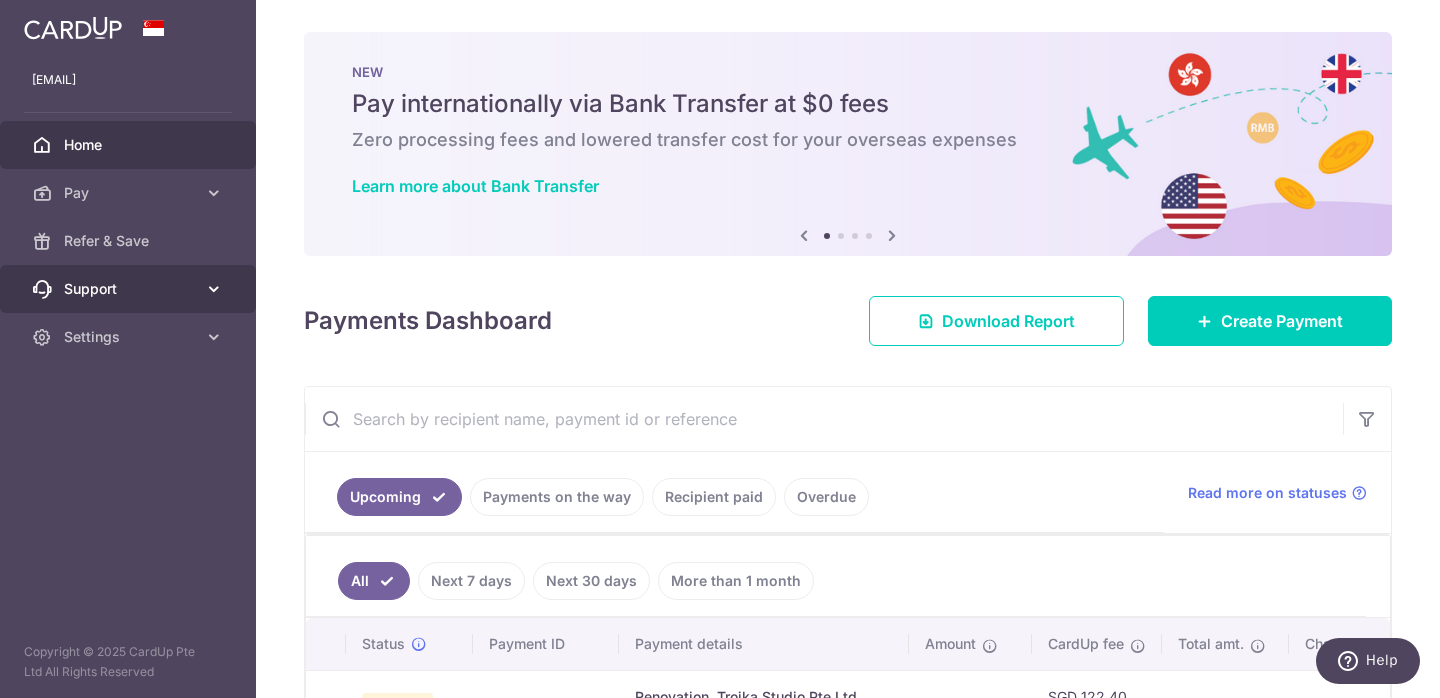 click on "Support" at bounding box center [128, 289] 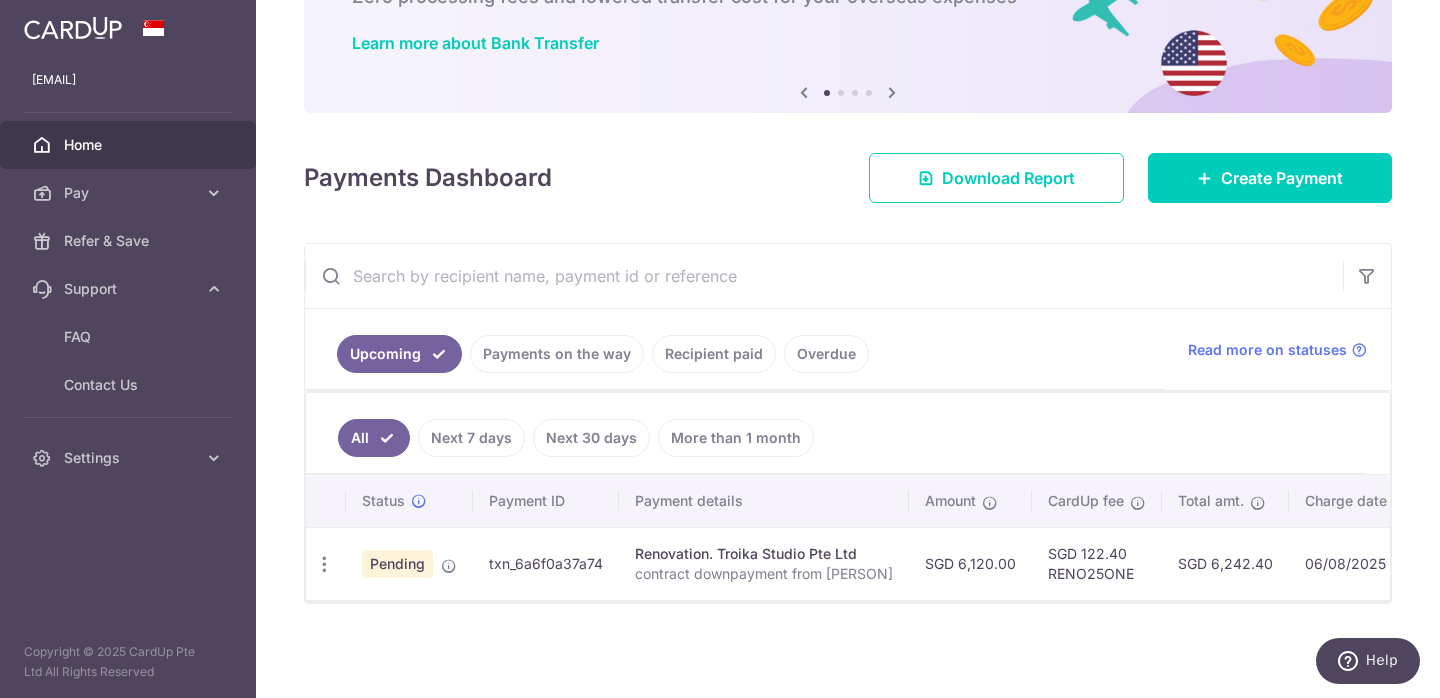 scroll, scrollTop: 0, scrollLeft: 0, axis: both 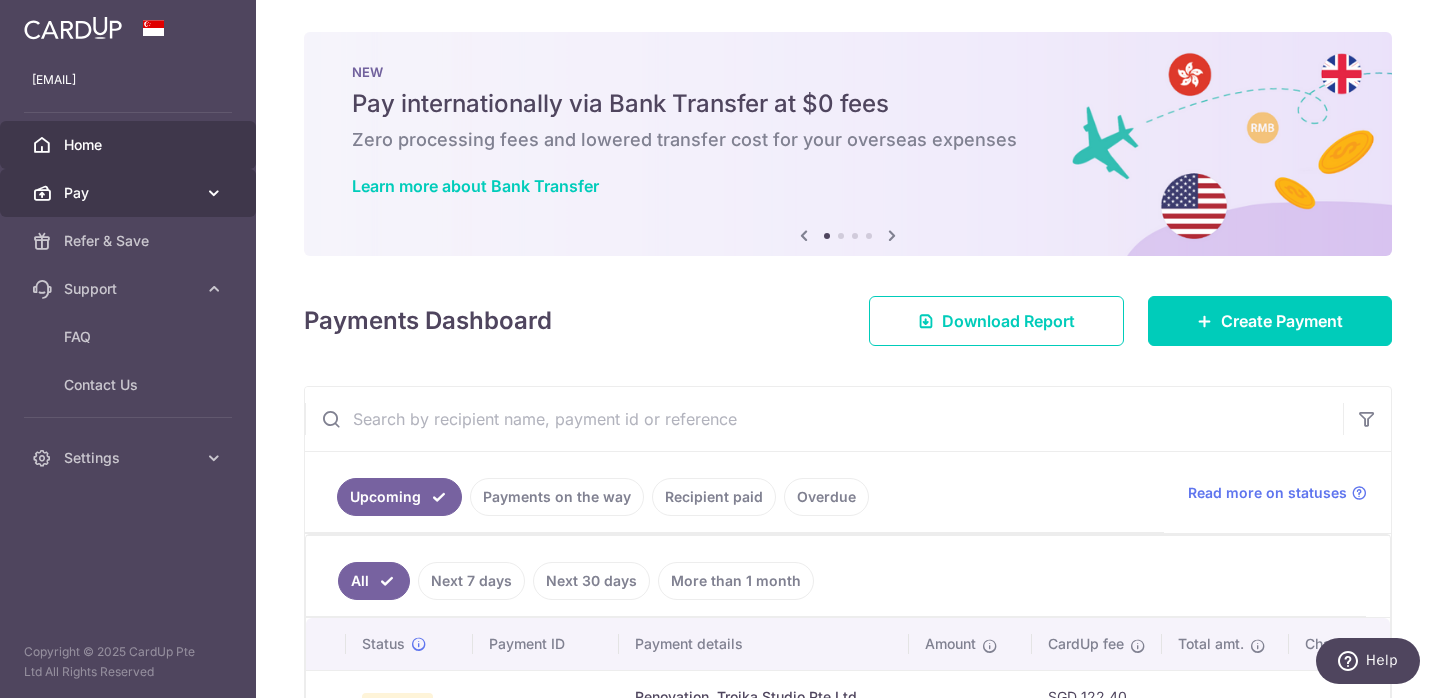 click at bounding box center [214, 193] 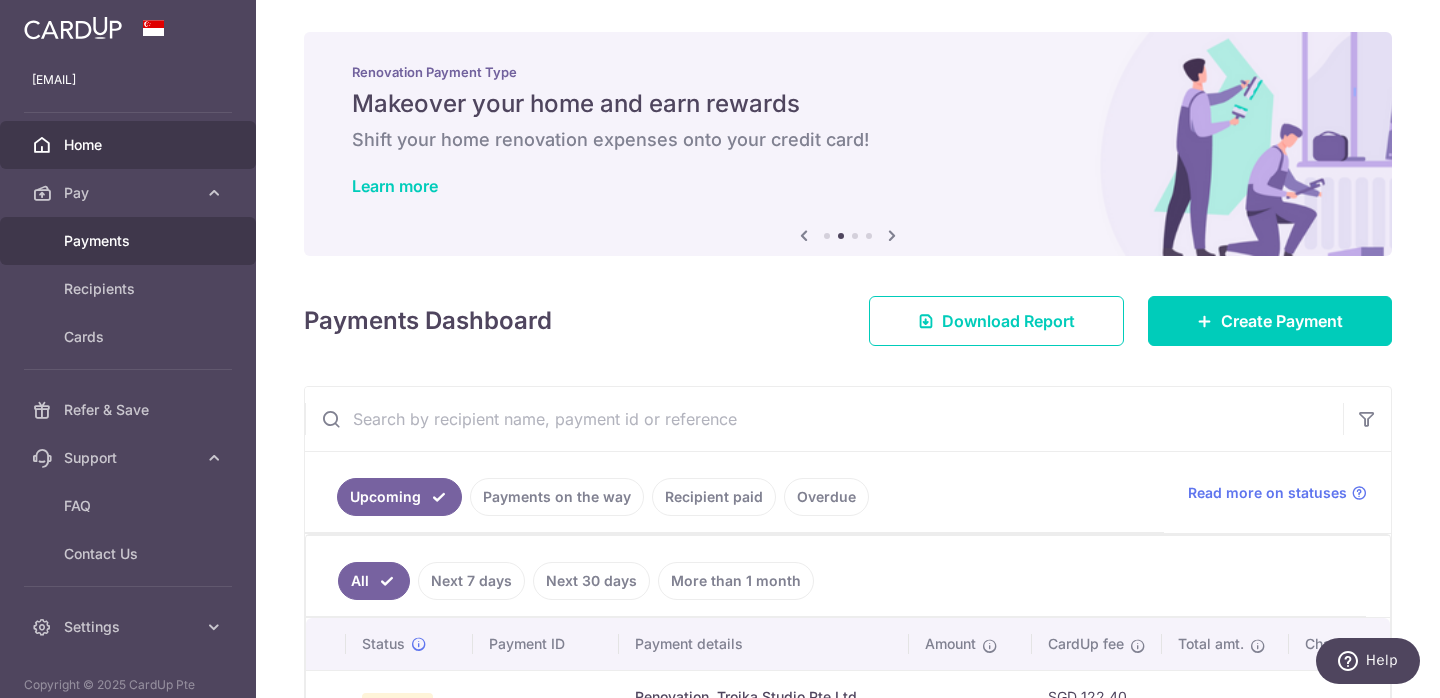 click on "Payments" at bounding box center [130, 241] 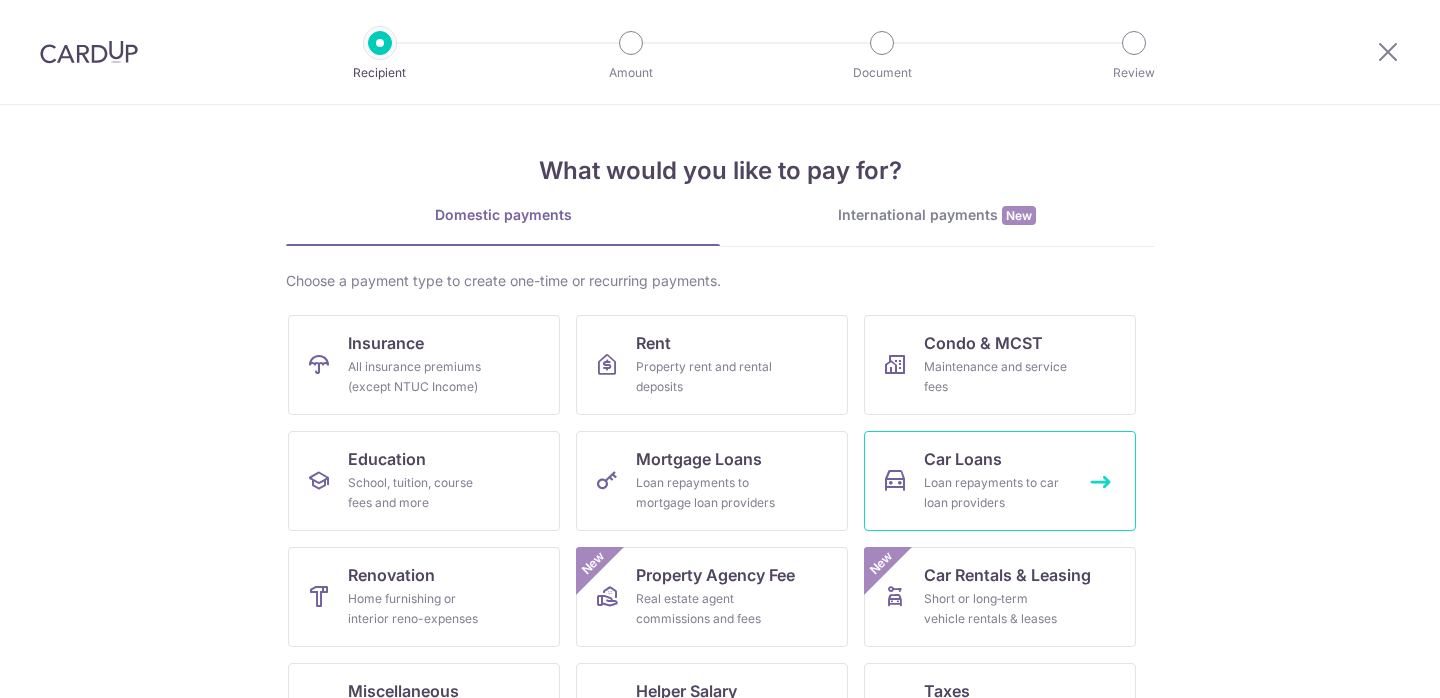 scroll, scrollTop: 0, scrollLeft: 0, axis: both 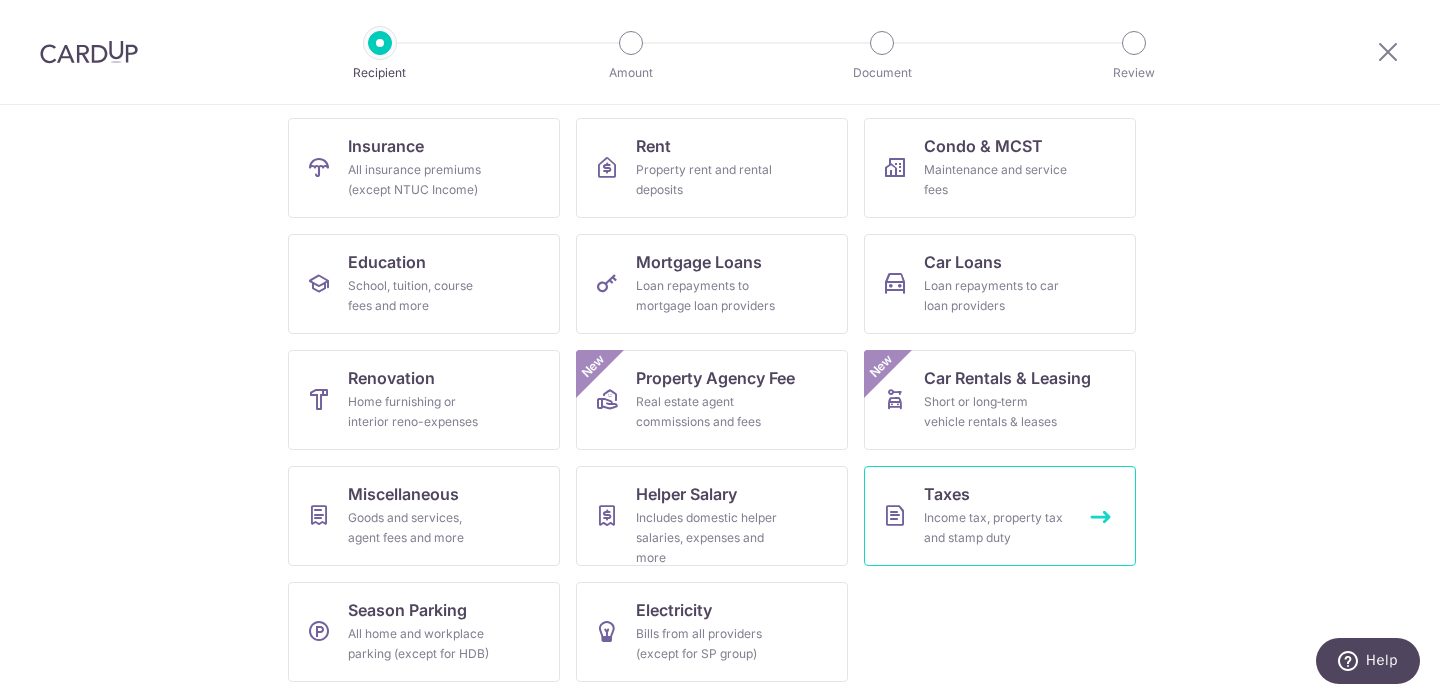 click on "Taxes Income tax, property tax and stamp duty" at bounding box center [1000, 516] 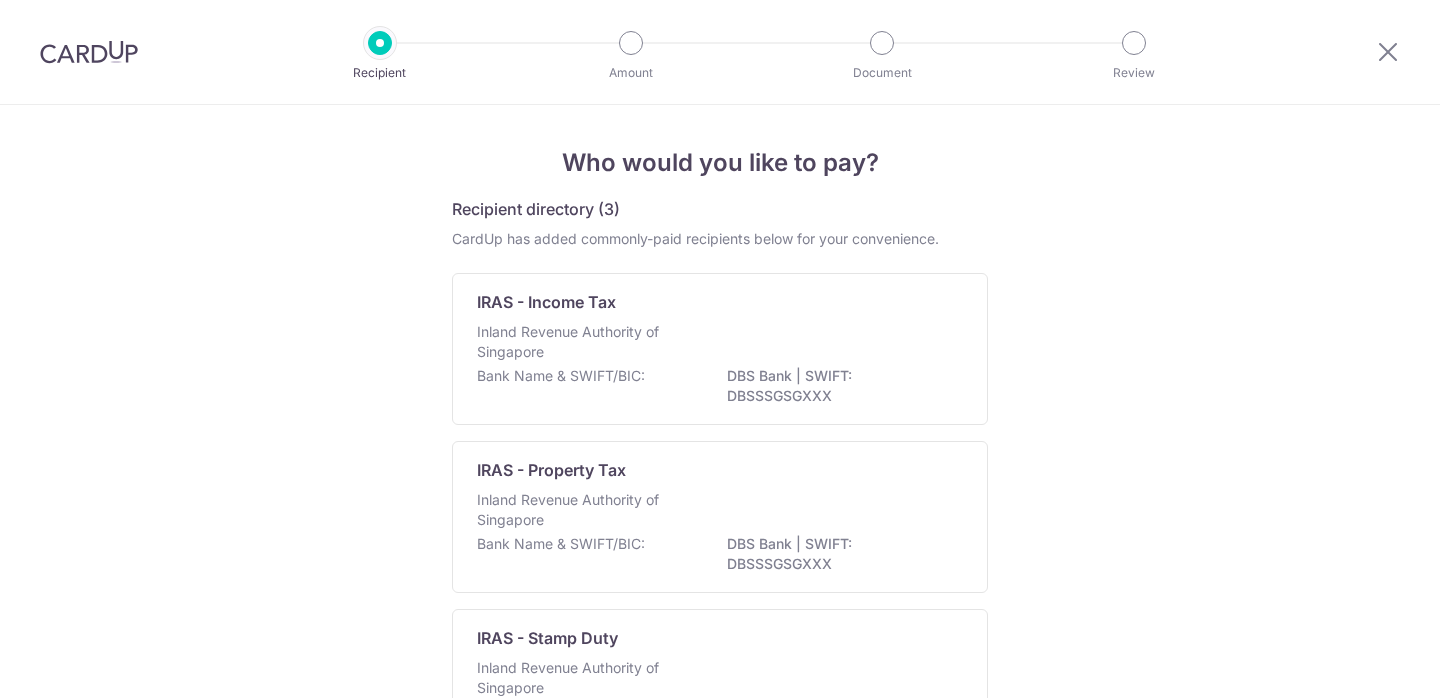 scroll, scrollTop: 0, scrollLeft: 0, axis: both 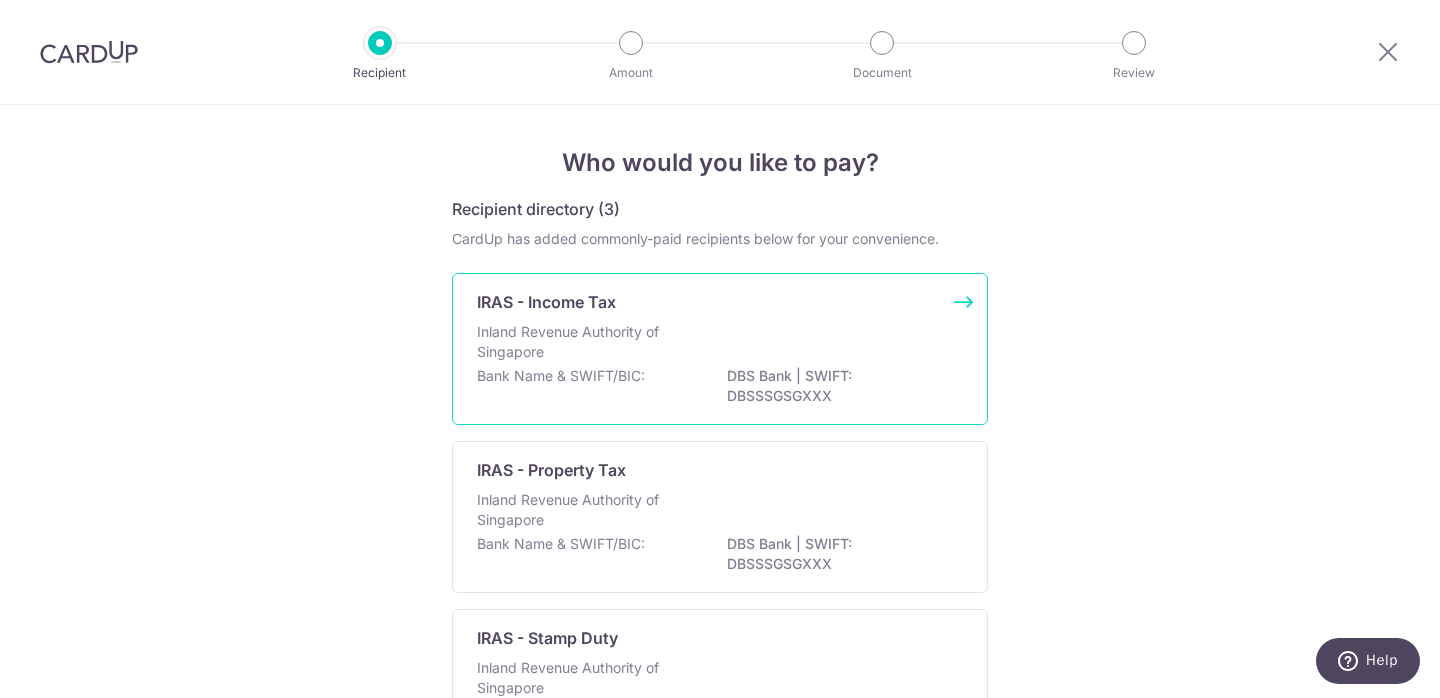click on "Inland Revenue Authority of Singapore" at bounding box center [720, 344] 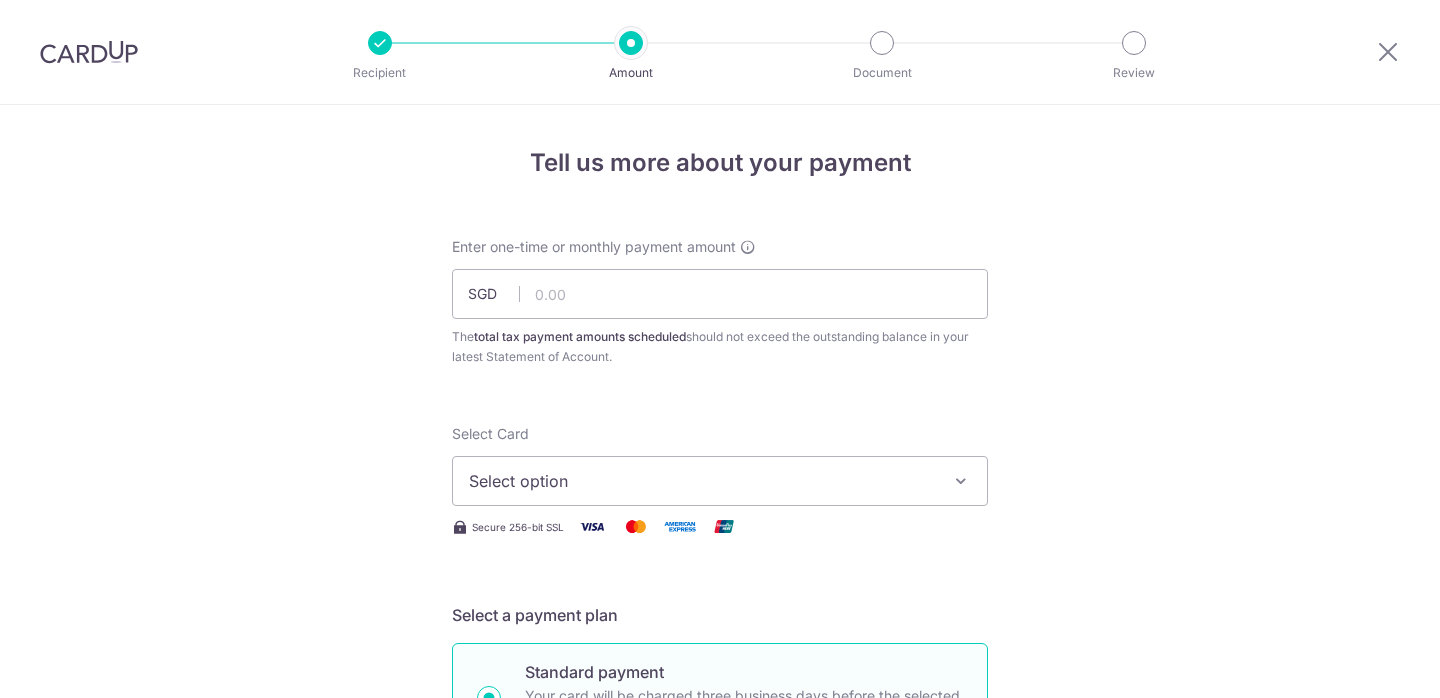scroll, scrollTop: 0, scrollLeft: 0, axis: both 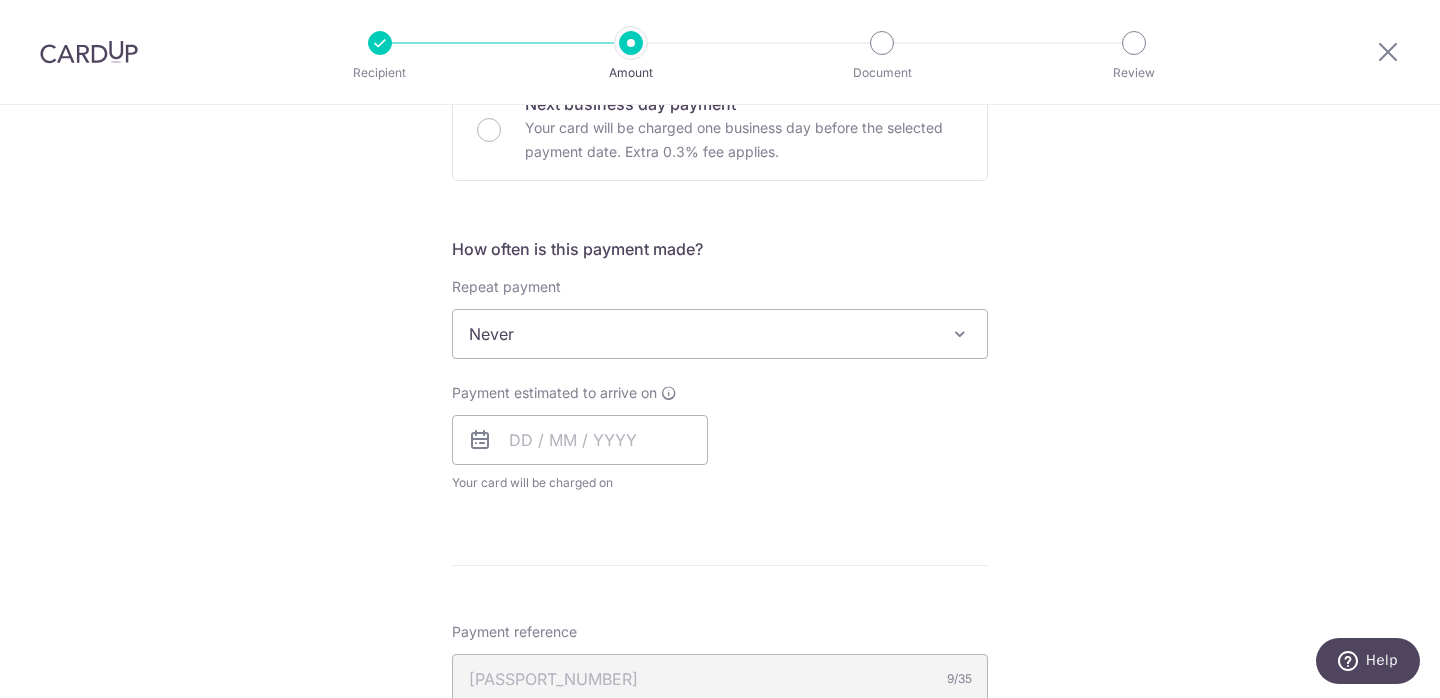 click on "Never" at bounding box center (720, 334) 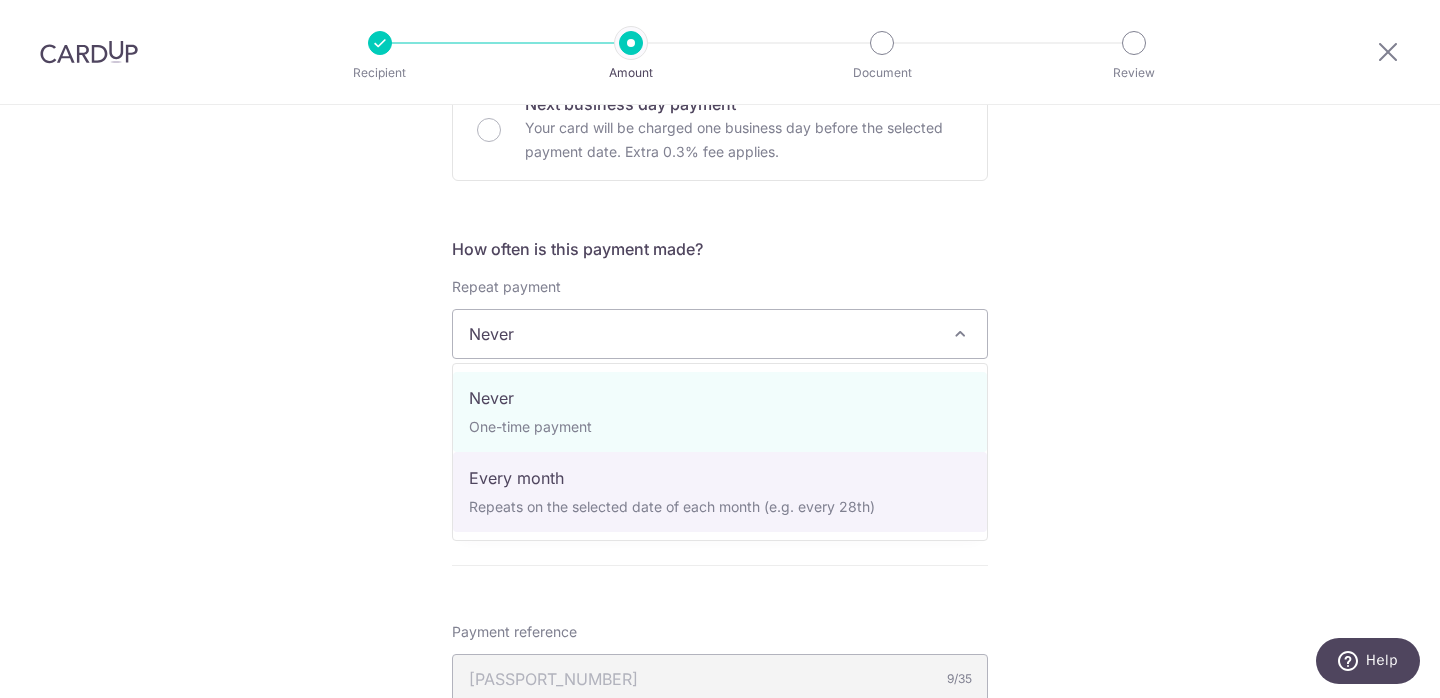 click on "Tell us more about your payment
Enter one-time or monthly payment amount
SGD
[PRICE]
The  total tax payment amounts scheduled  should not exceed the outstanding balance in your latest Statement of Account.
Select Card
Select option
Add credit card
Your Cards
**** [CARD_NUMBER]
Secure 256-bit SSL
Text
New card details
Card" at bounding box center (720, 343) 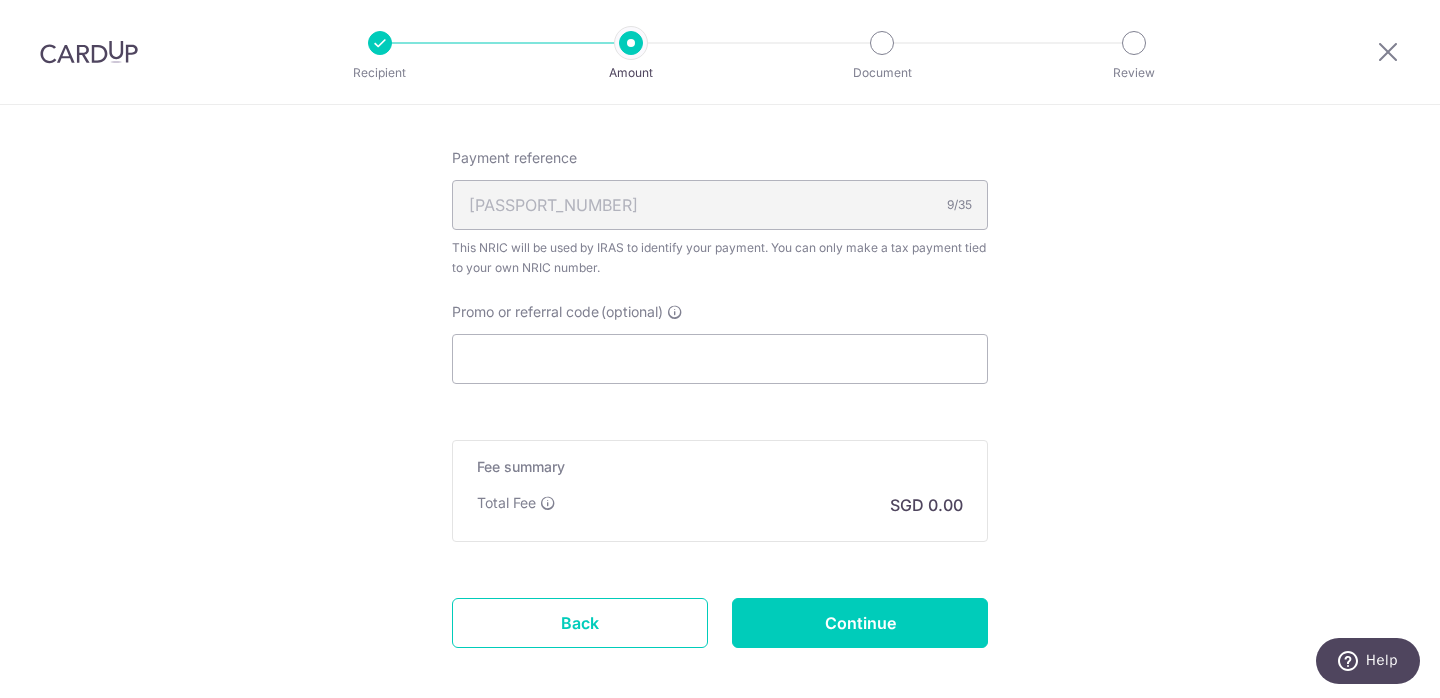 scroll, scrollTop: 1171, scrollLeft: 0, axis: vertical 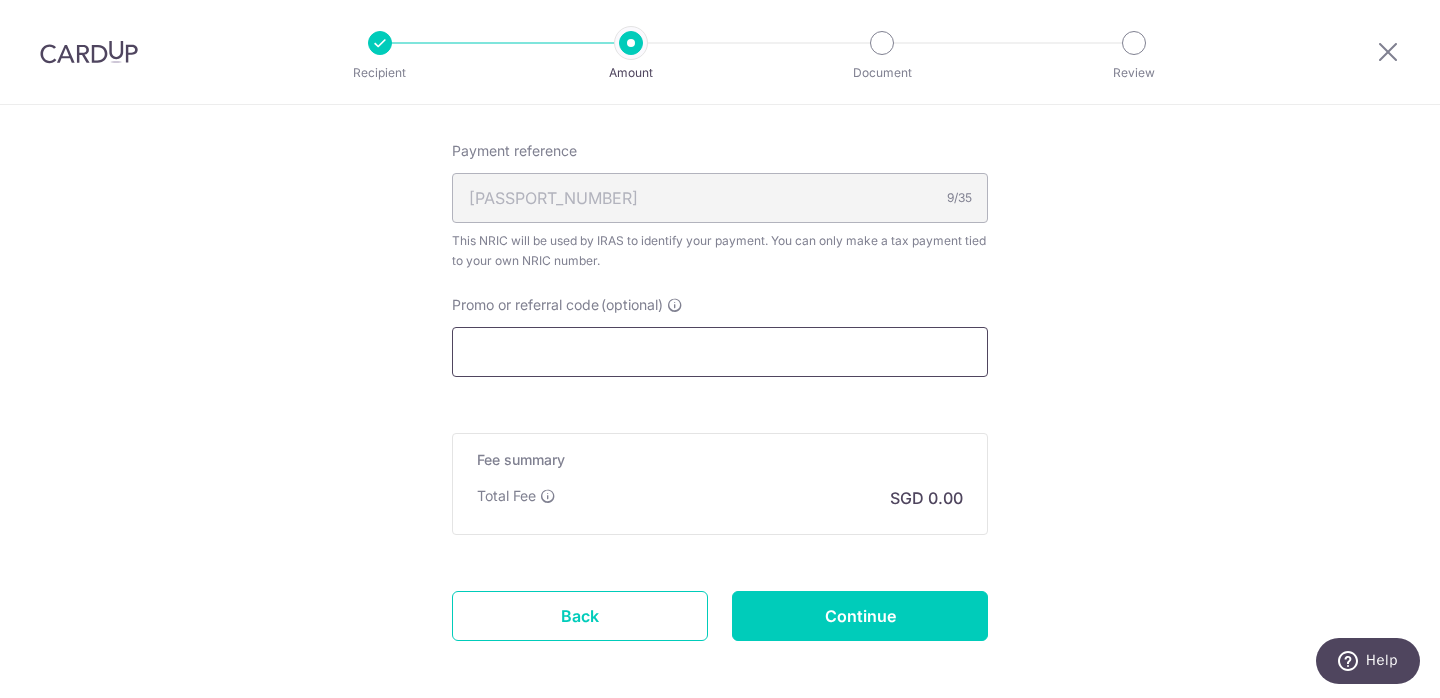 click on "Promo or referral code
(optional)" at bounding box center [720, 352] 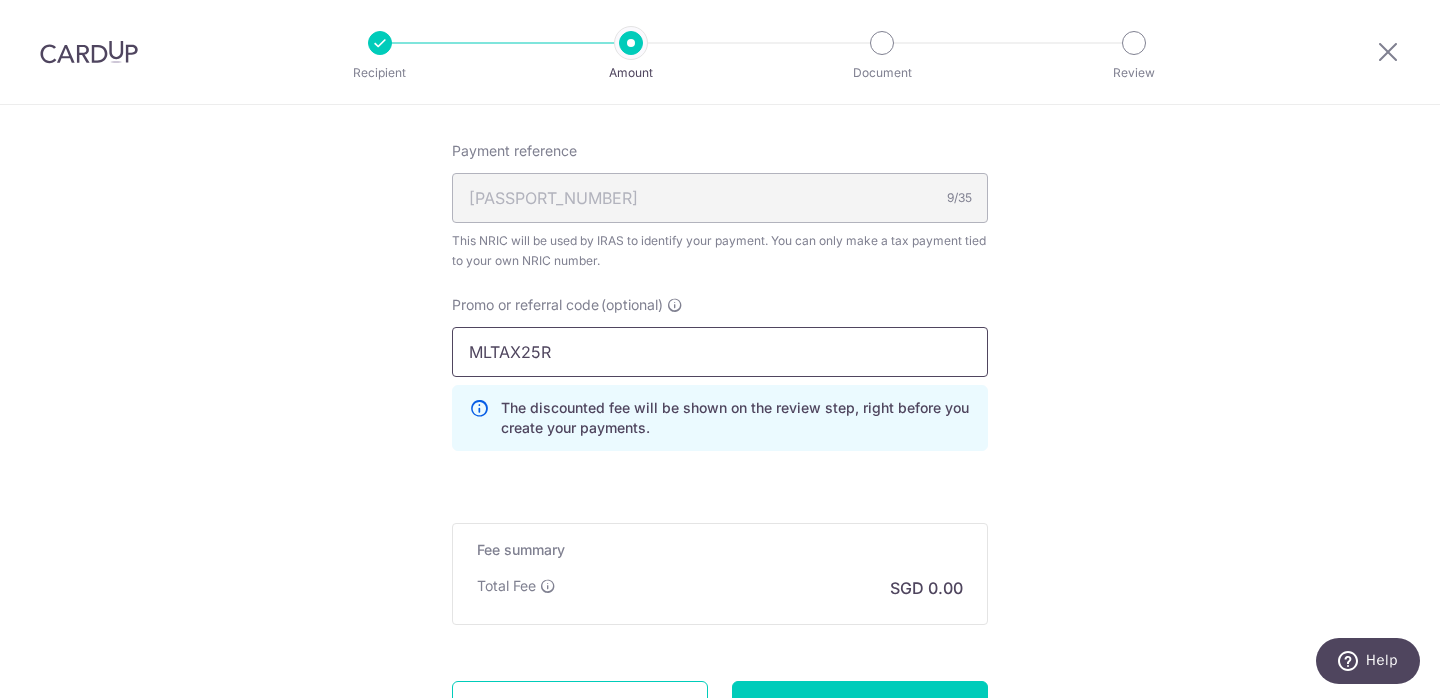 type on "MLTAX25R" 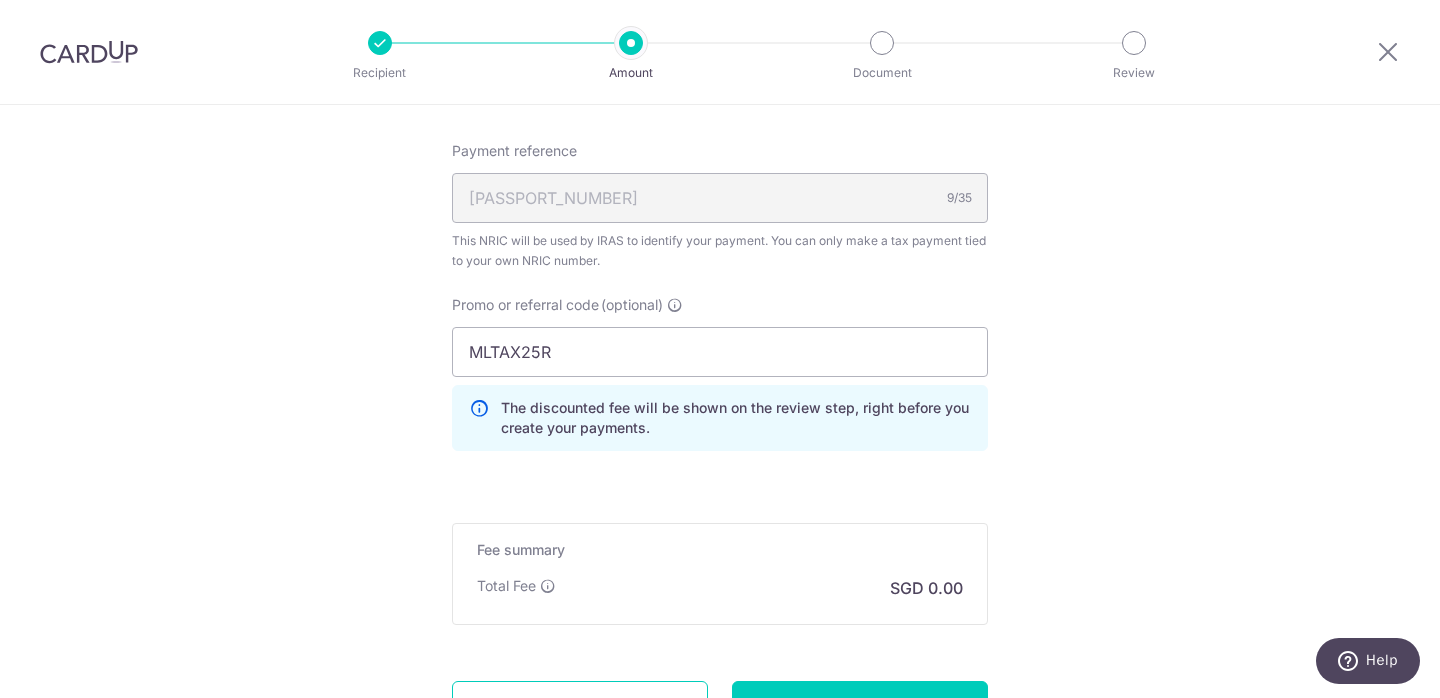 click on "Tell us more about your payment
Enter one-time or monthly payment amount
SGD
[PRICE]
The  total tax payment amounts scheduled  should not exceed the outstanding balance in your latest Statement of Account.
Select Card
Select option
Add credit card
Your Cards
**** [CARD_NUMBER]
Secure 256-bit SSL
Text
New card details
Card" at bounding box center [720, -93] 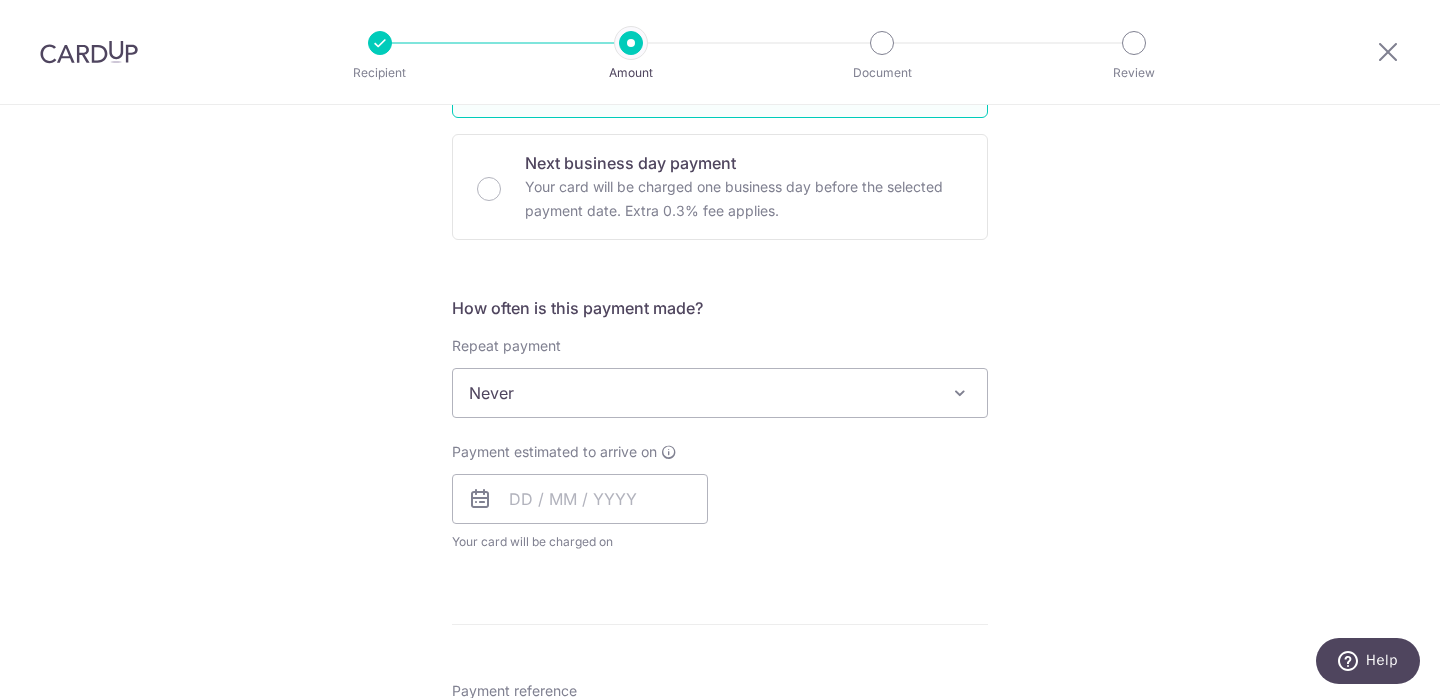 scroll, scrollTop: 615, scrollLeft: 0, axis: vertical 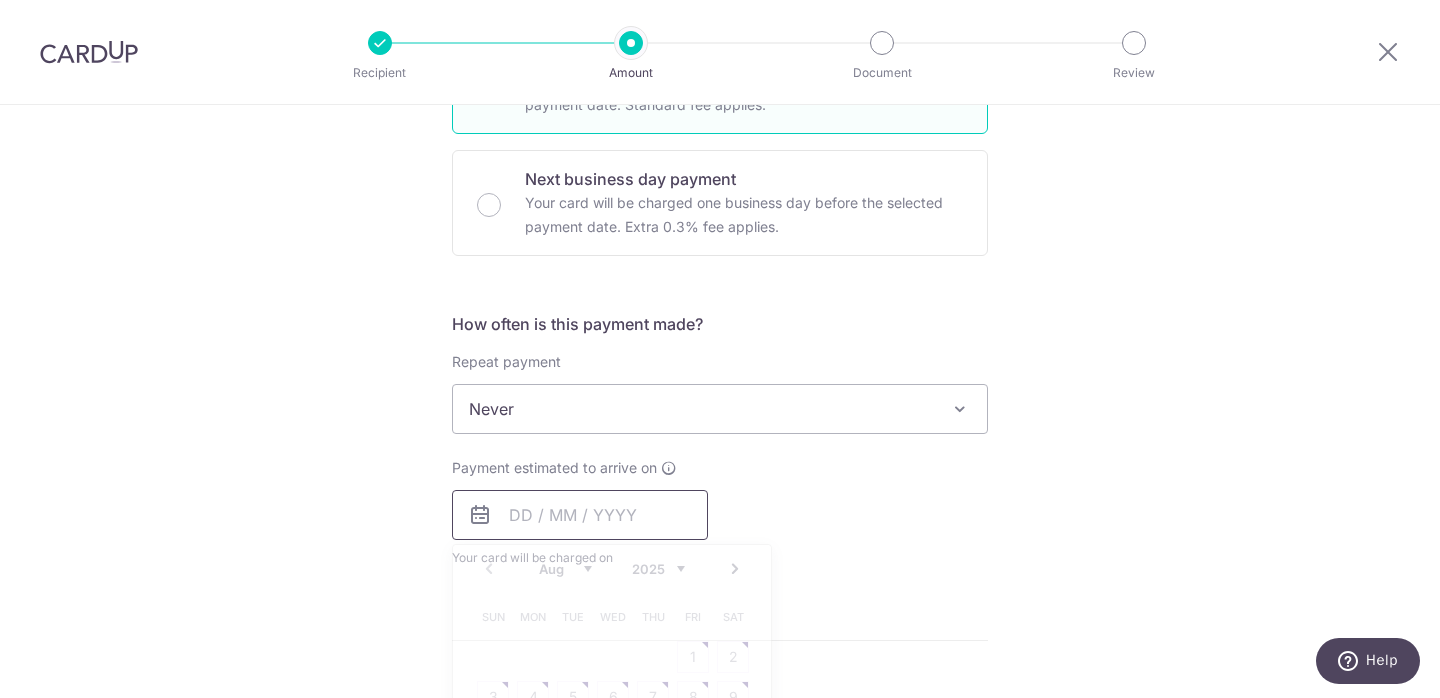click at bounding box center (580, 515) 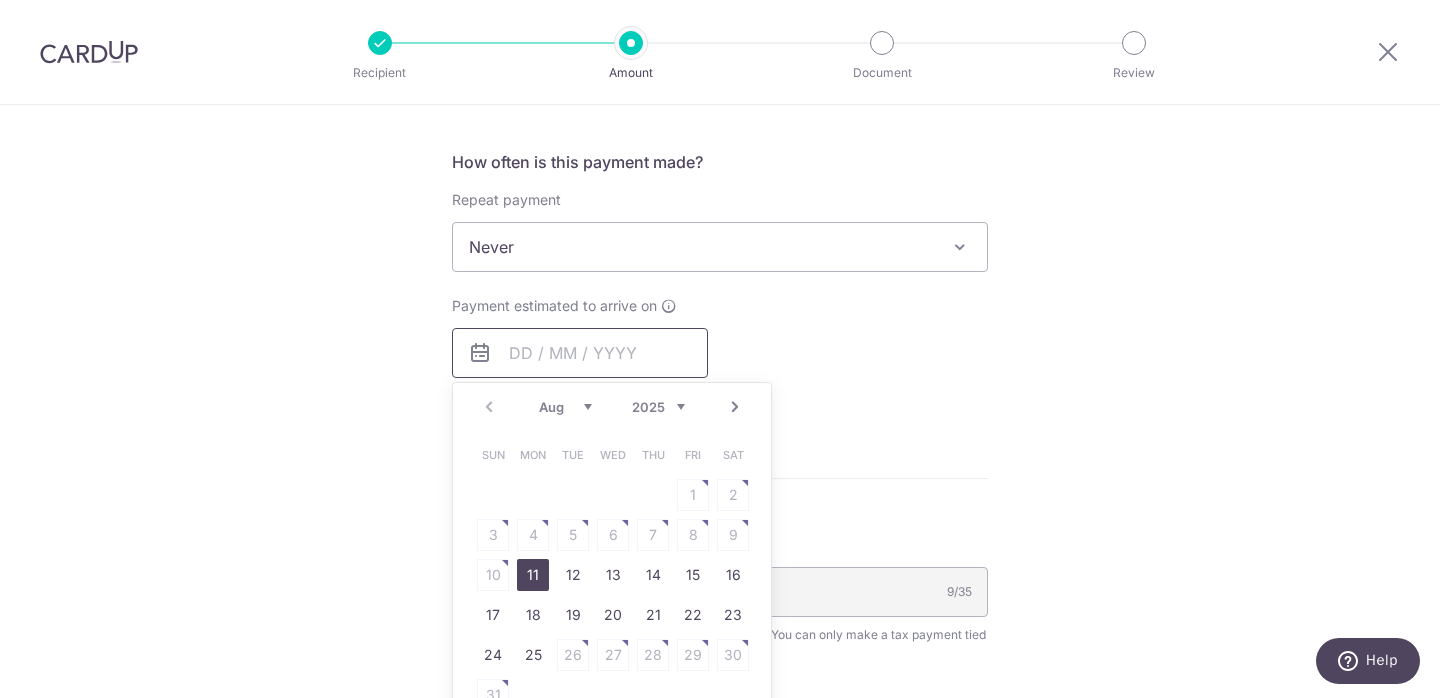 scroll, scrollTop: 781, scrollLeft: 0, axis: vertical 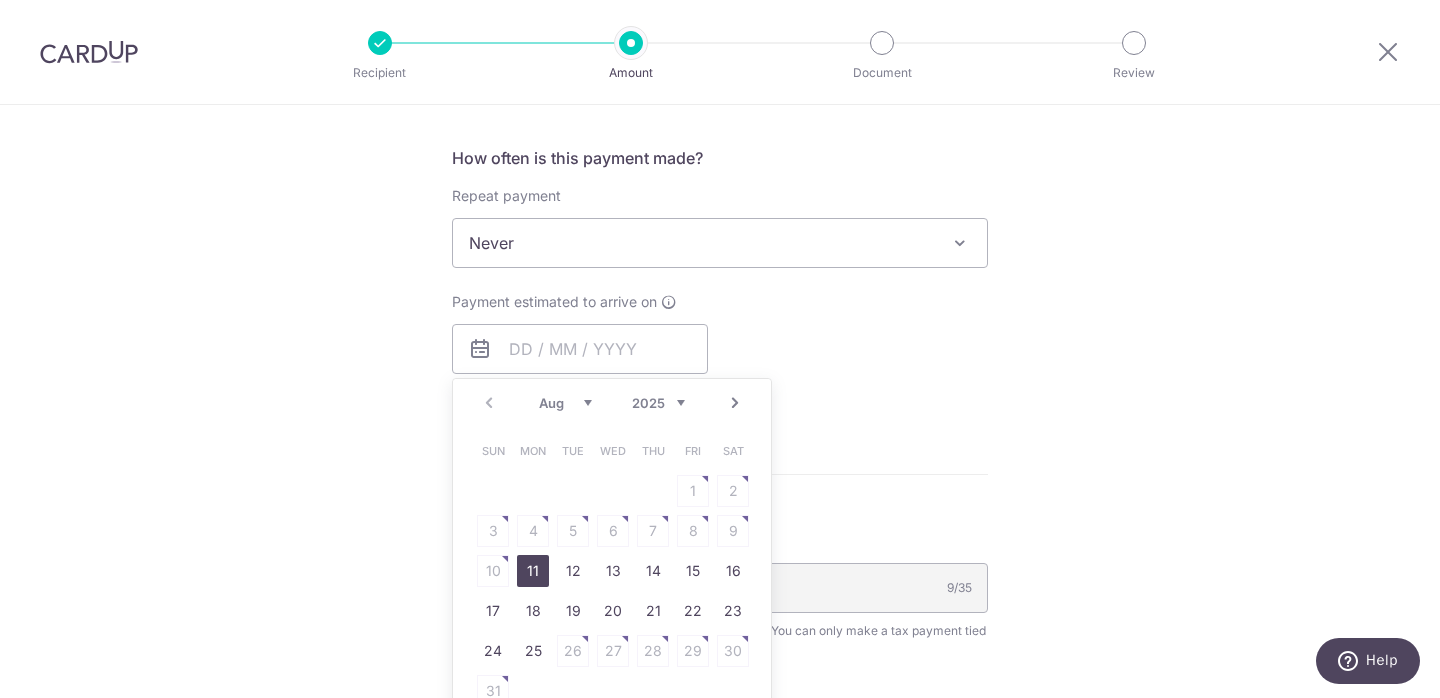click on "11" at bounding box center (533, 571) 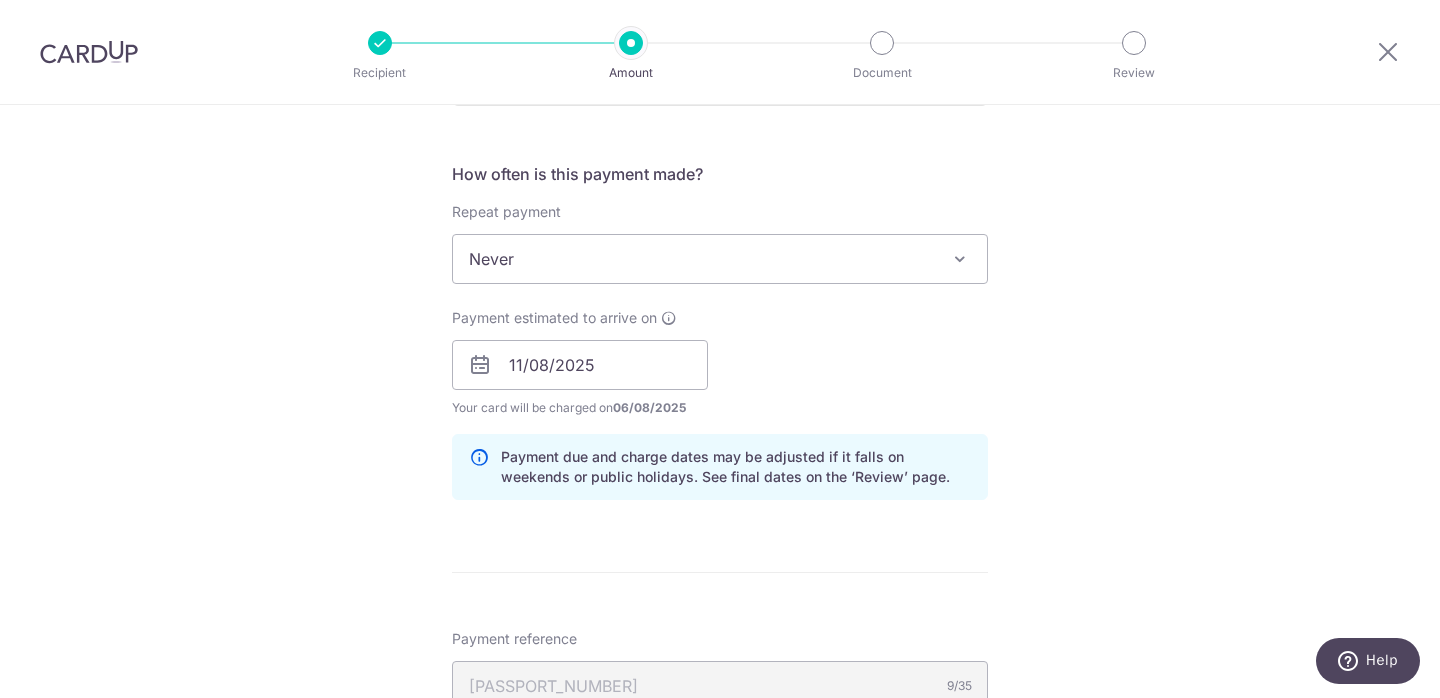 scroll, scrollTop: 767, scrollLeft: 0, axis: vertical 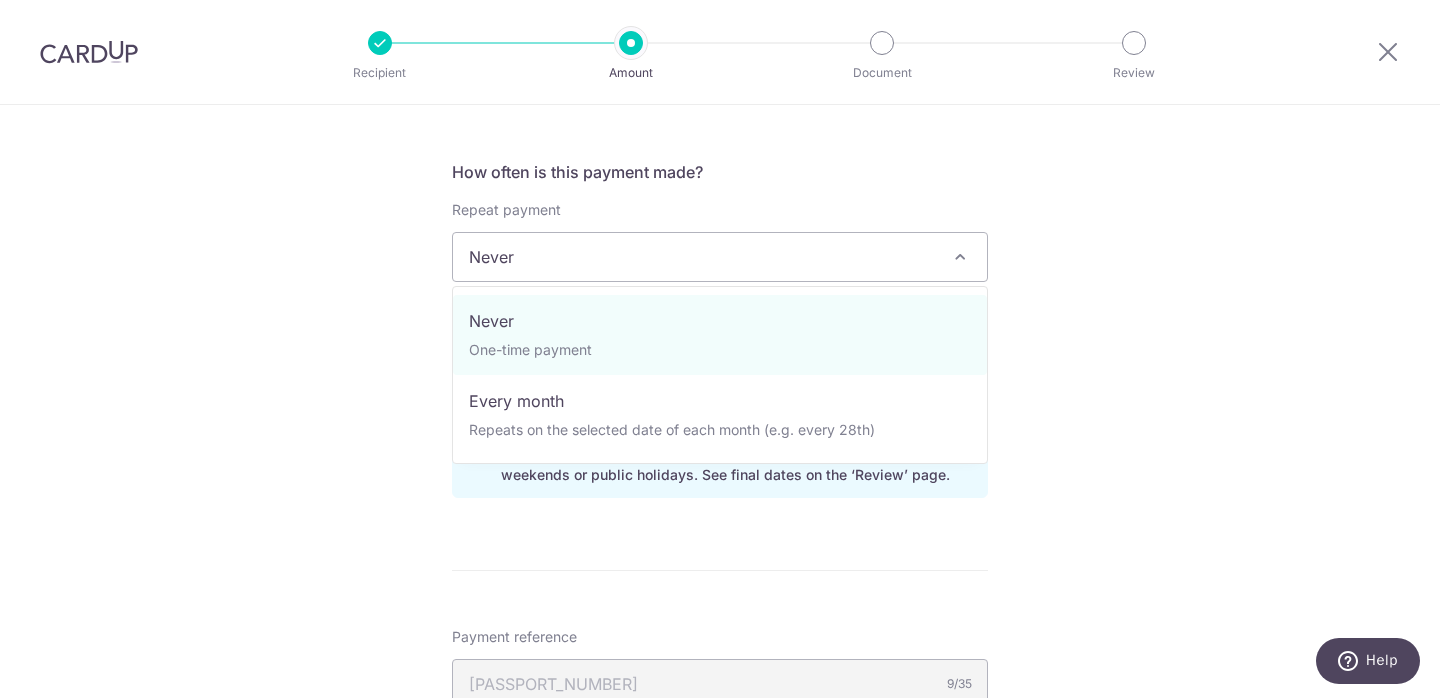 click on "Never" at bounding box center (720, 257) 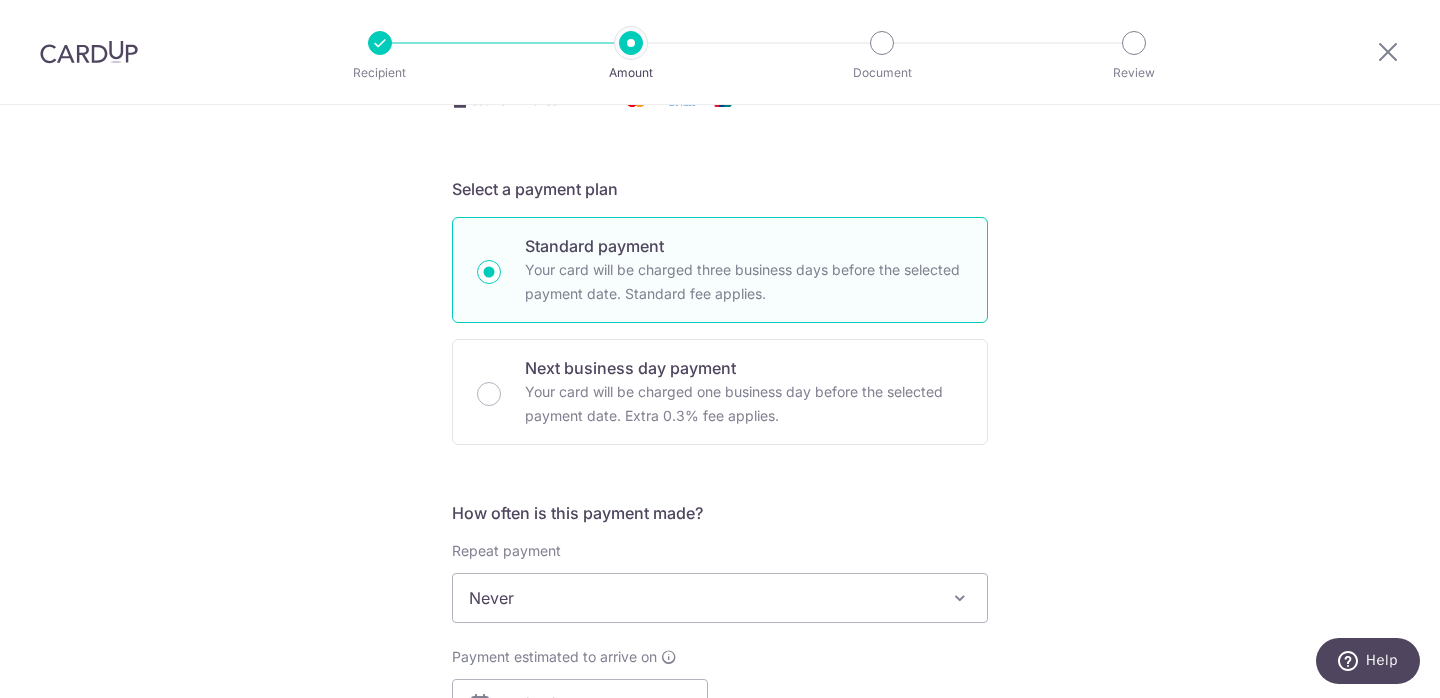 scroll, scrollTop: 91, scrollLeft: 0, axis: vertical 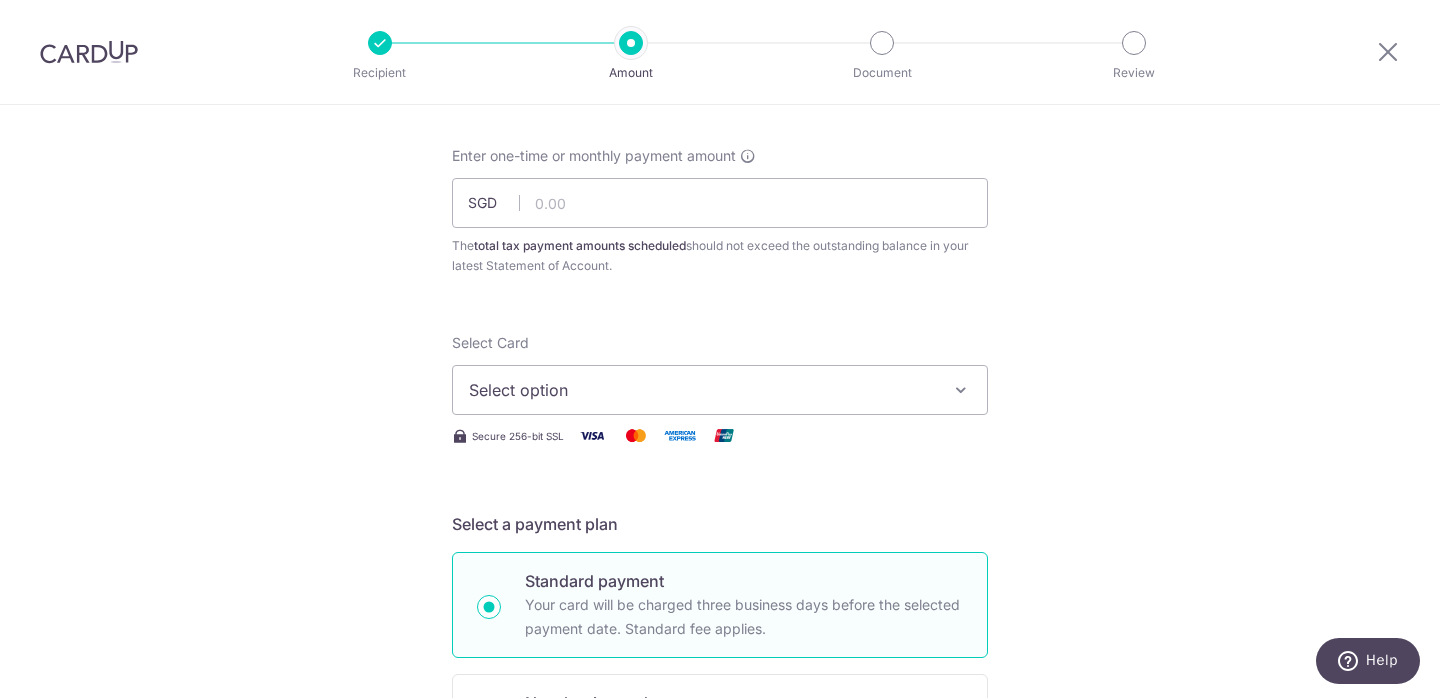 click at bounding box center (961, 390) 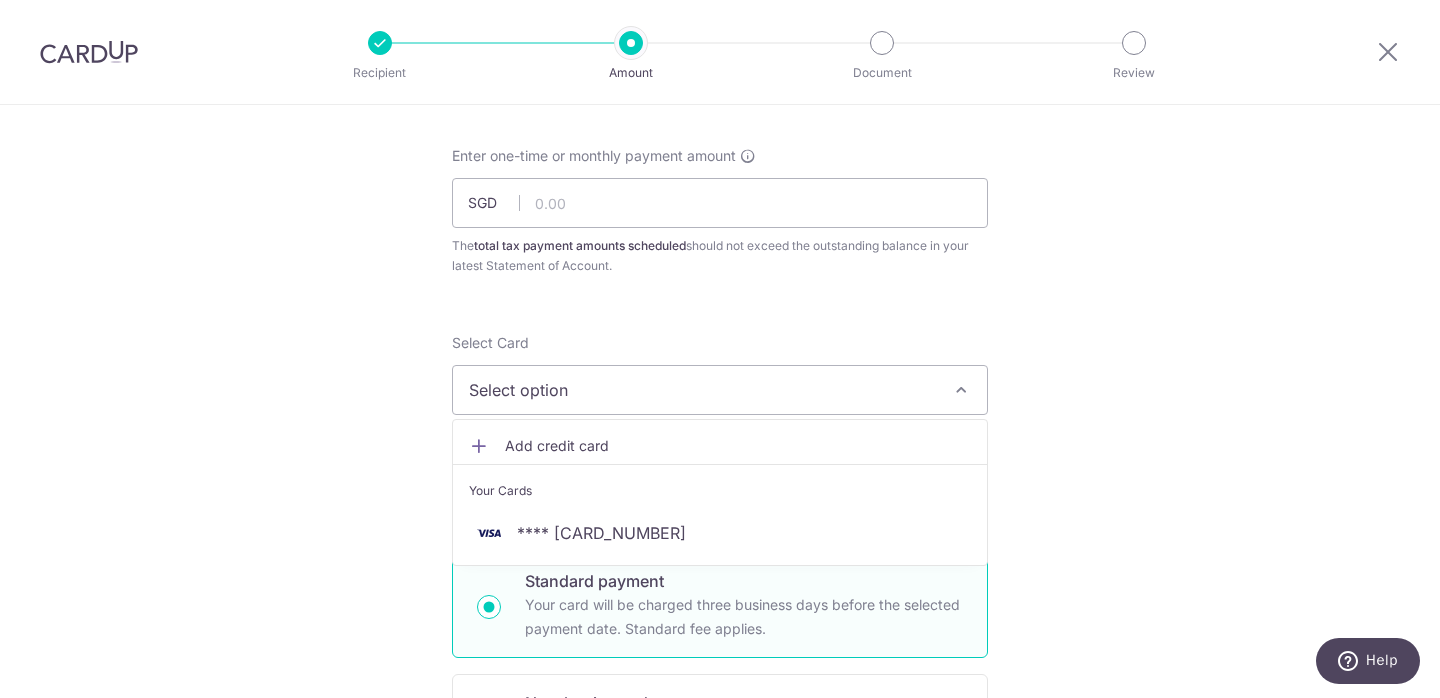 click on "Your Cards" at bounding box center [720, 486] 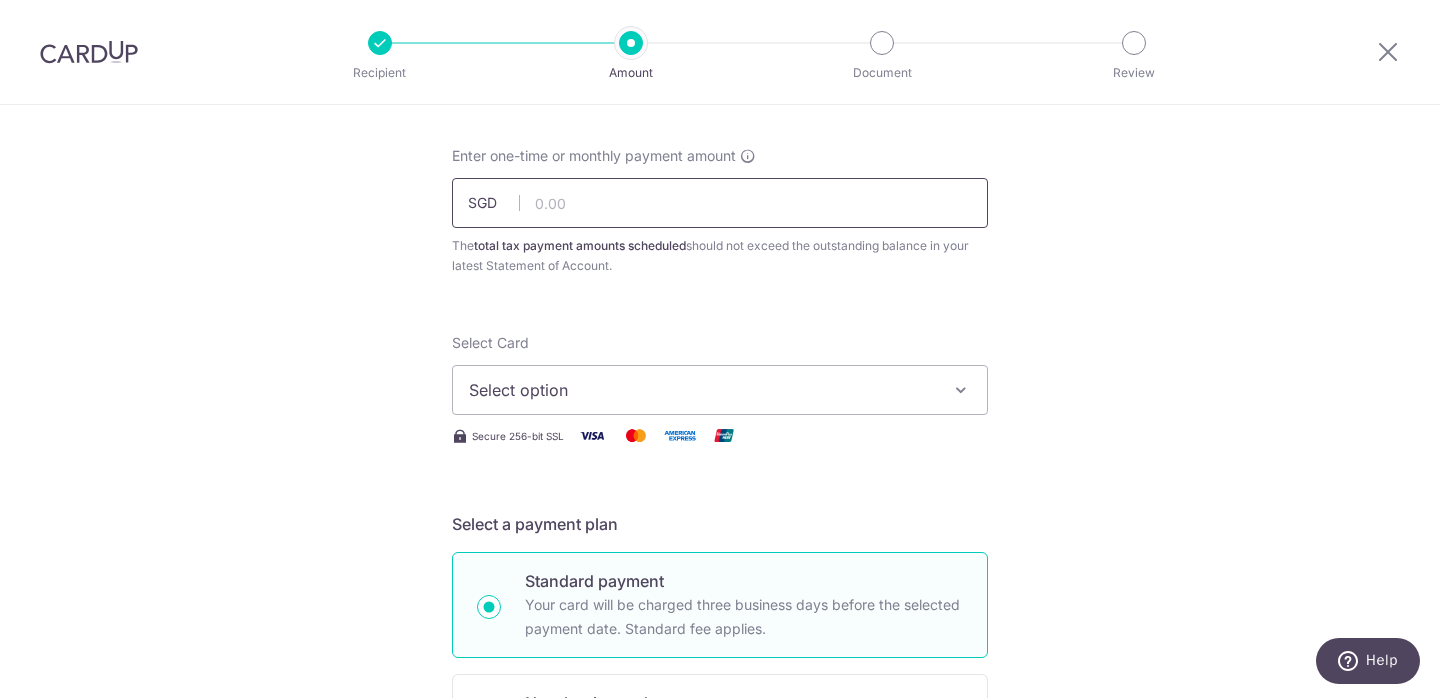 click at bounding box center [720, 203] 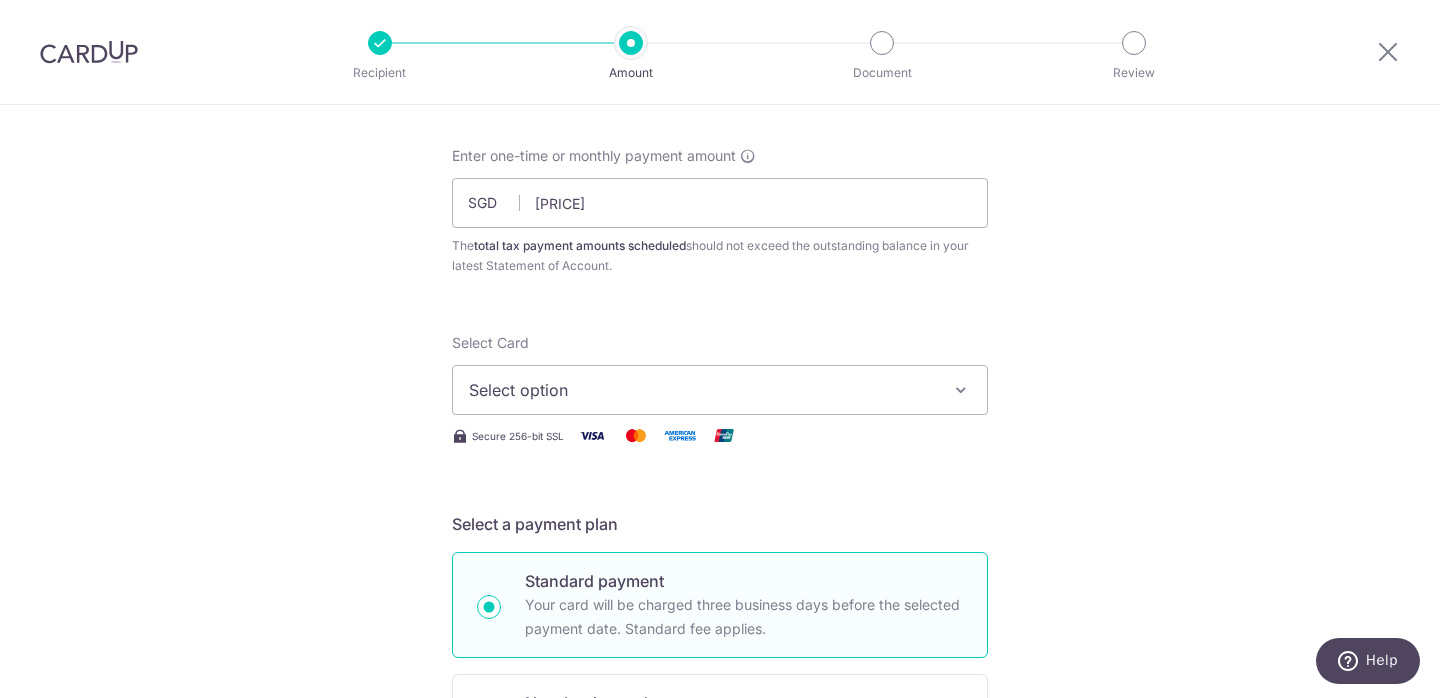 type on "[PRICE]" 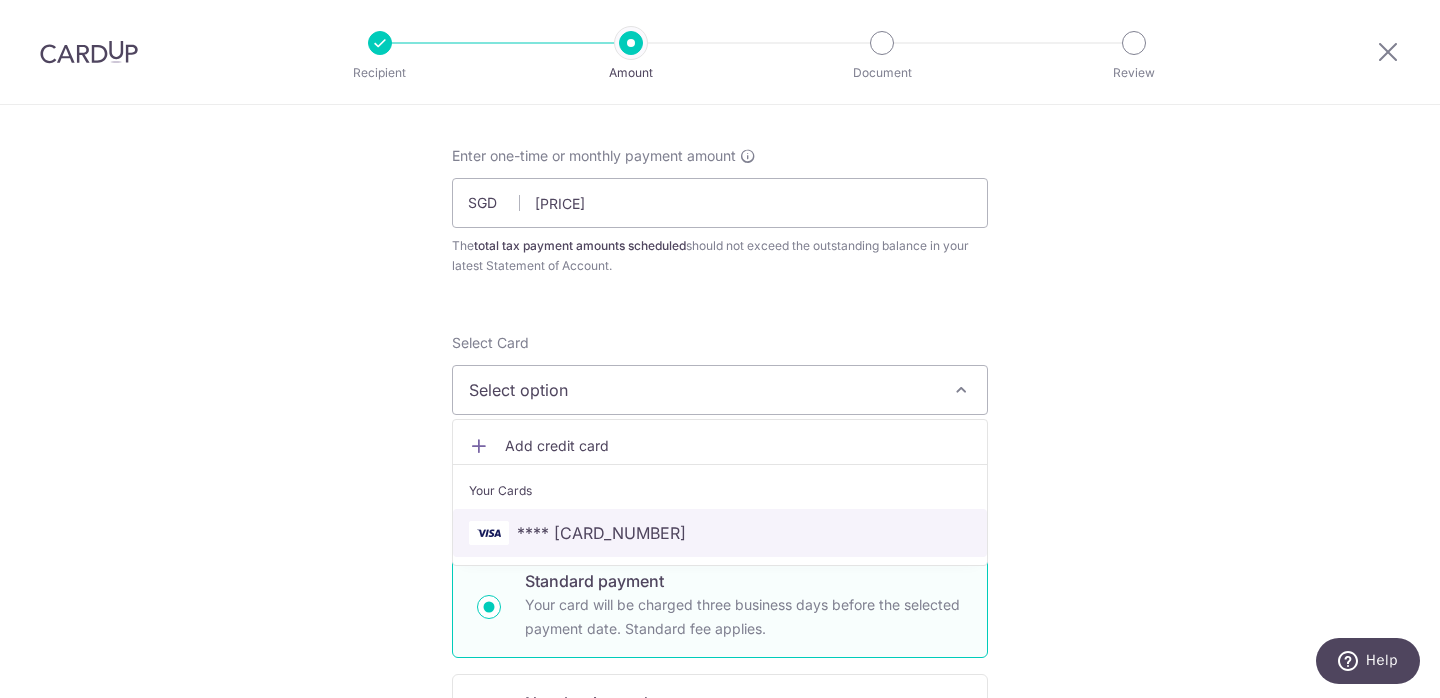 click on "**** [CARD_NUMBER]" at bounding box center (720, 533) 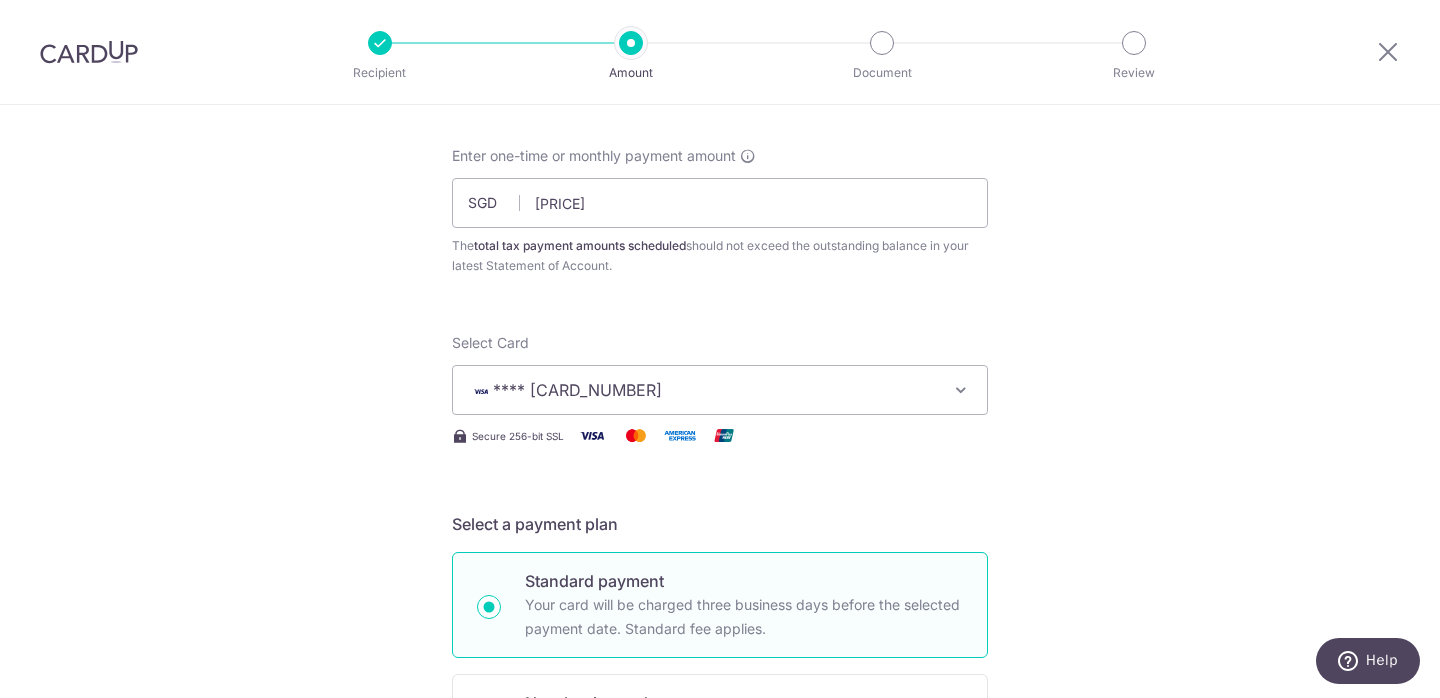 click on "Tell us more about your payment
Enter one-time or monthly payment amount
SGD
[PRICE]
[PRICE]
The  total tax payment amounts scheduled  should not exceed the outstanding balance in your latest Statement of Account.
Select Card
**** [CARD_NUMBER]
Add credit card
Your Cards
**** [CARD_NUMBER]
Secure 256-bit SSL
Text
New card details" at bounding box center [720, 1028] 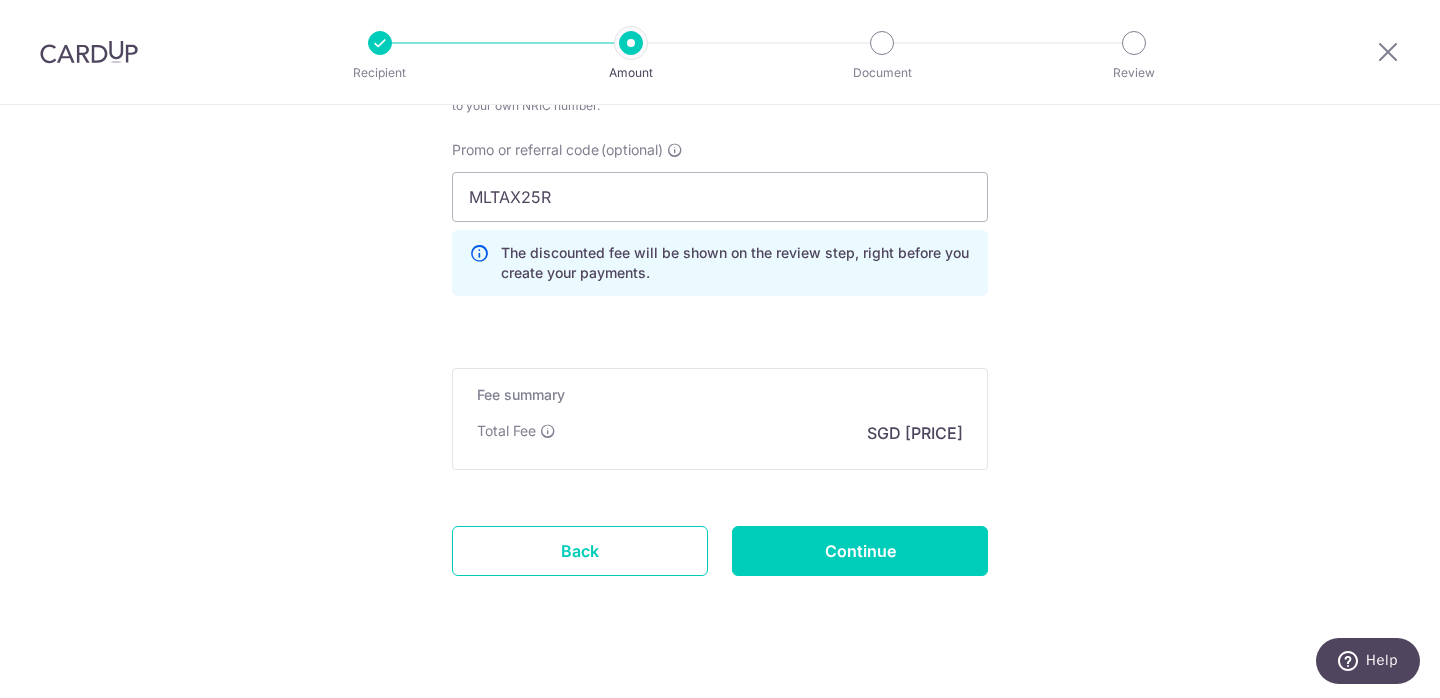 scroll, scrollTop: 1436, scrollLeft: 0, axis: vertical 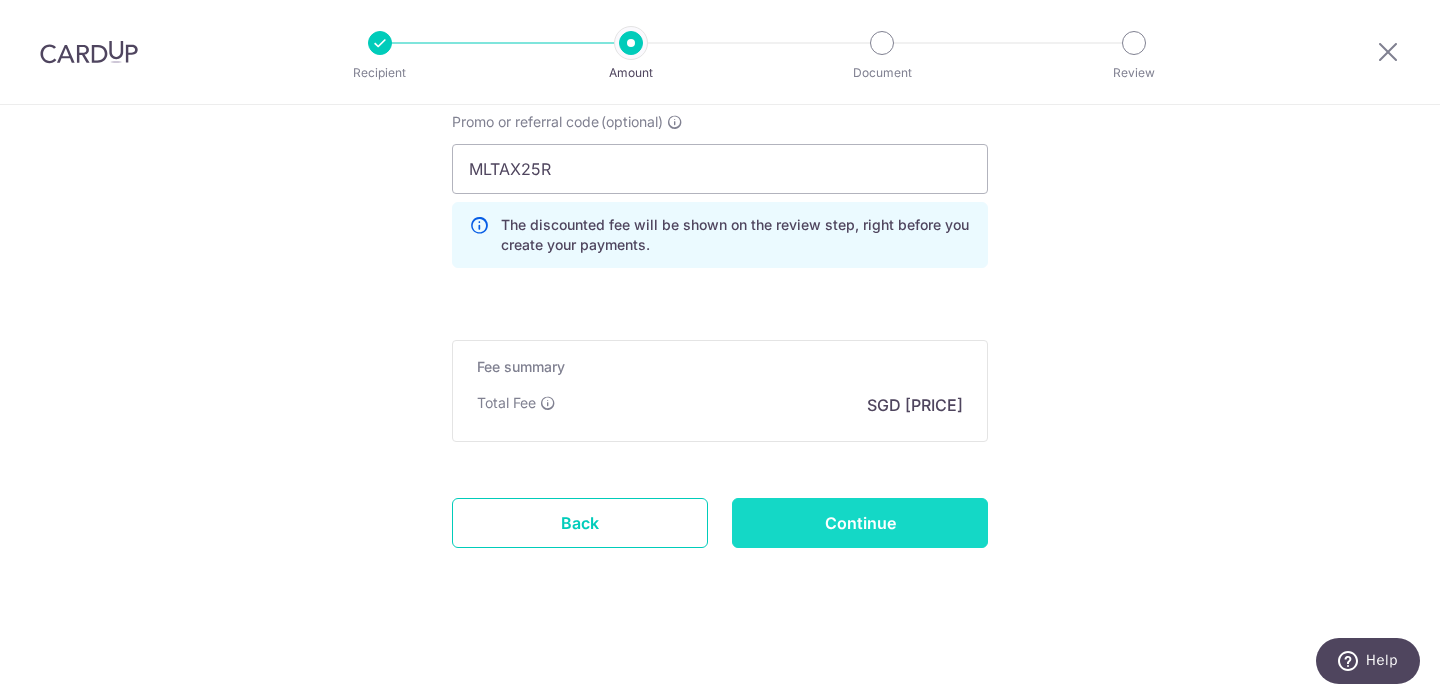 click on "Continue" at bounding box center [860, 523] 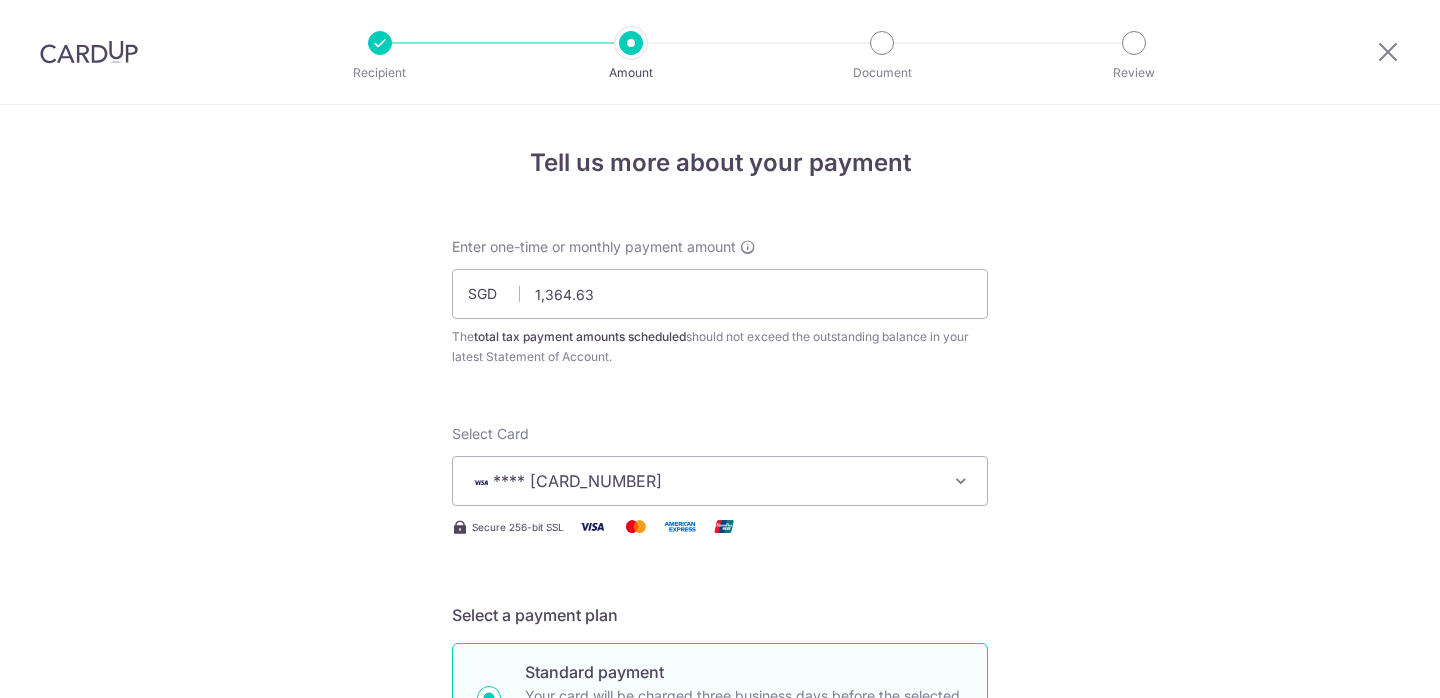 scroll, scrollTop: 0, scrollLeft: 0, axis: both 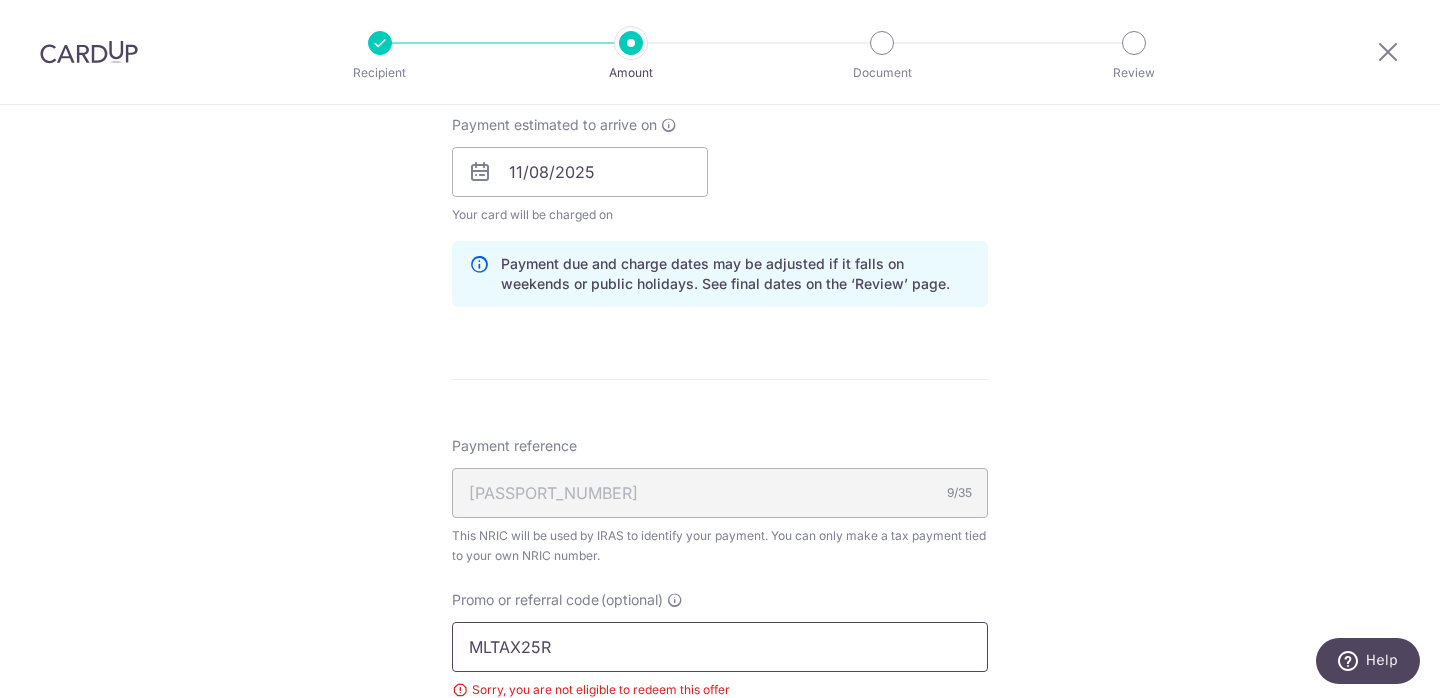 drag, startPoint x: 564, startPoint y: 645, endPoint x: 282, endPoint y: 619, distance: 283.19604 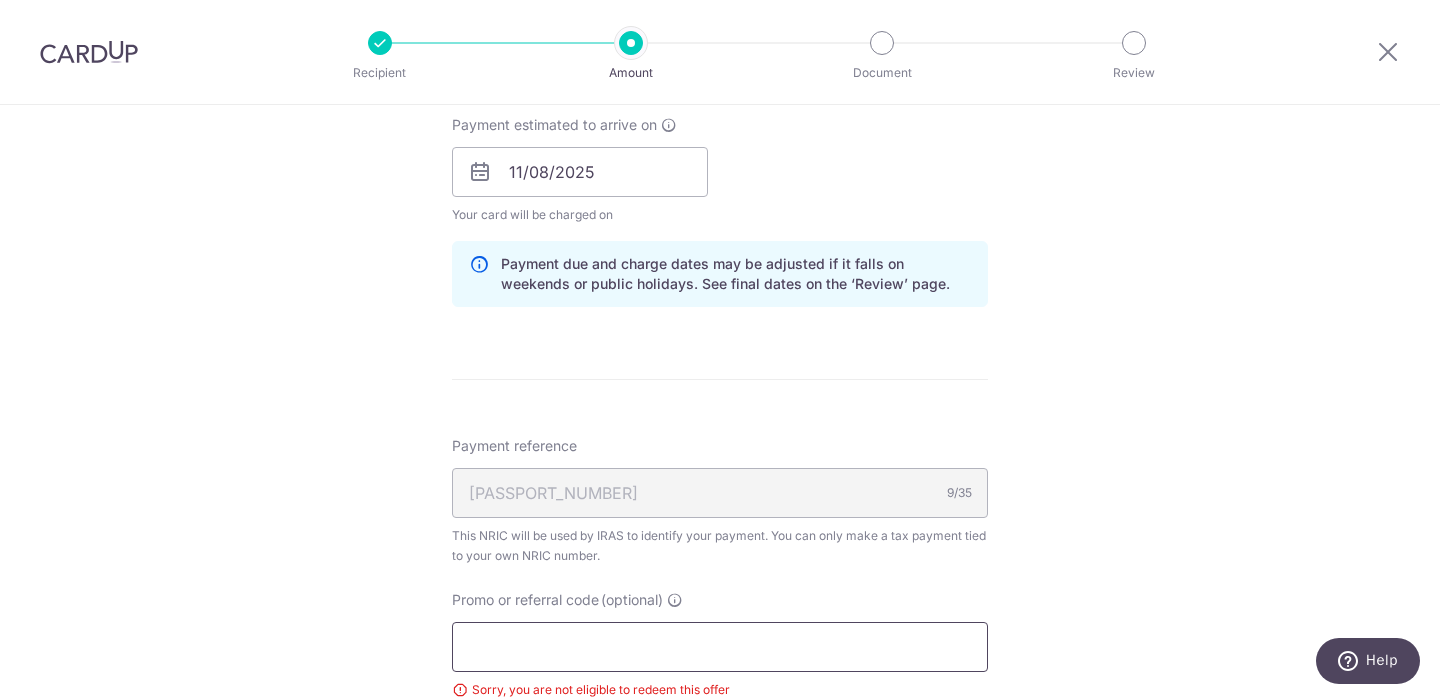 type 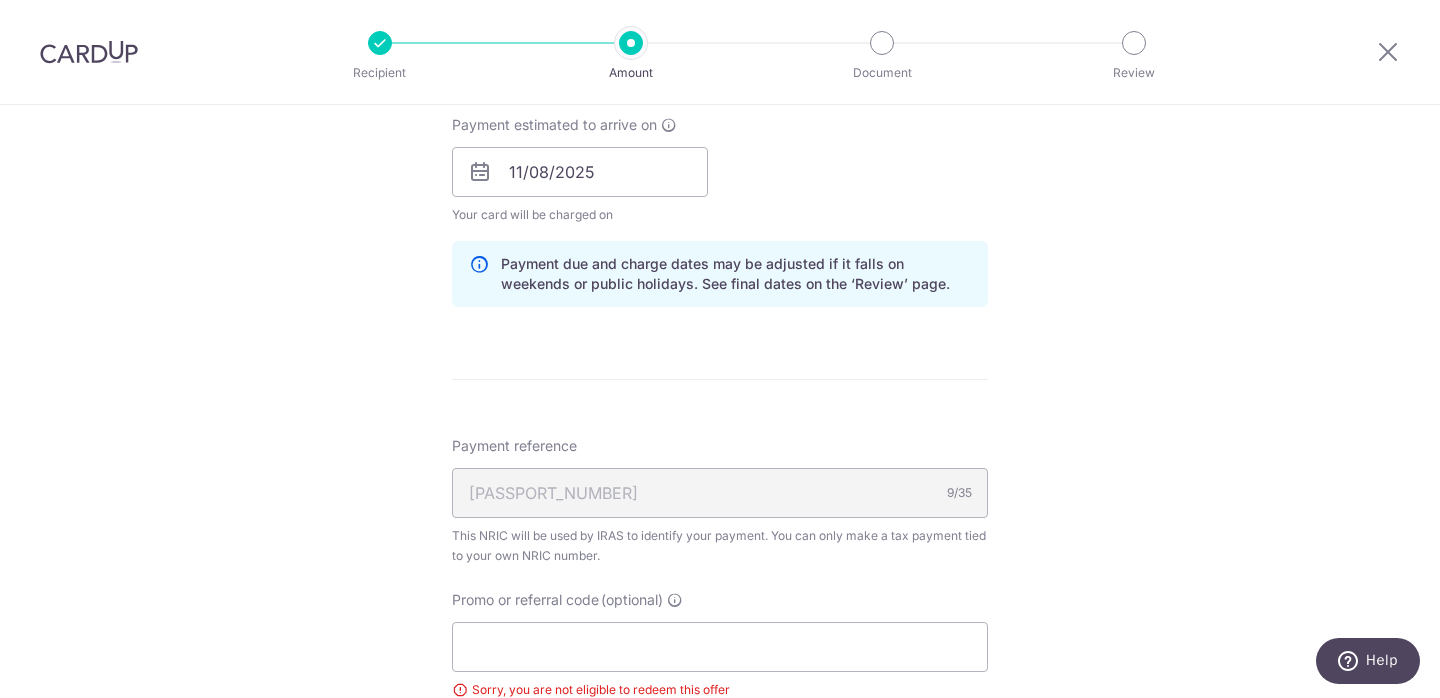 click on "Tell us more about your payment
Enter one-time or monthly payment amount
SGD
1,364.63
1364.63
The  total tax payment amounts scheduled  should not exceed the outstanding balance in your latest Statement of Account.
Select Card
**** 4278
Add credit card
Your Cards
**** 4278
Secure 256-bit SSL
Text
New card details" at bounding box center [720, 130] 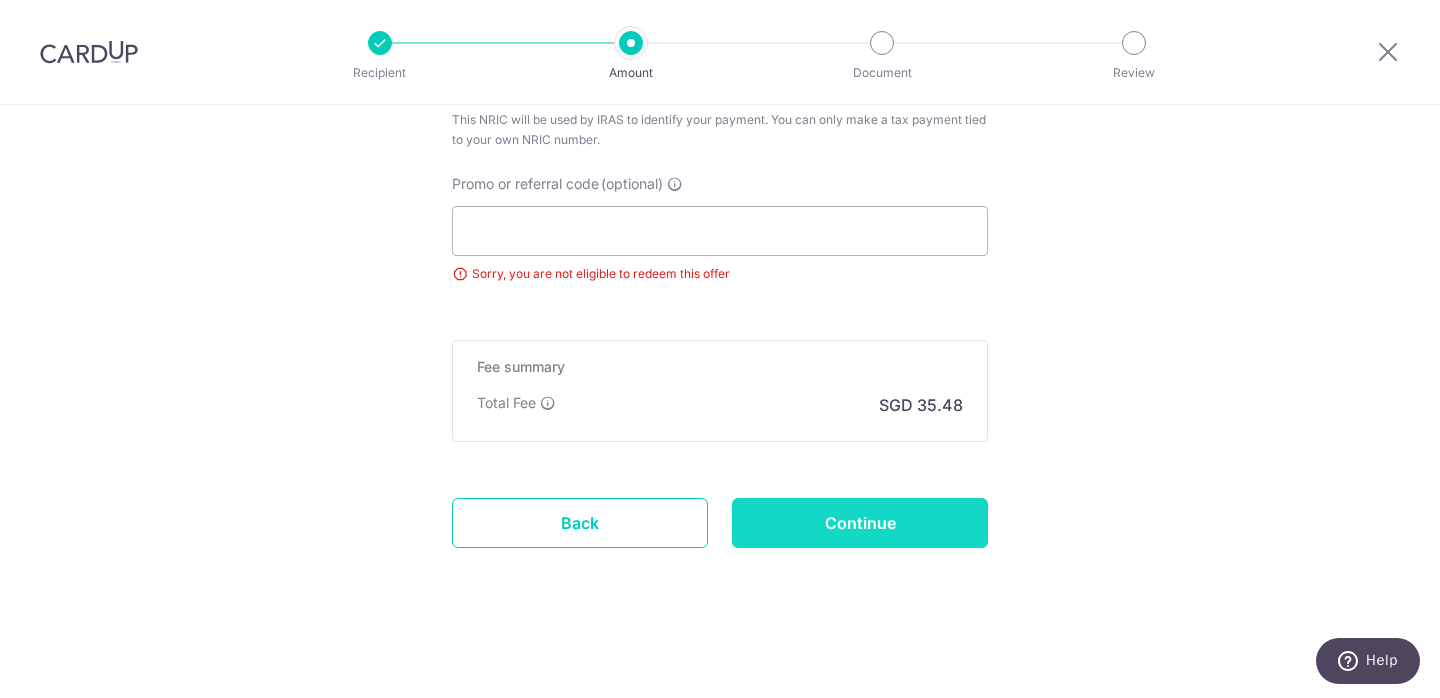 click on "Continue" at bounding box center [860, 523] 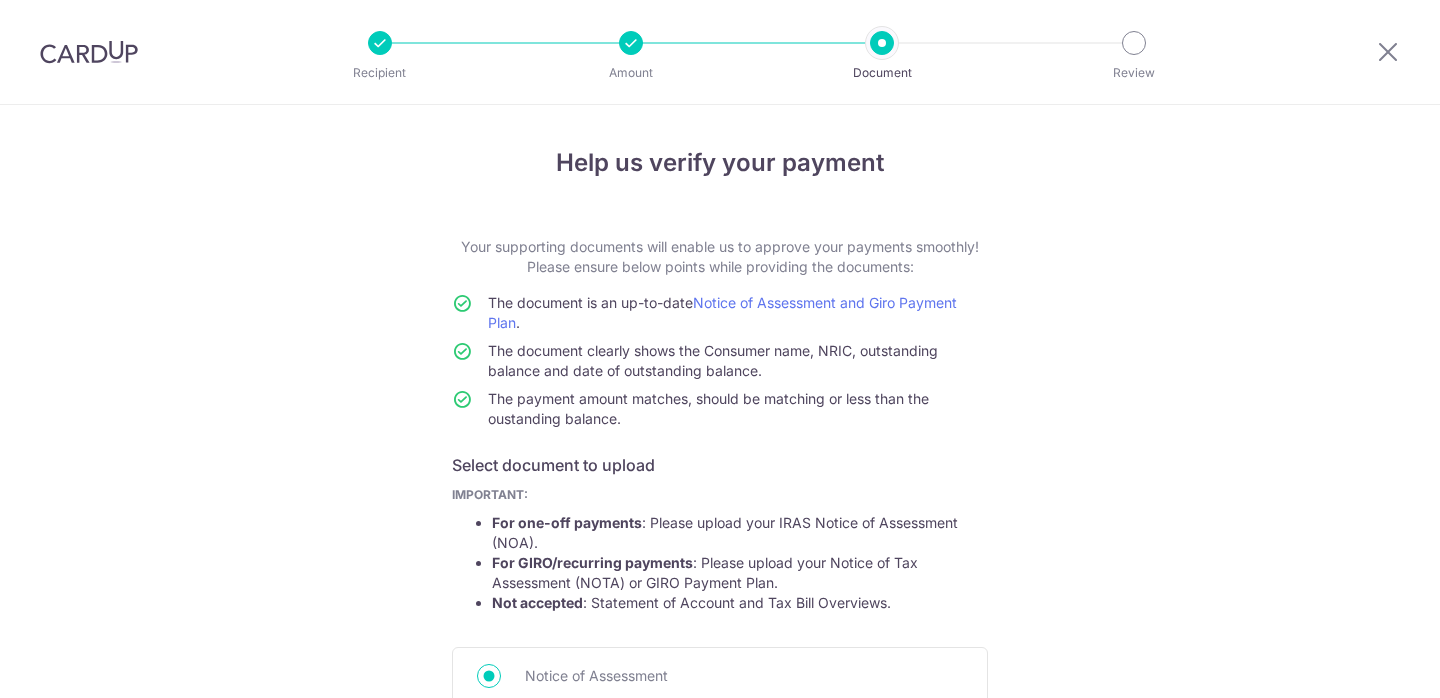 scroll, scrollTop: 0, scrollLeft: 0, axis: both 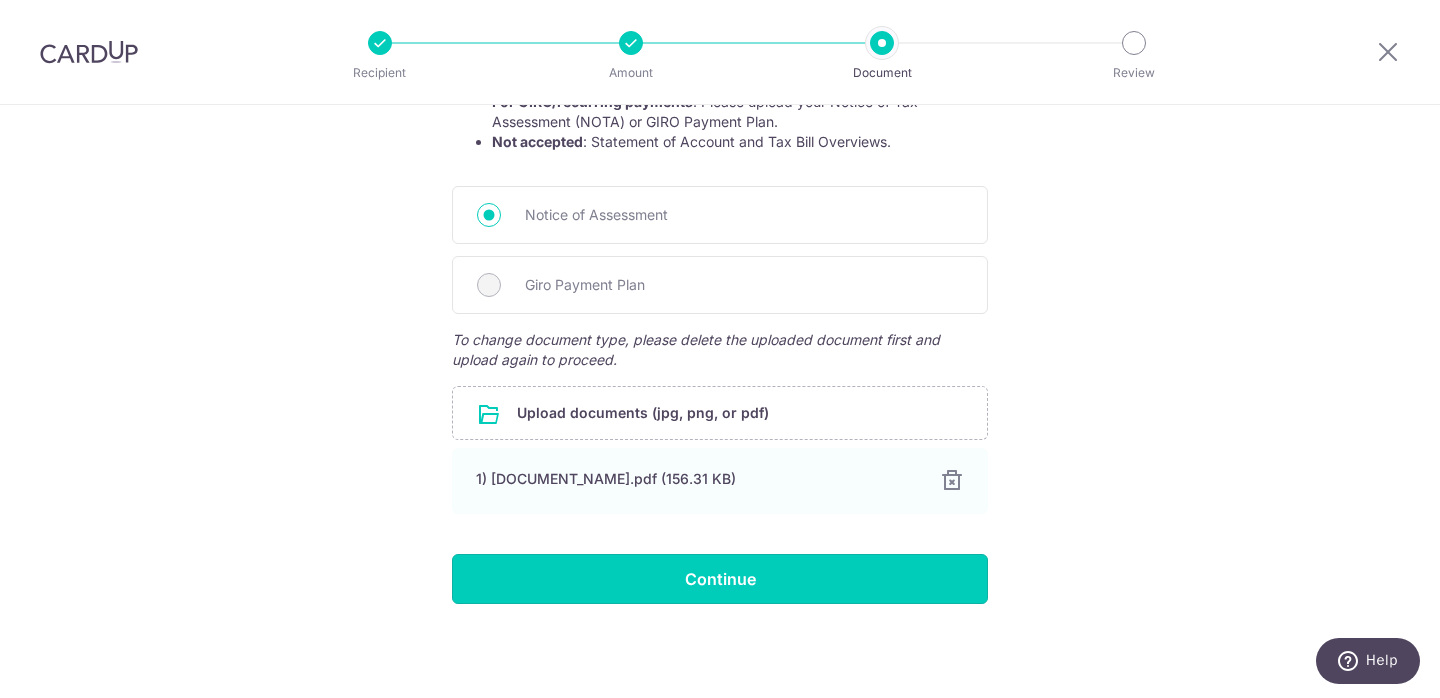 click on "Continue" at bounding box center [720, 579] 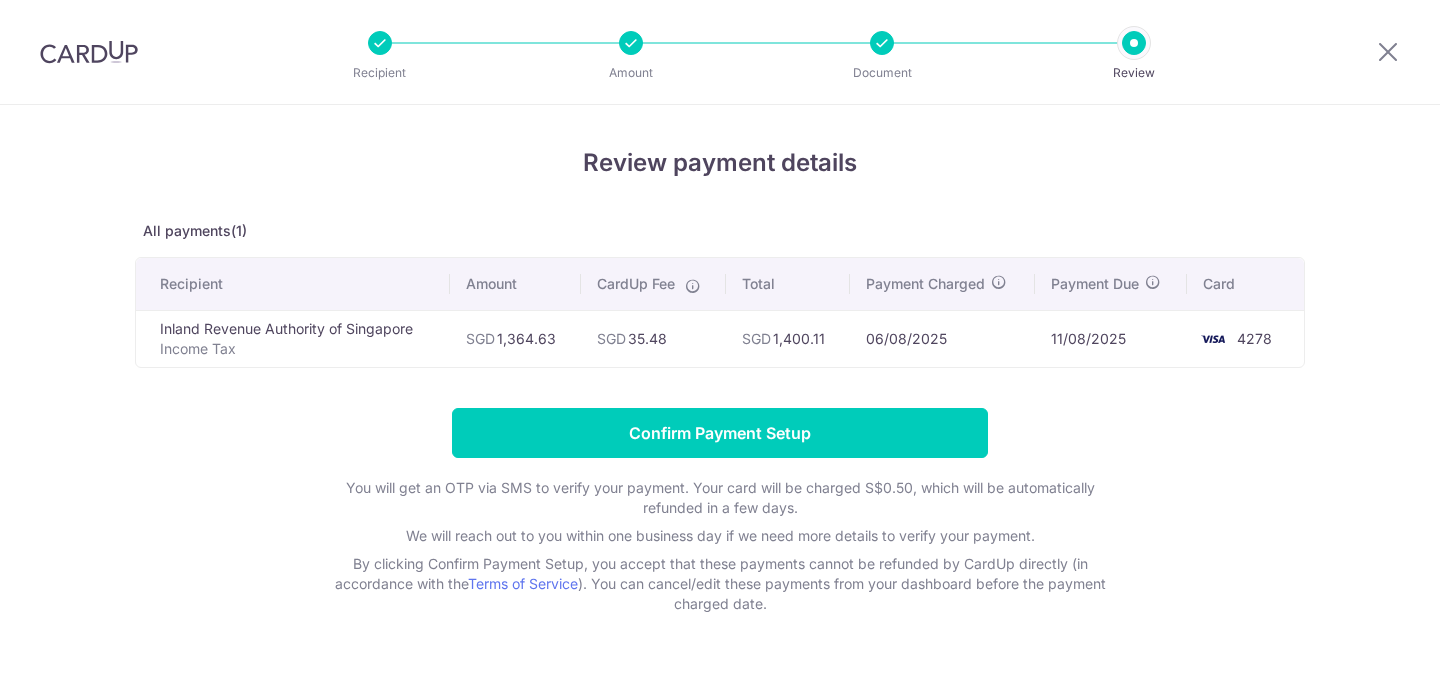 scroll, scrollTop: 0, scrollLeft: 0, axis: both 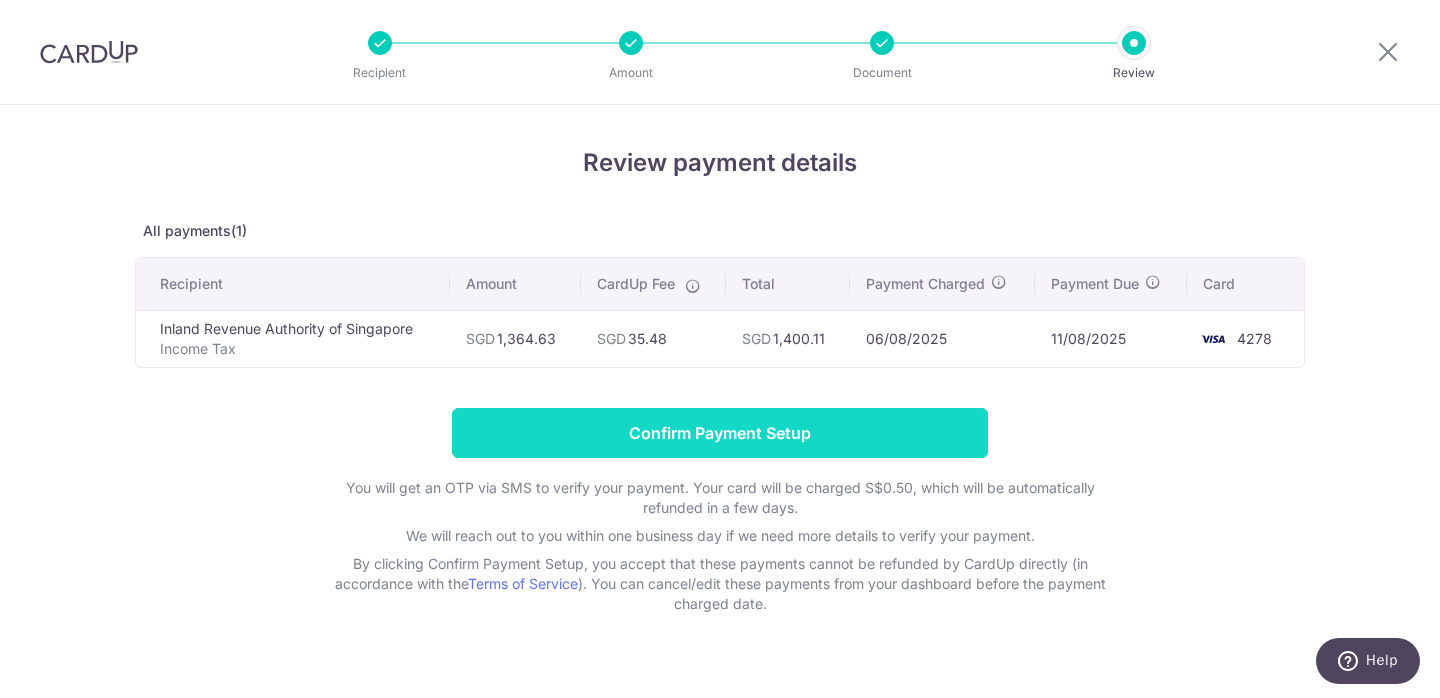 click on "Confirm Payment Setup" at bounding box center [720, 433] 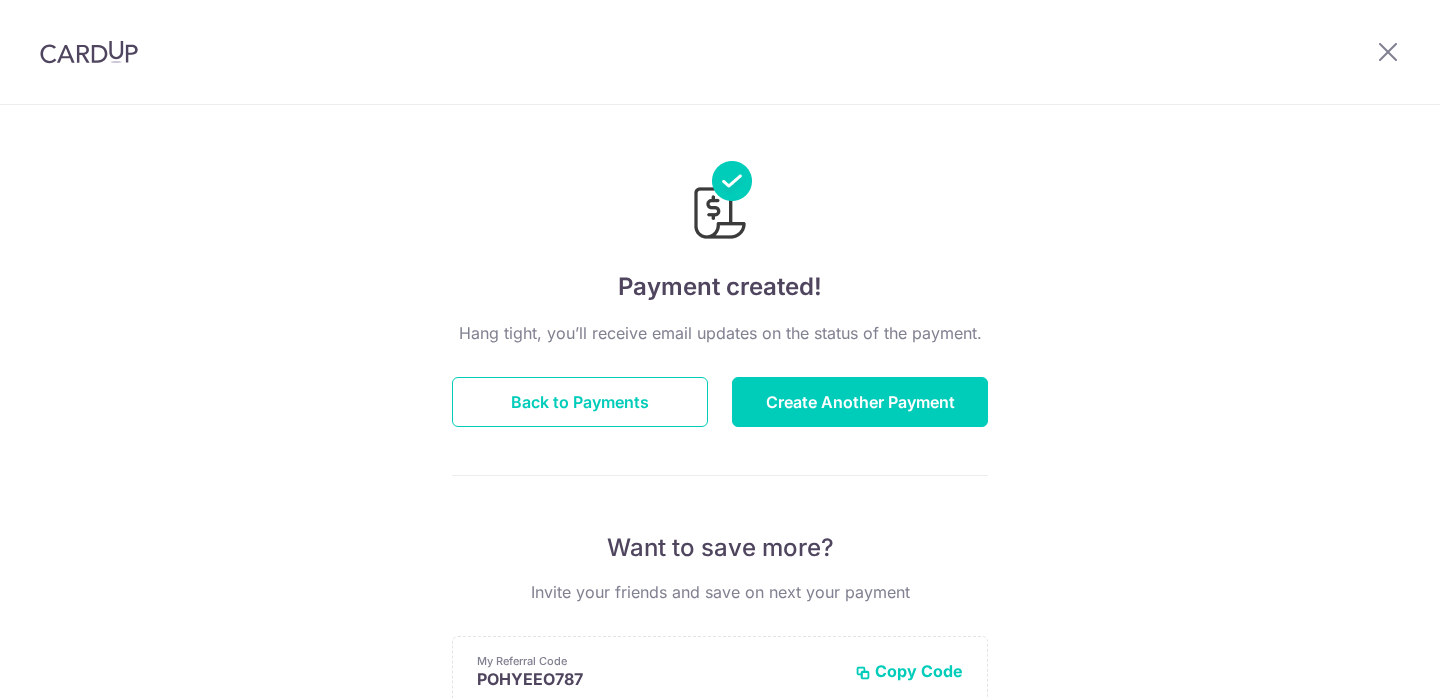 scroll, scrollTop: 0, scrollLeft: 0, axis: both 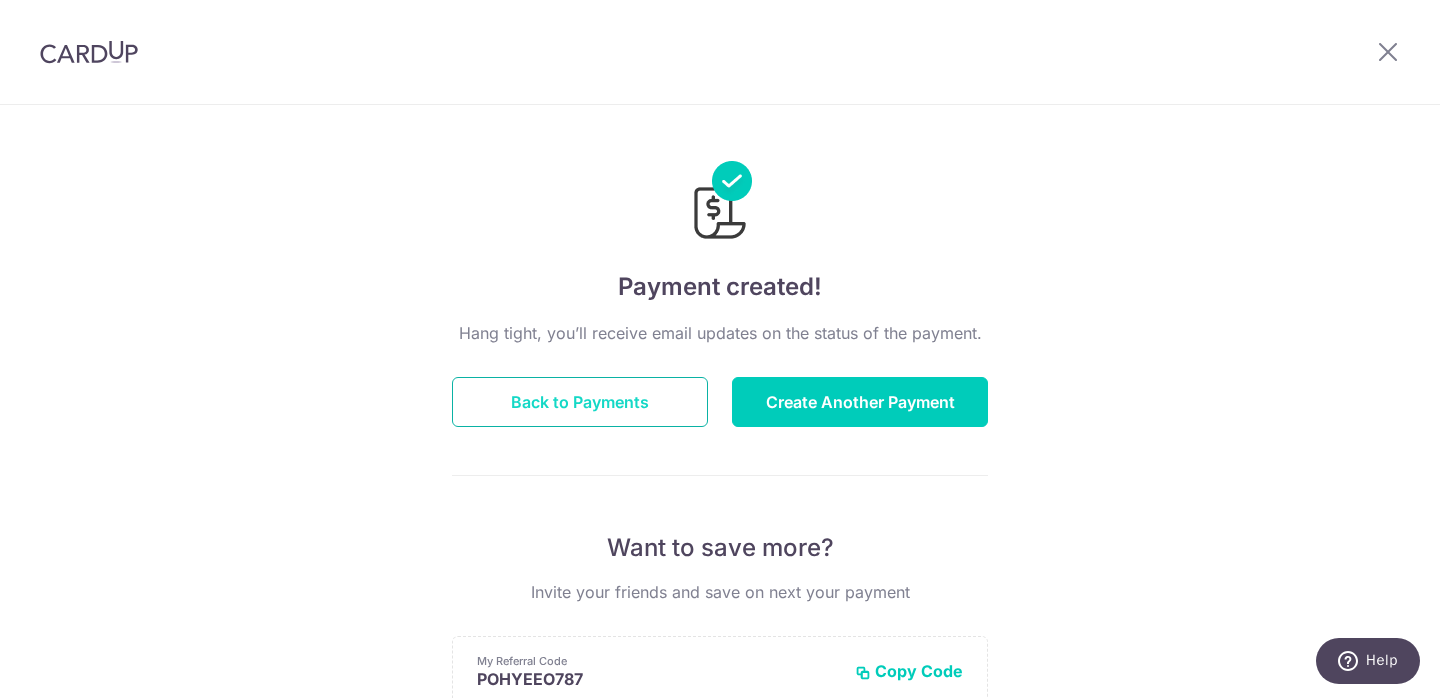 click on "Back to Payments" at bounding box center (580, 402) 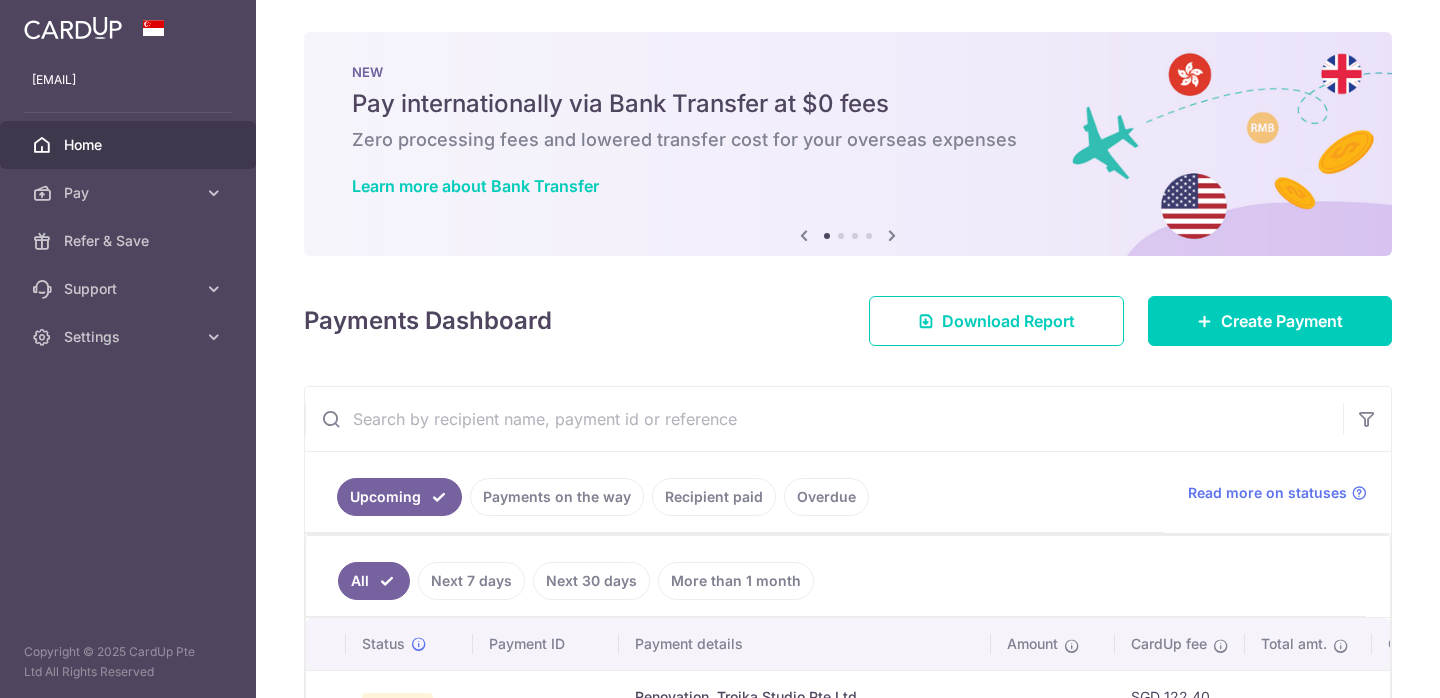 scroll, scrollTop: 0, scrollLeft: 0, axis: both 